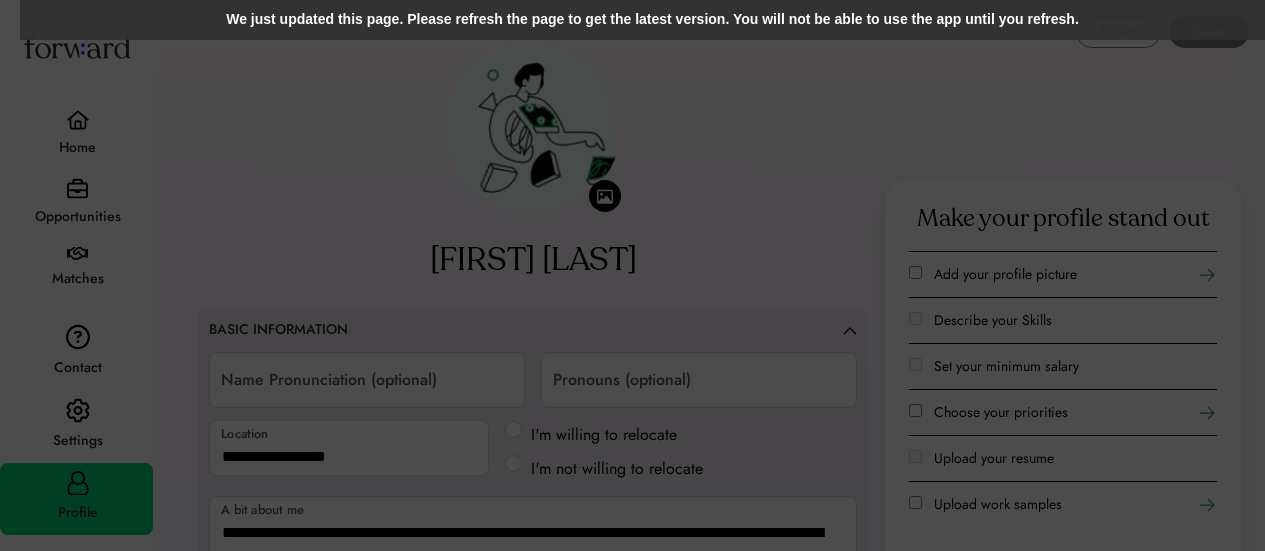 scroll, scrollTop: 1433, scrollLeft: 0, axis: vertical 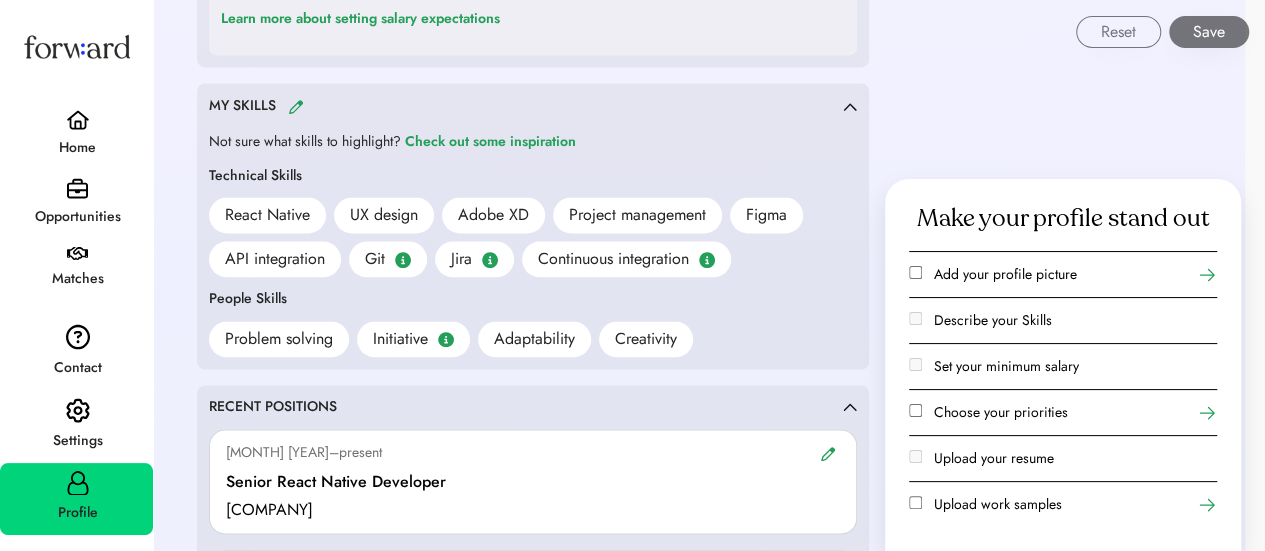click on "MY SKILLS" at bounding box center [526, 106] 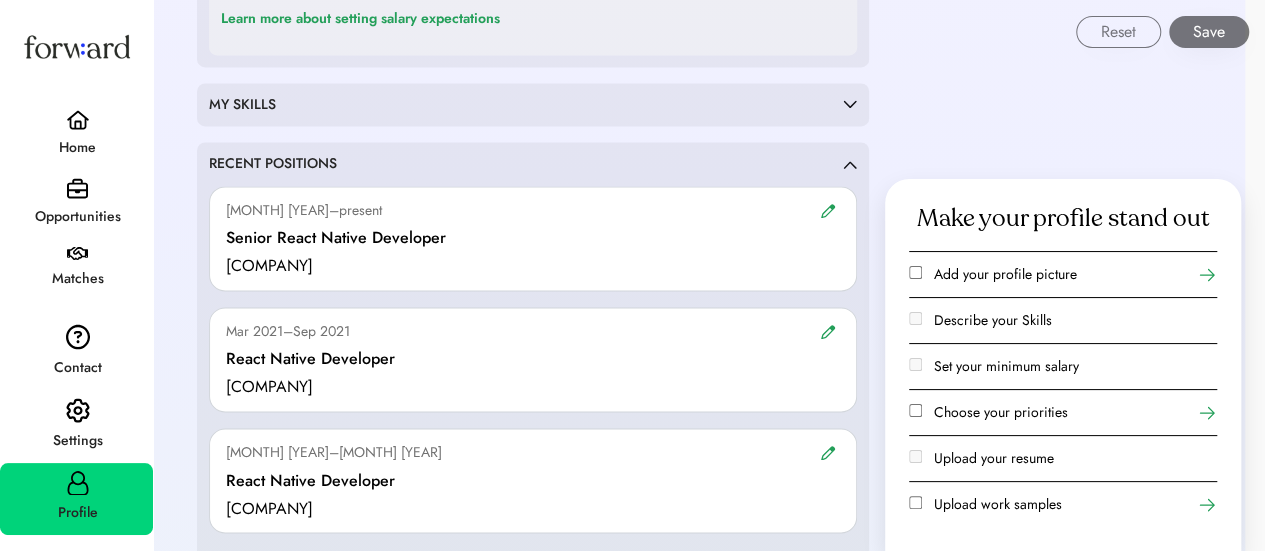 click on "MY SKILLS" at bounding box center [526, 105] 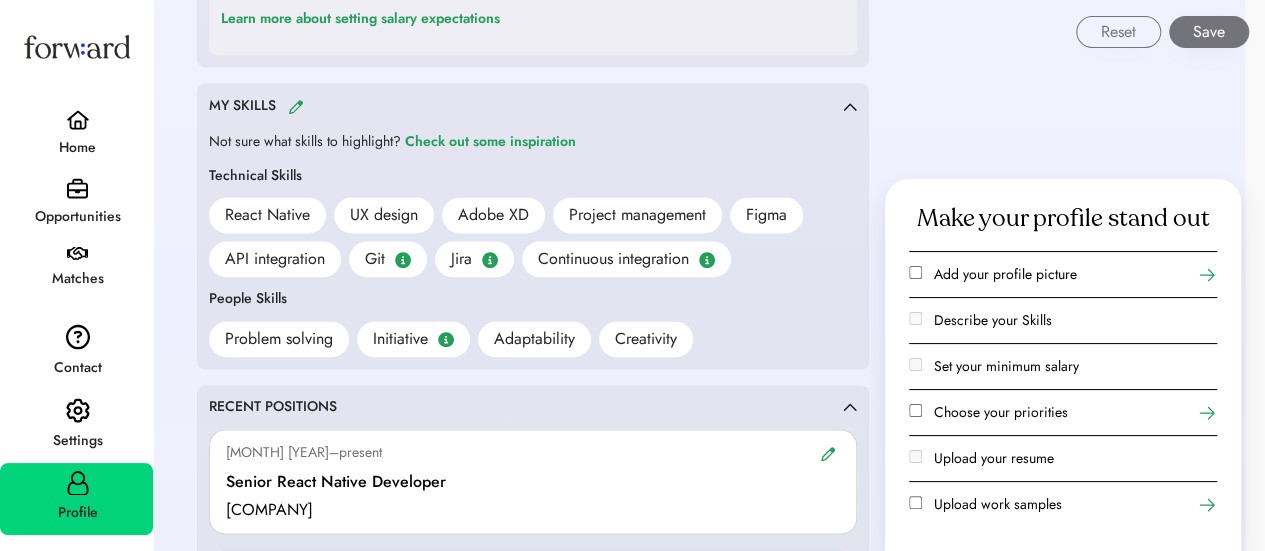 click at bounding box center (296, 106) 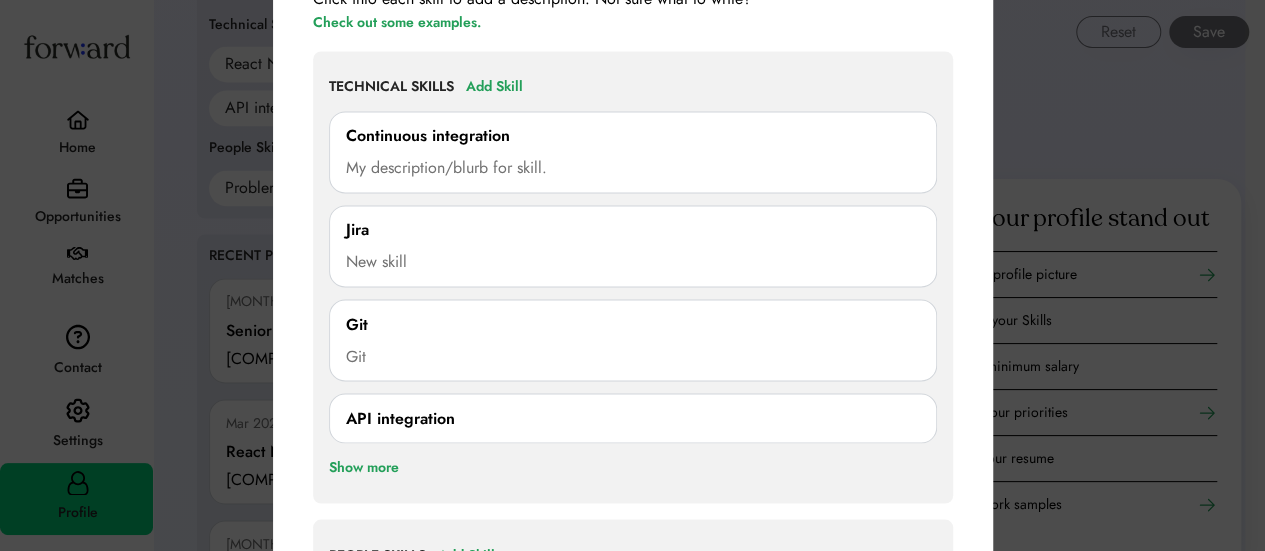 scroll, scrollTop: 1588, scrollLeft: 0, axis: vertical 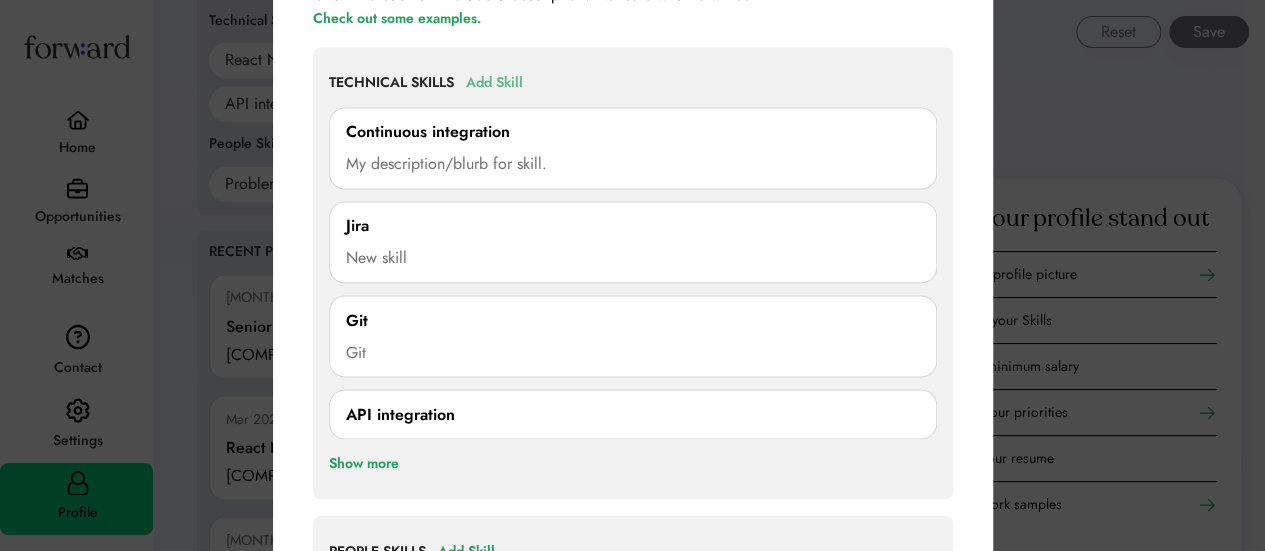 click on "Add Skill" at bounding box center [494, 83] 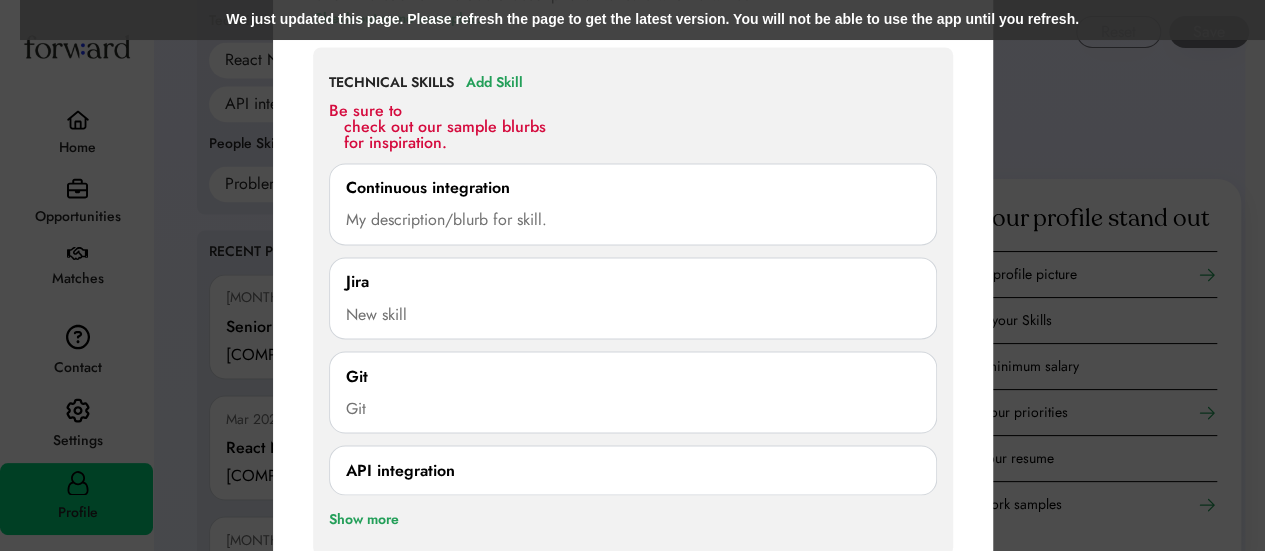 click on "We just updated this page. Please refresh the page to get the latest version. You will not be able to use the app until you refresh." at bounding box center (652, 20) 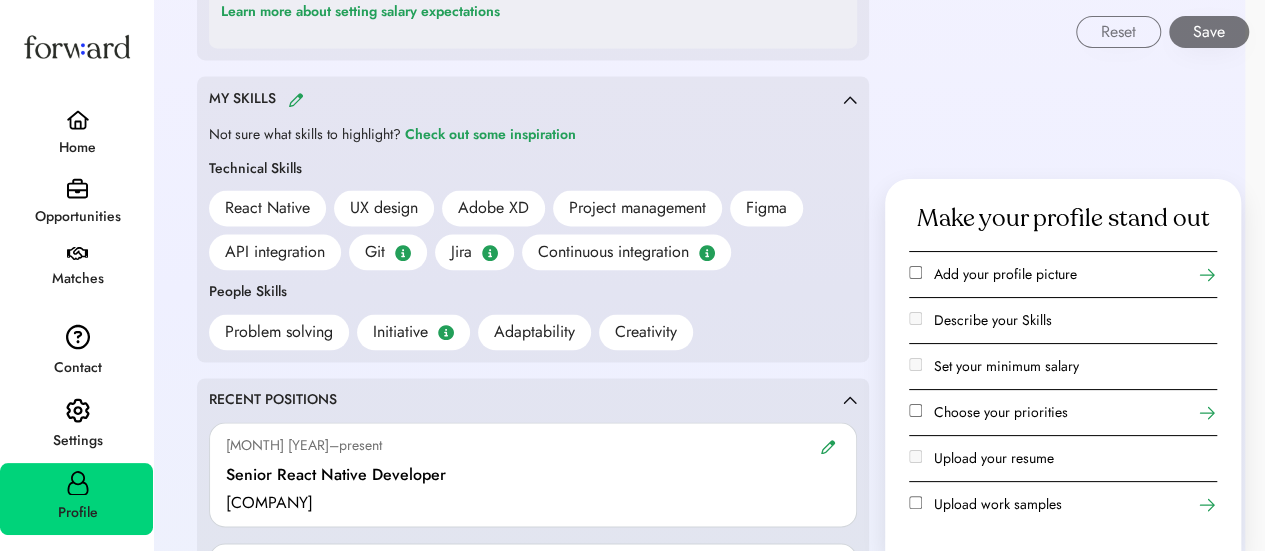 scroll, scrollTop: 1440, scrollLeft: 0, axis: vertical 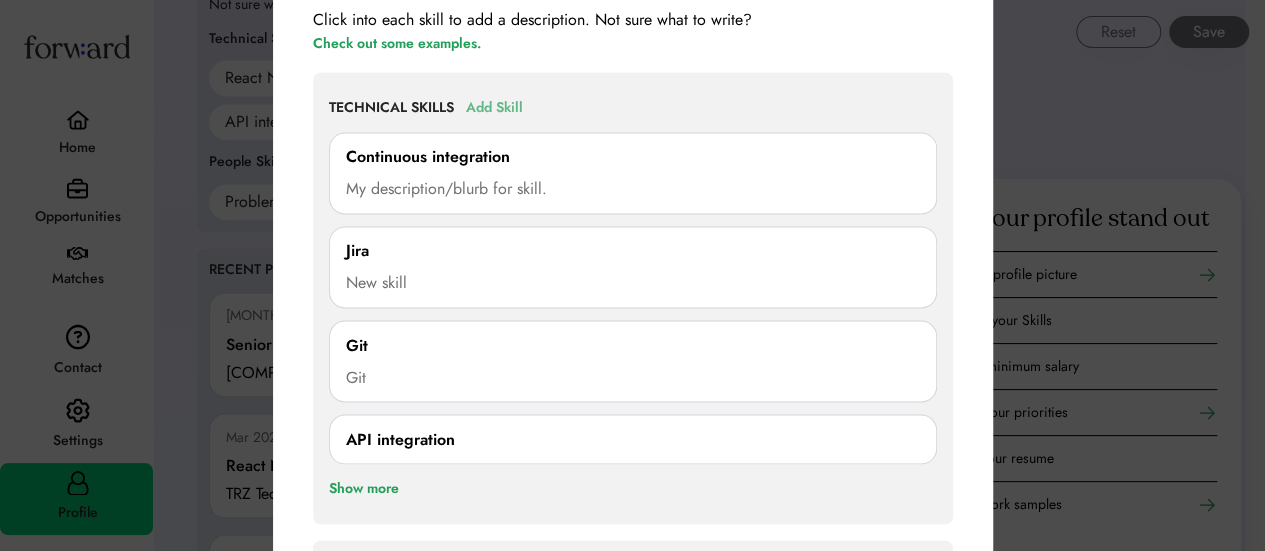 click on "Add Skill" at bounding box center (494, 108) 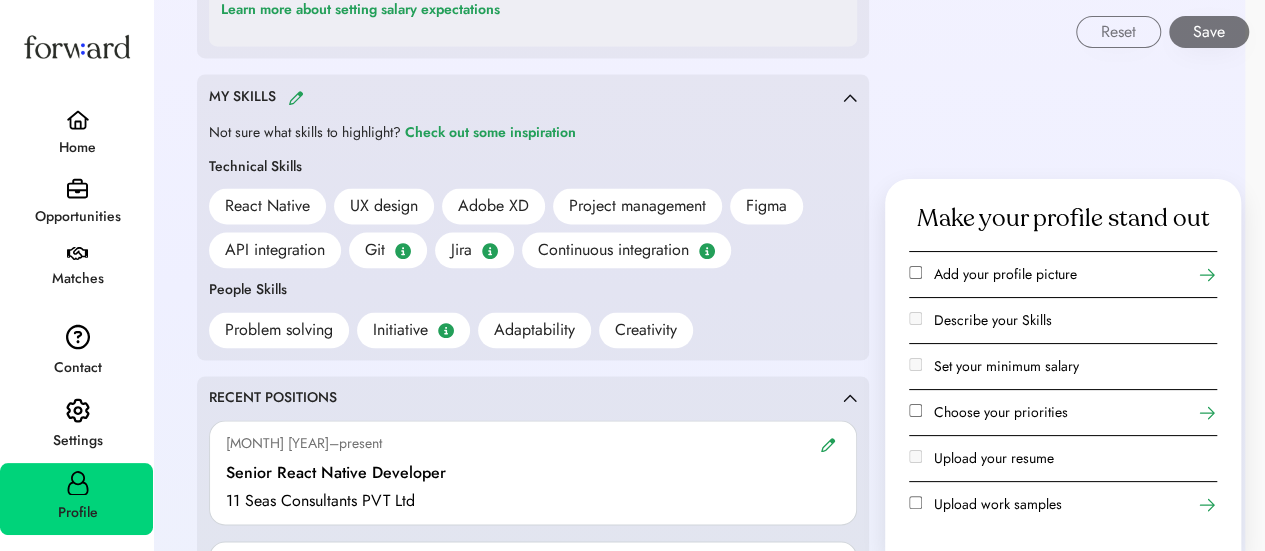 scroll, scrollTop: 1437, scrollLeft: 0, axis: vertical 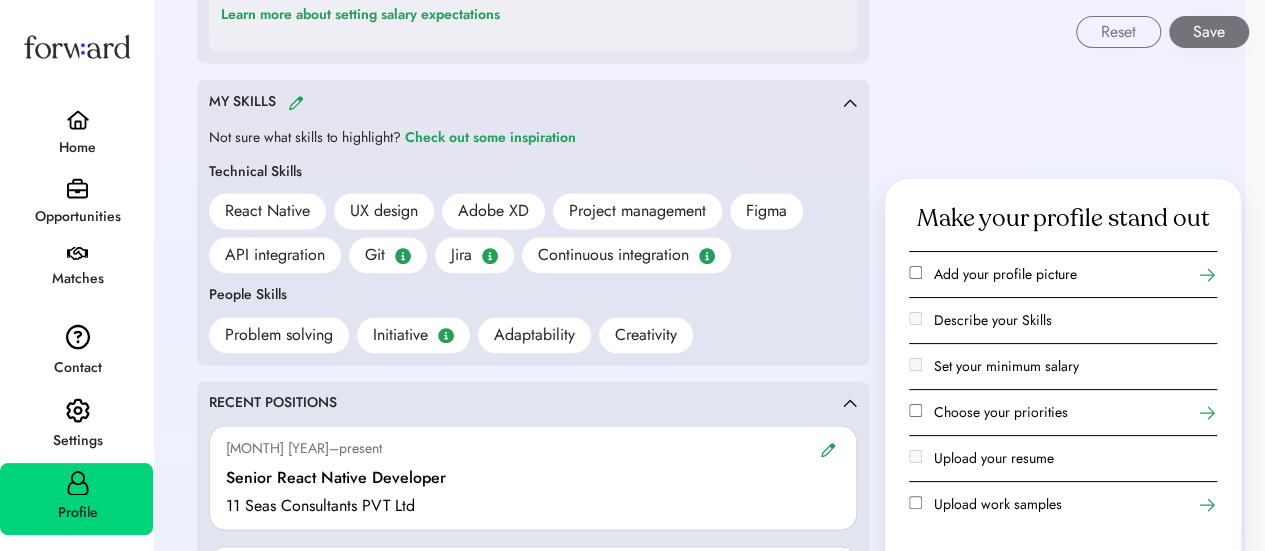 click at bounding box center (296, 102) 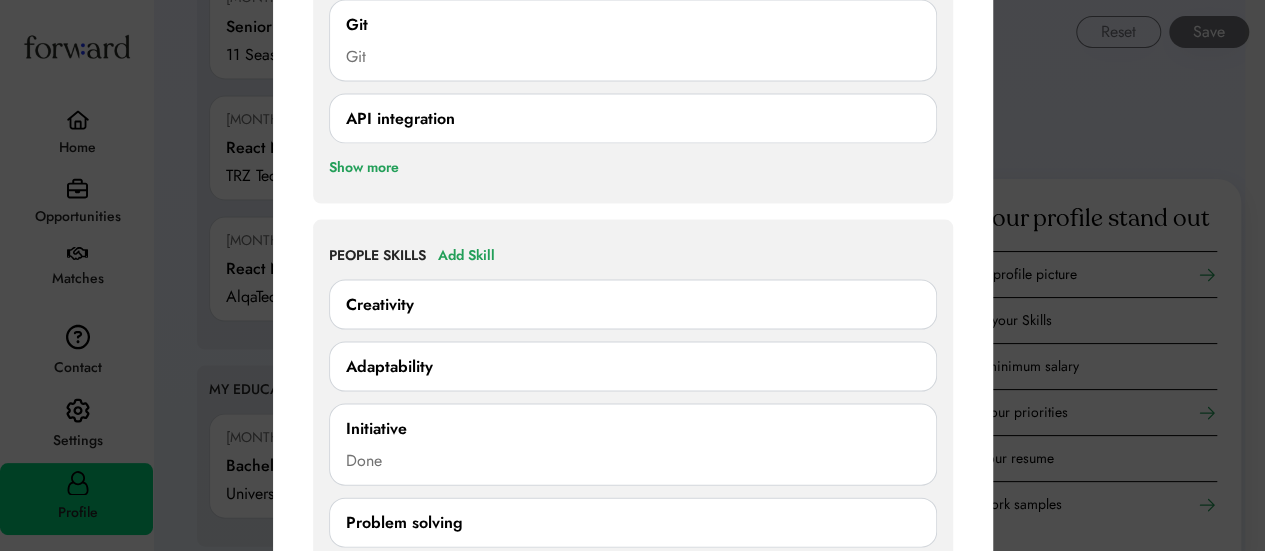 scroll, scrollTop: 1892, scrollLeft: 0, axis: vertical 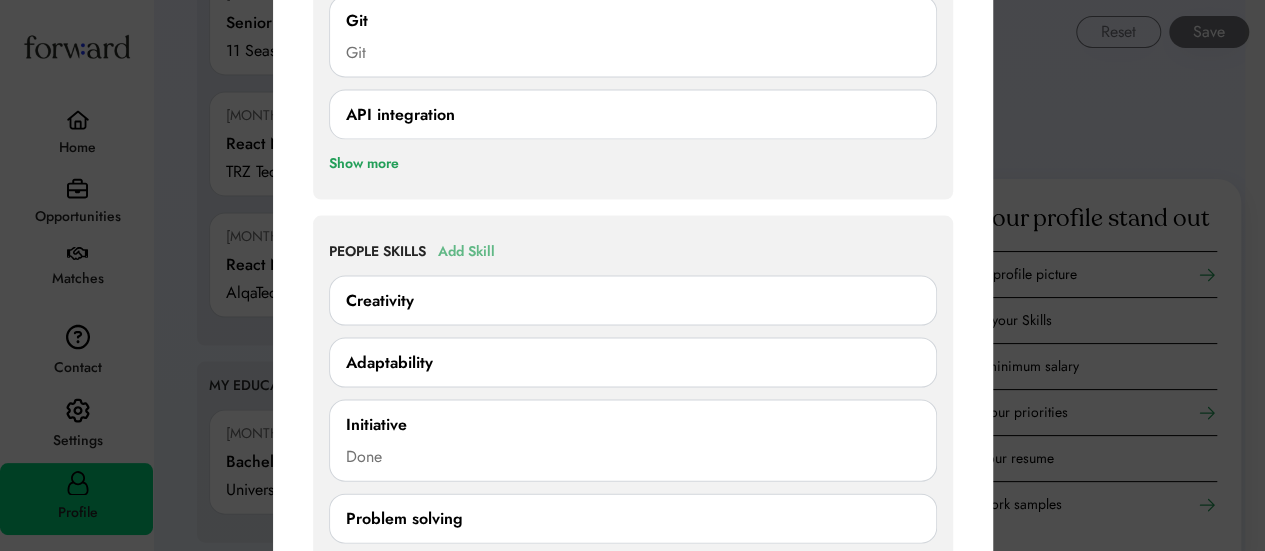 click on "Add Skill" at bounding box center (466, 251) 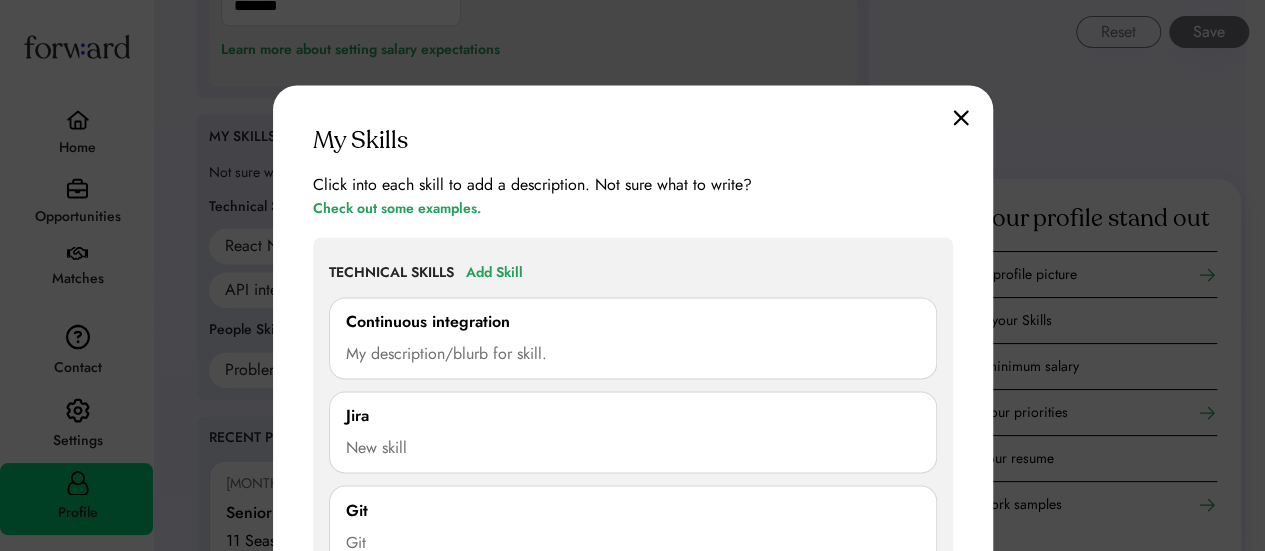 scroll, scrollTop: 1400, scrollLeft: 0, axis: vertical 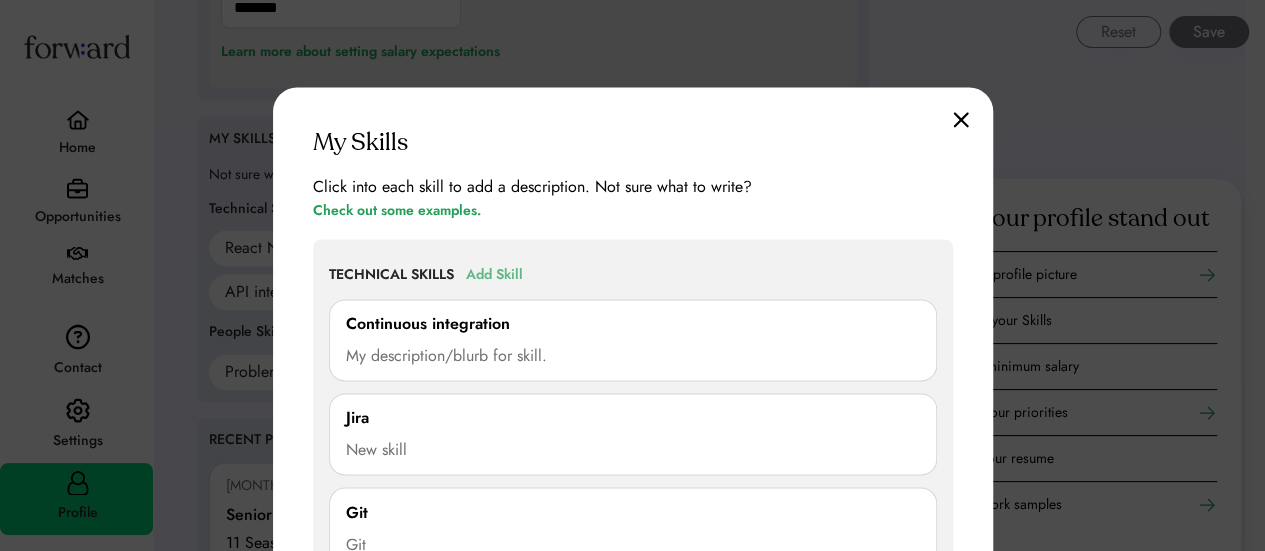 click on "Add Skill" at bounding box center [494, 275] 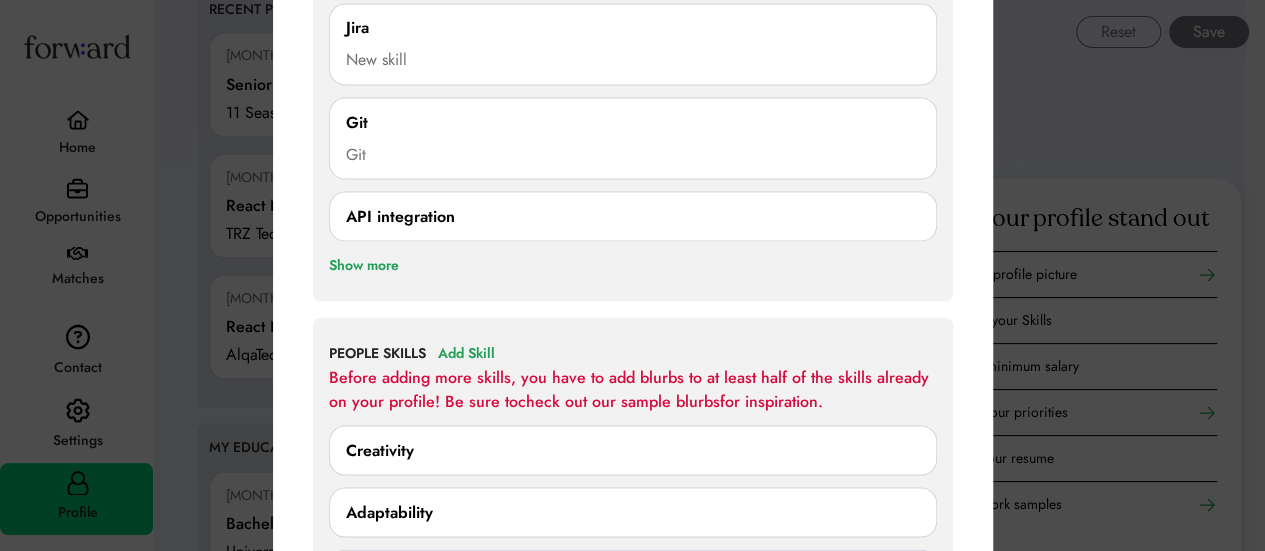 scroll, scrollTop: 1829, scrollLeft: 0, axis: vertical 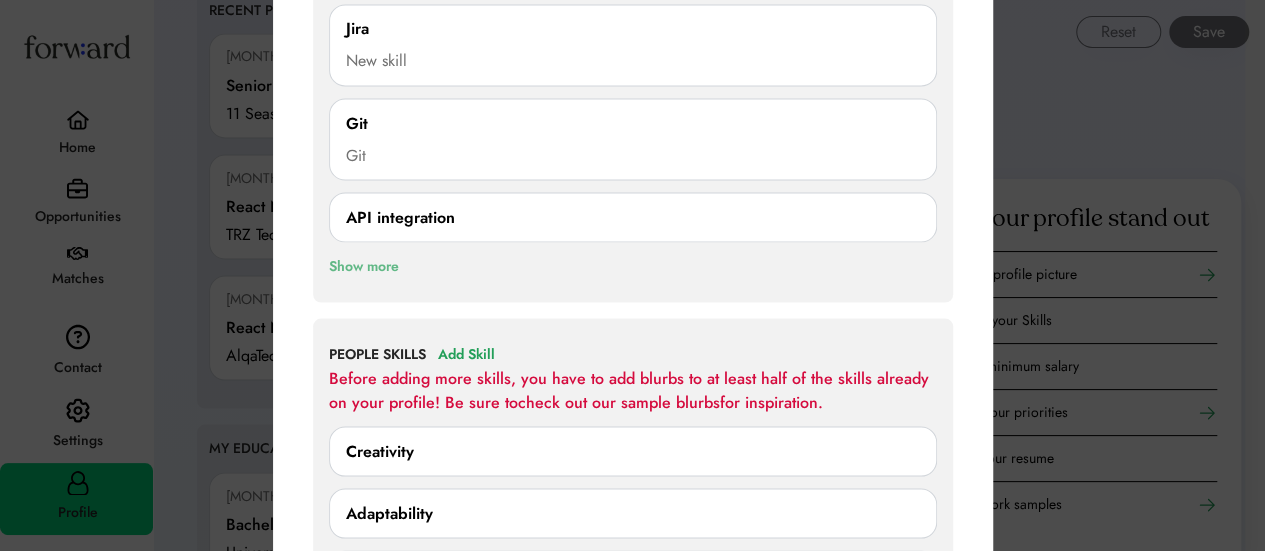 click on "Show more" at bounding box center (364, 266) 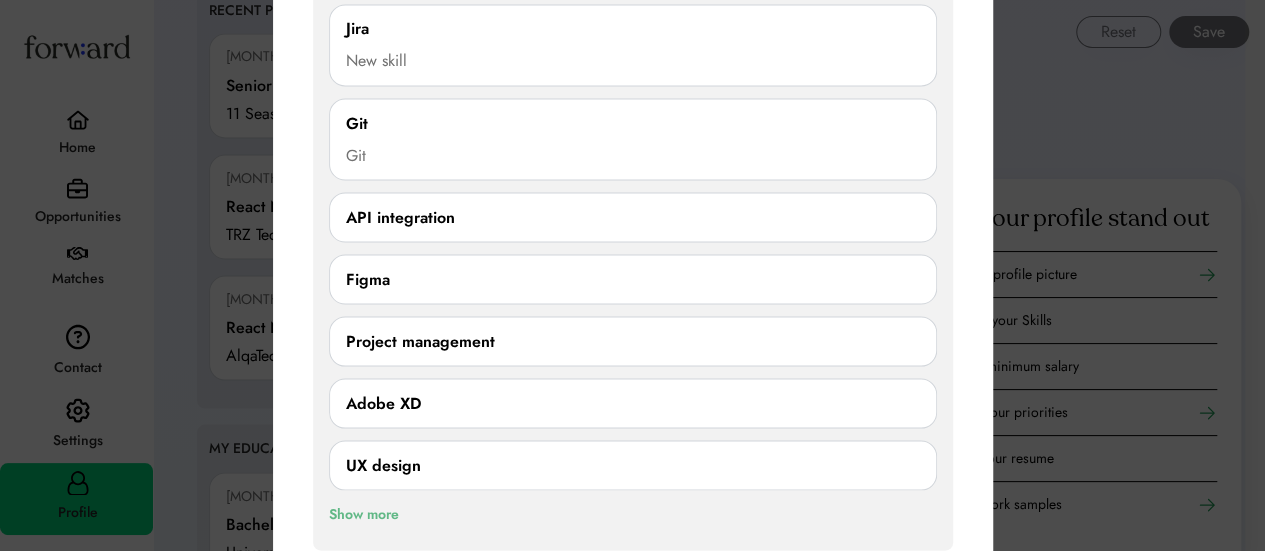 click on "Show more" at bounding box center (364, 514) 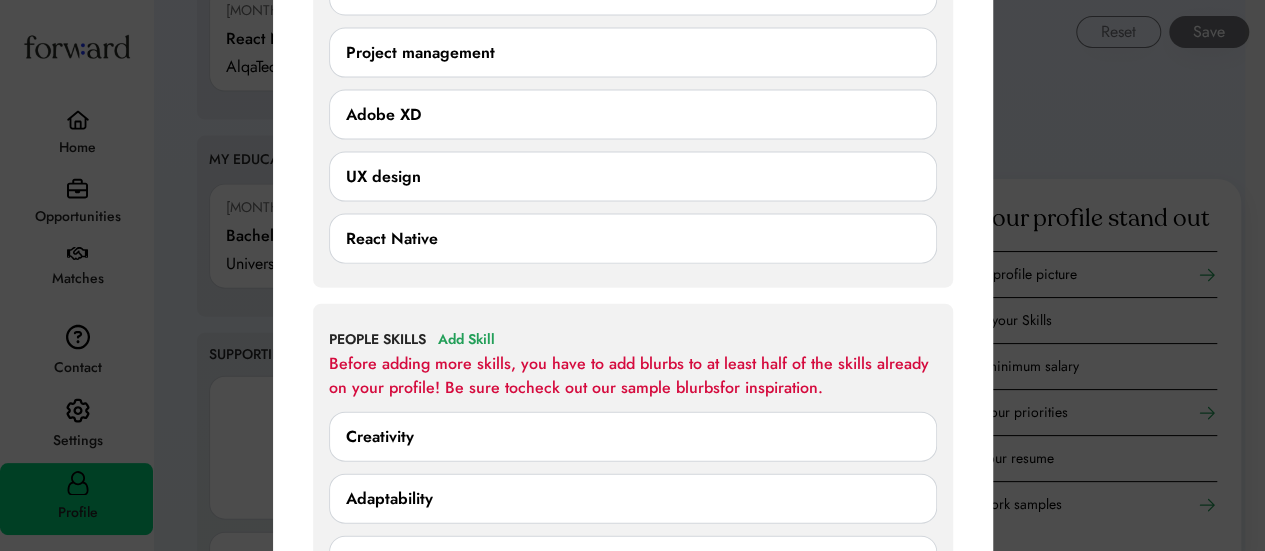 scroll, scrollTop: 2109, scrollLeft: 0, axis: vertical 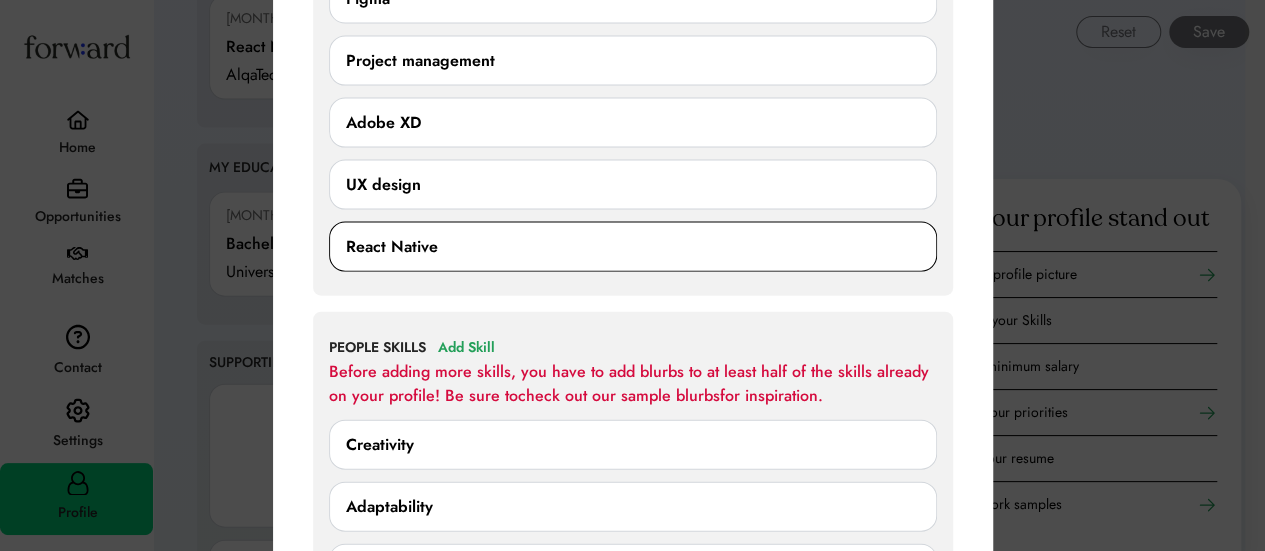 click on "React Native" at bounding box center (633, 247) 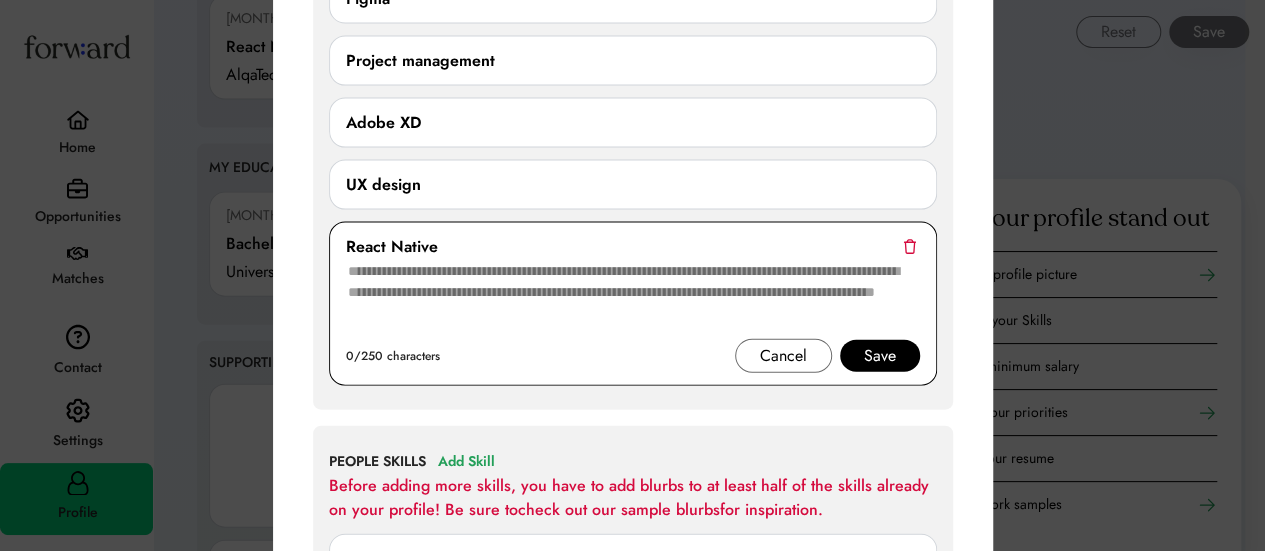 click on "React Native" at bounding box center [633, 247] 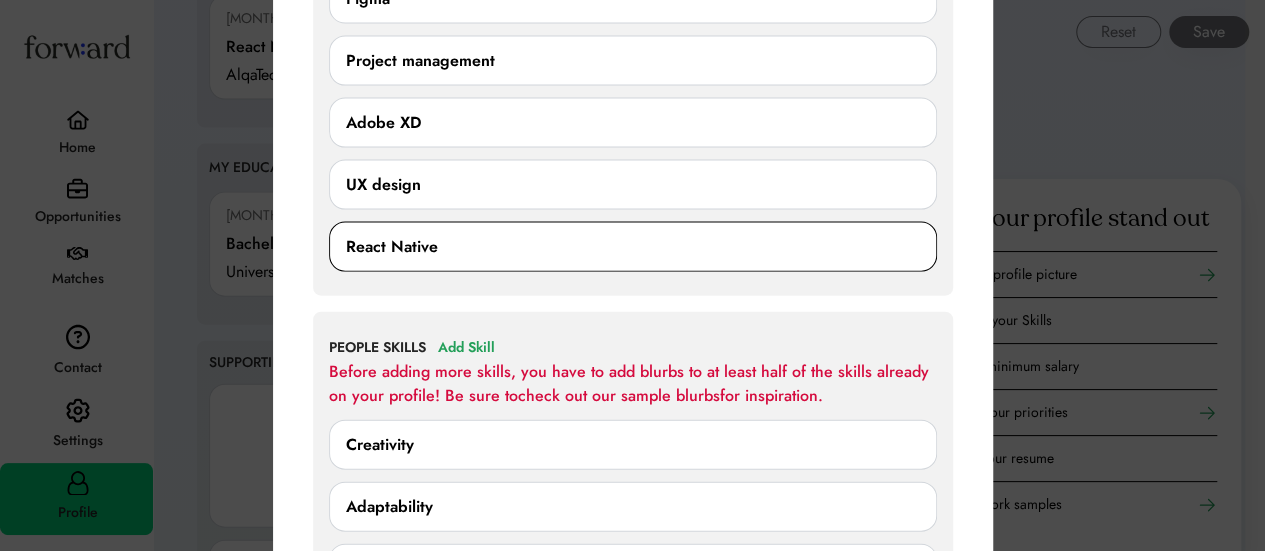 click on "React Native" at bounding box center (633, 247) 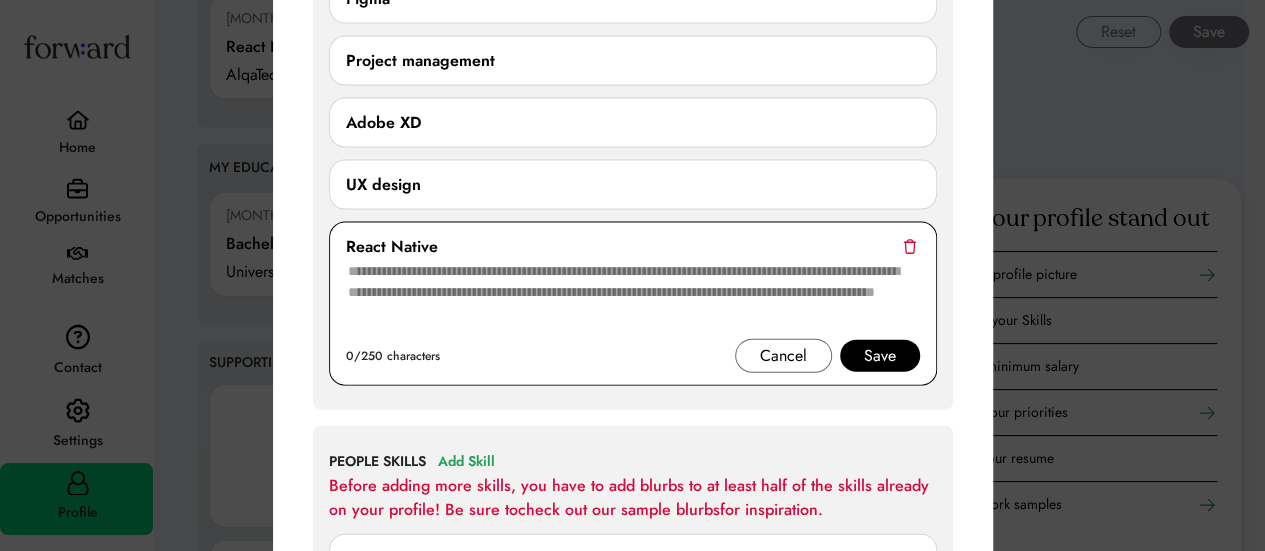 click at bounding box center (909, 246) 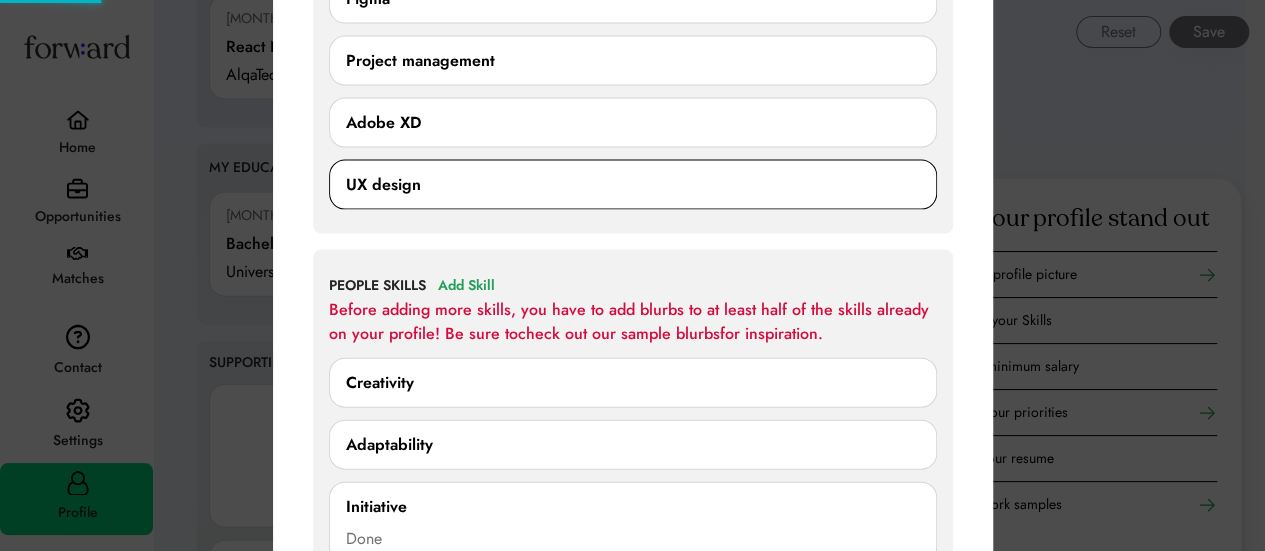click on "UX design" at bounding box center (633, 185) 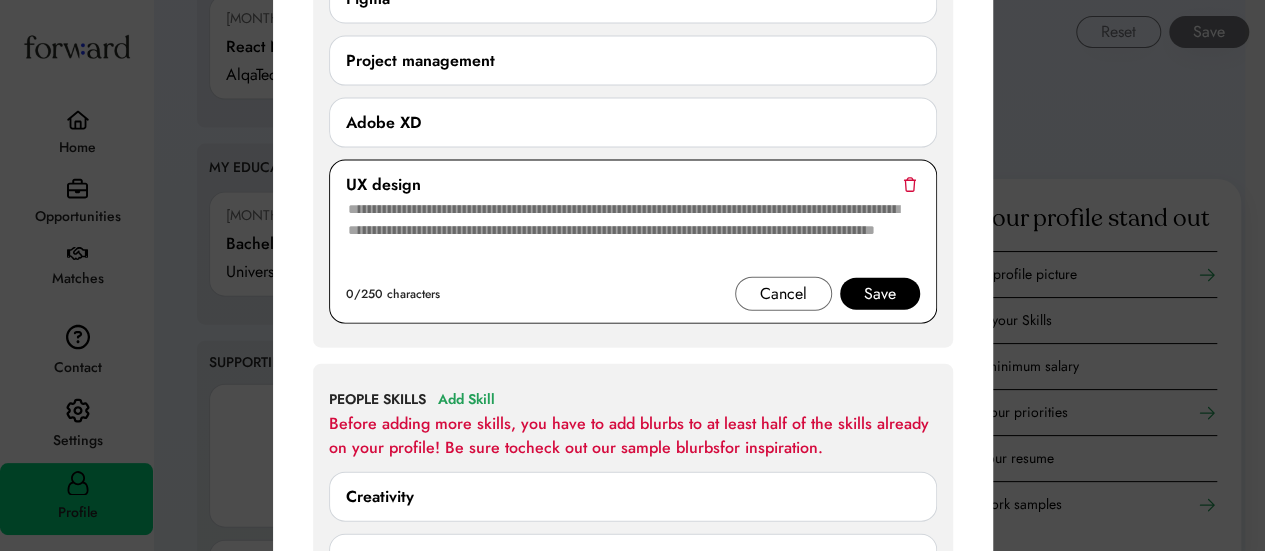 click on "UX design" at bounding box center (633, 185) 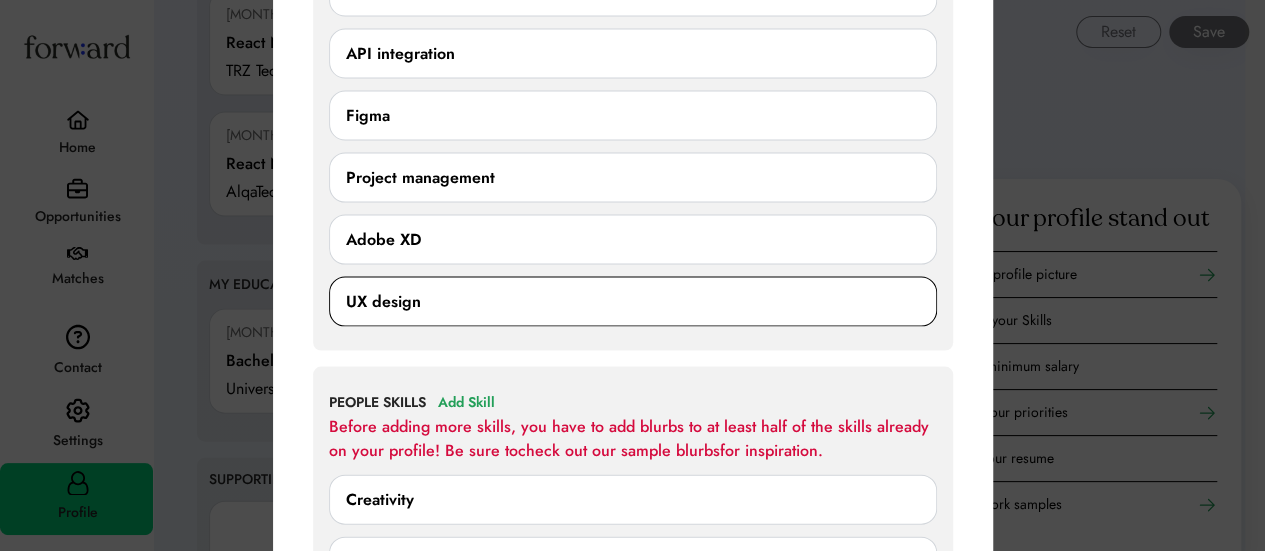 scroll, scrollTop: 1991, scrollLeft: 0, axis: vertical 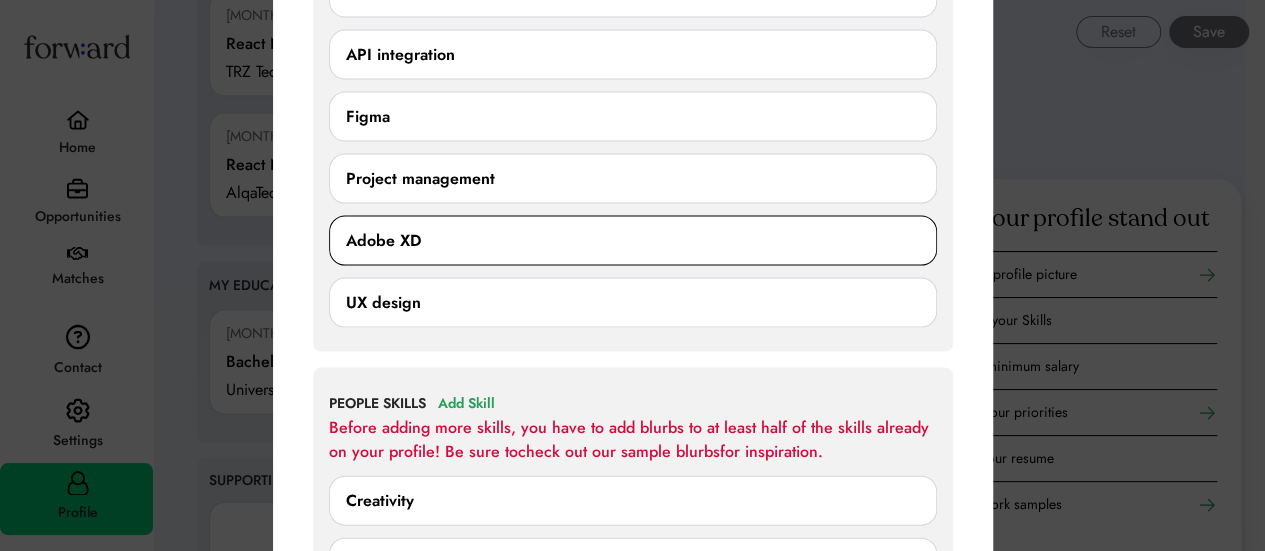 click on "Adobe XD" at bounding box center [633, 241] 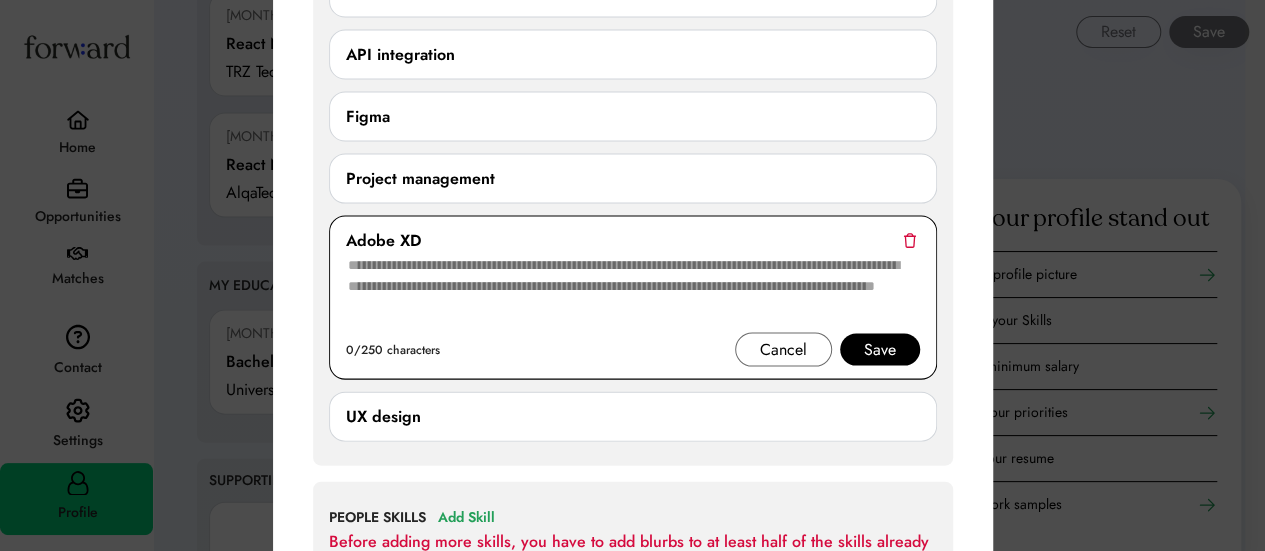 click at bounding box center [909, 240] 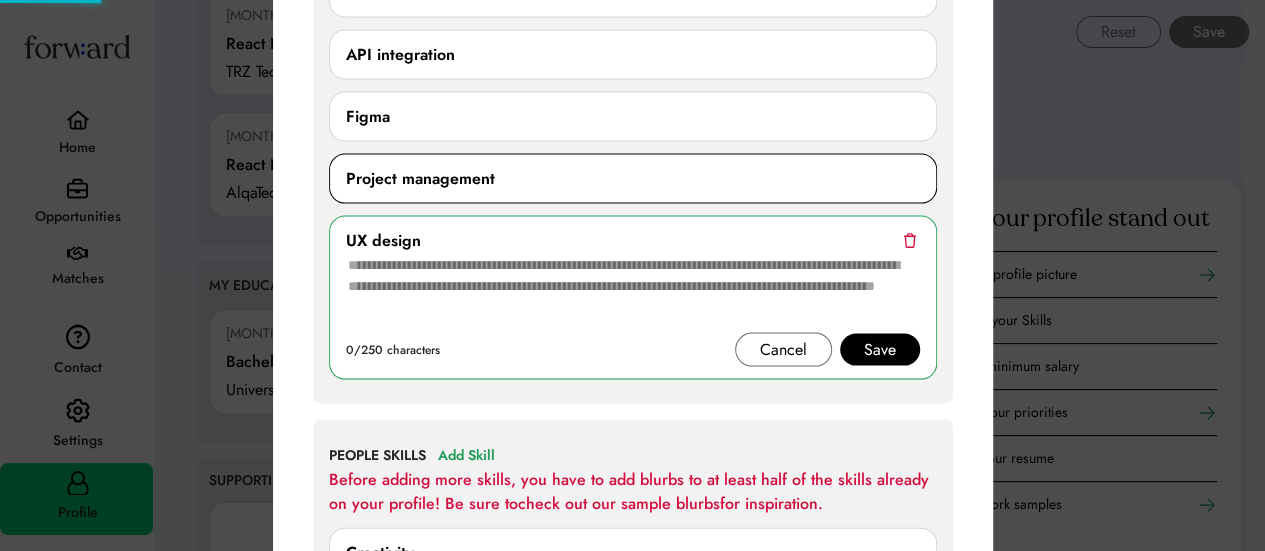 click on "Project management" at bounding box center (633, 179) 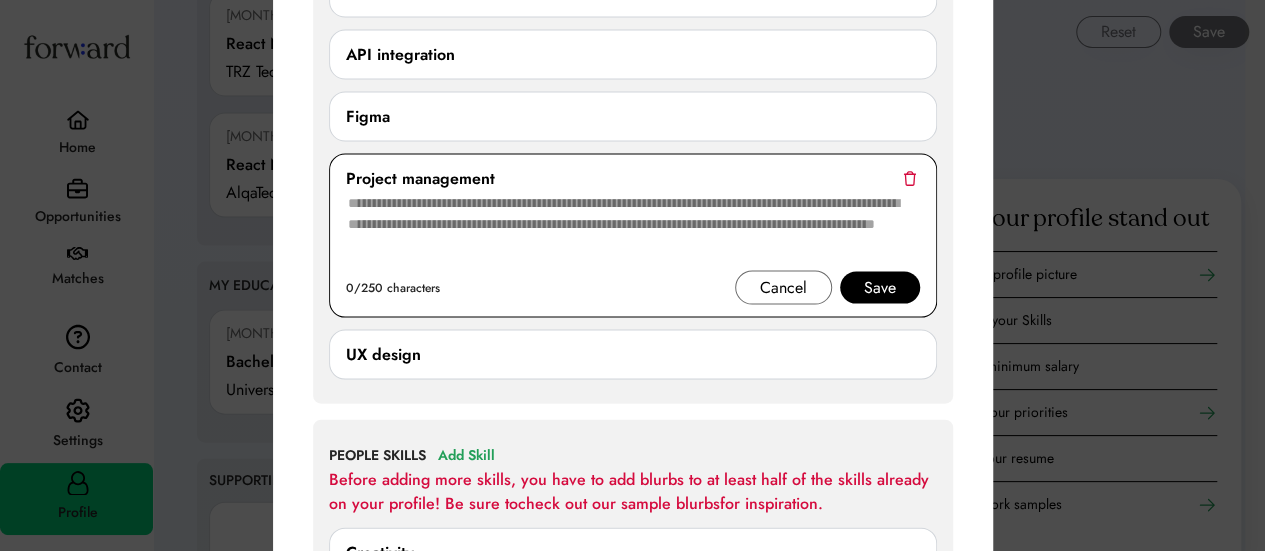 click at bounding box center [909, 178] 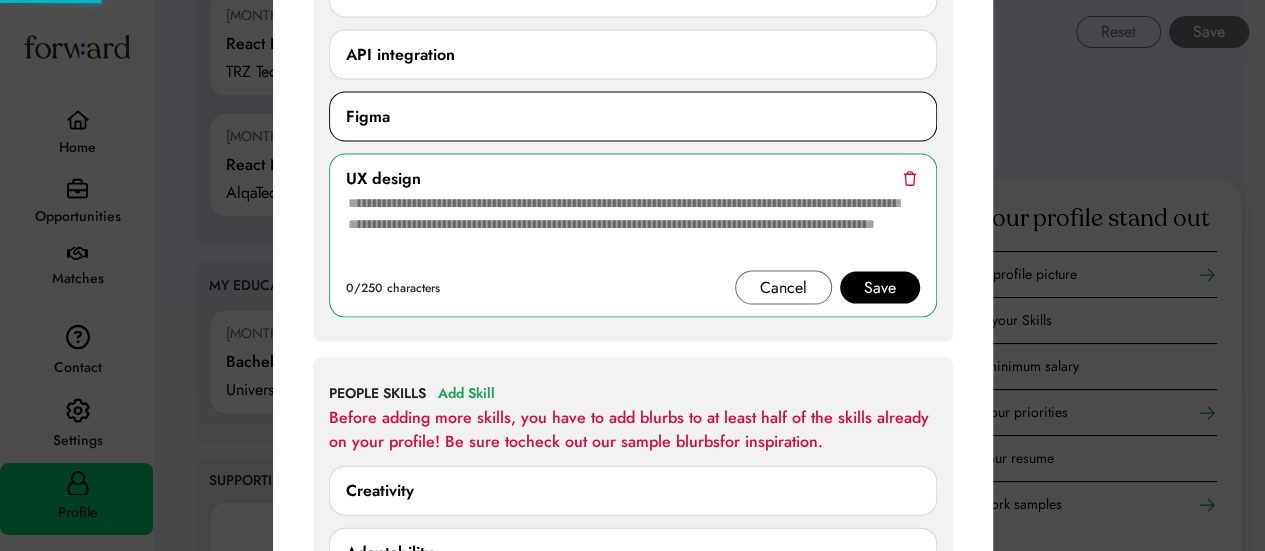 click on "Figma" at bounding box center [633, 117] 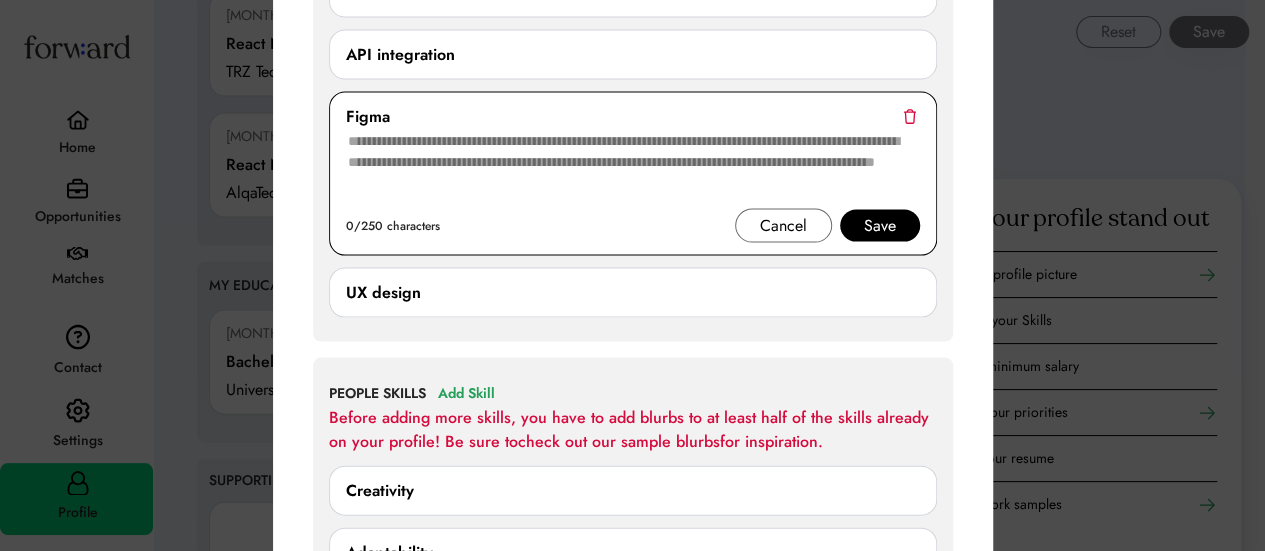 click on "Figma" at bounding box center (633, 117) 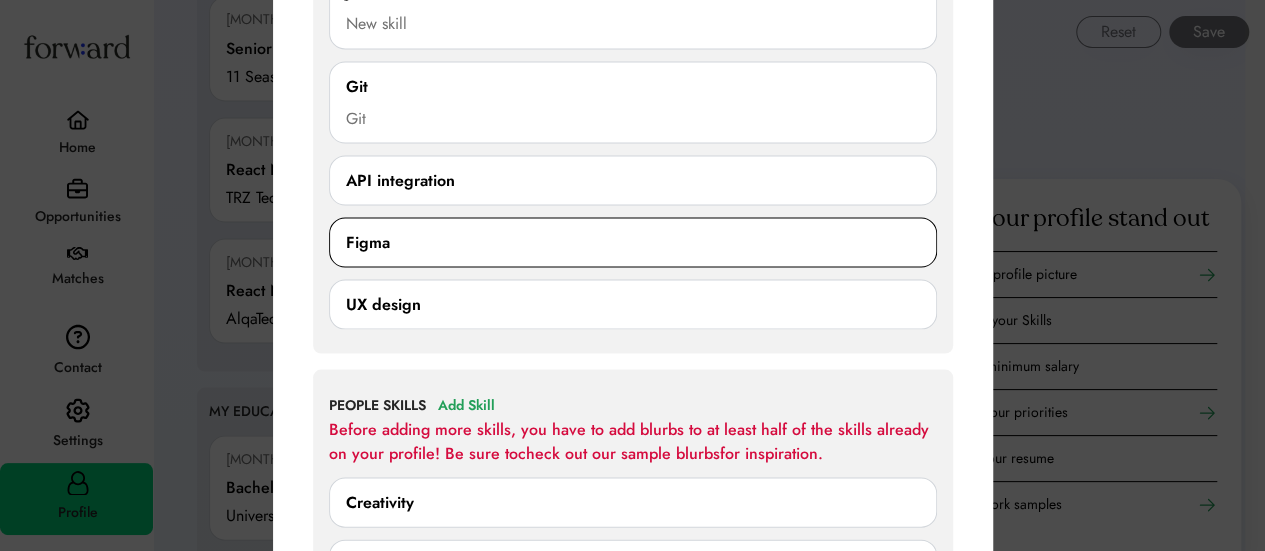 scroll, scrollTop: 1865, scrollLeft: 0, axis: vertical 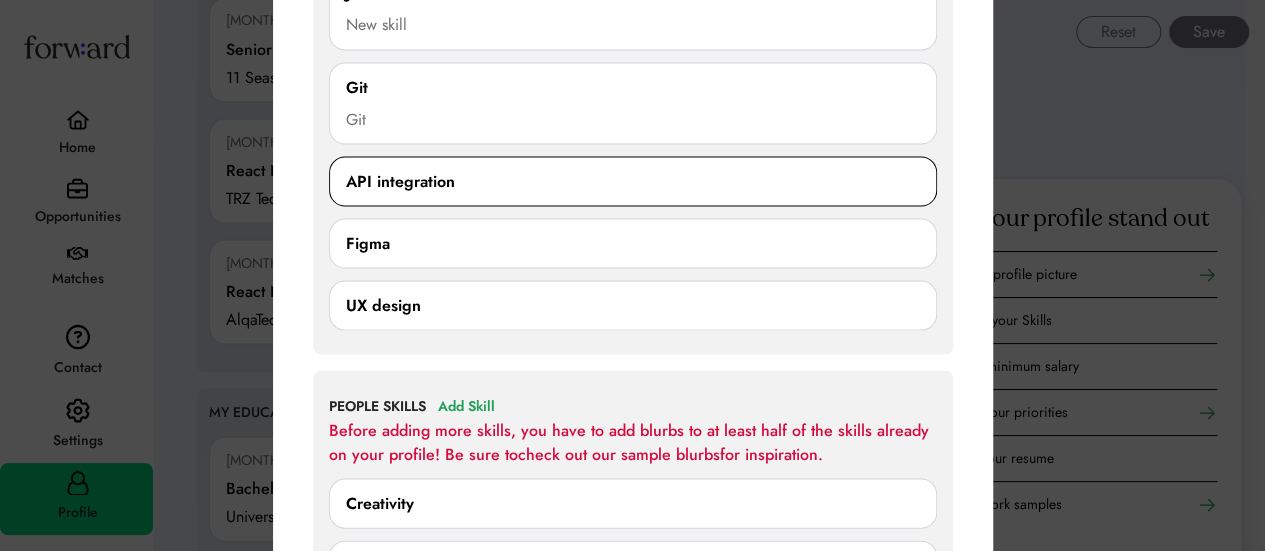 click on "API integration" at bounding box center [633, 181] 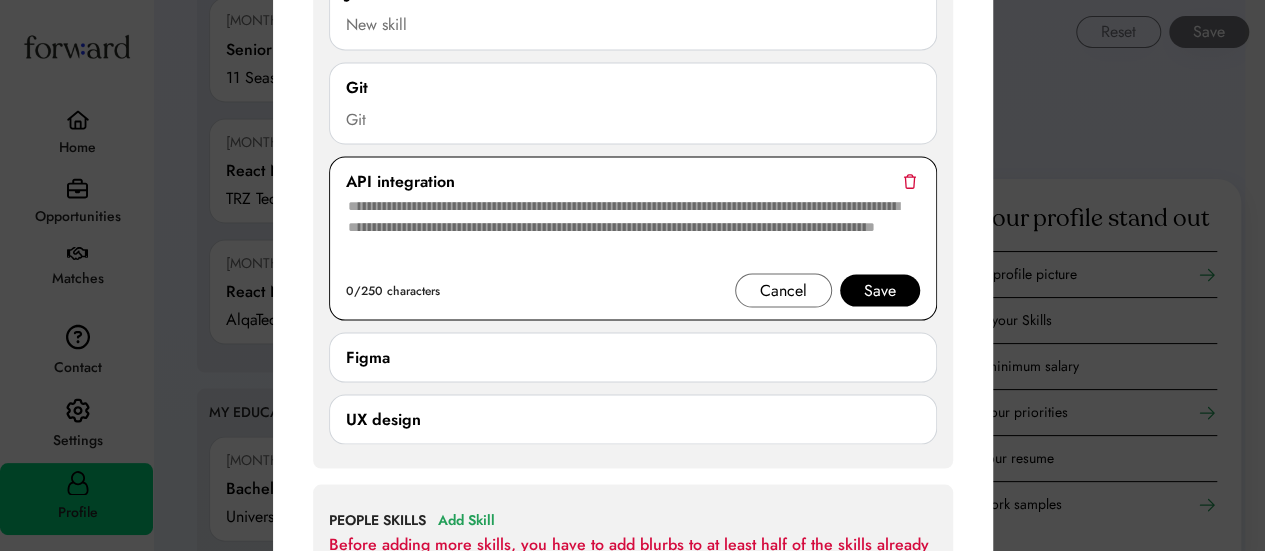 click at bounding box center [909, 180] 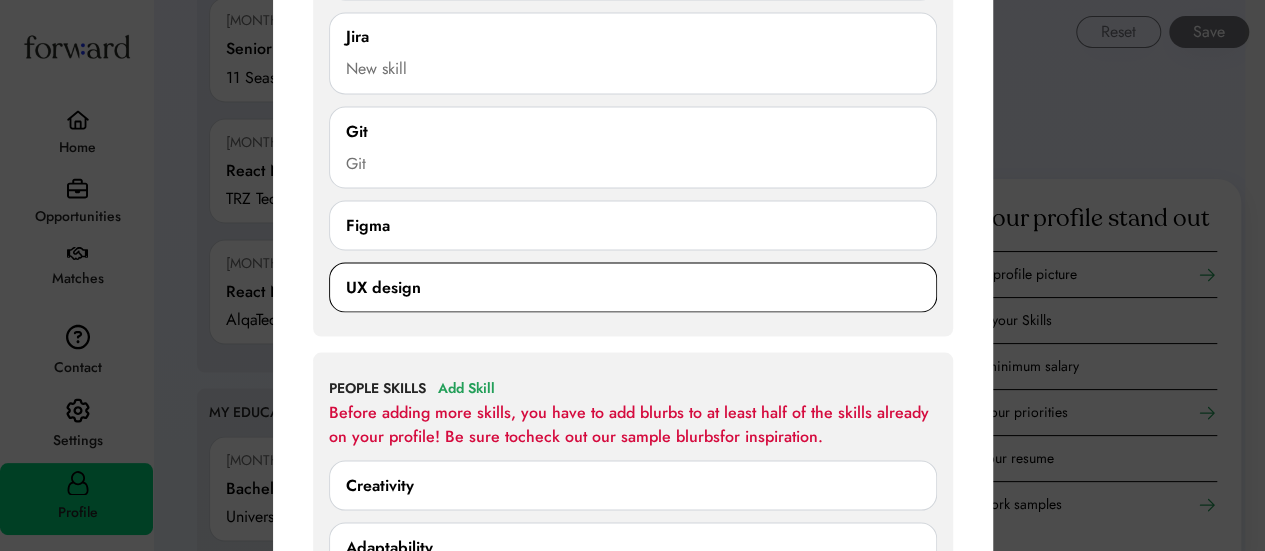click on "UX design" at bounding box center (633, 287) 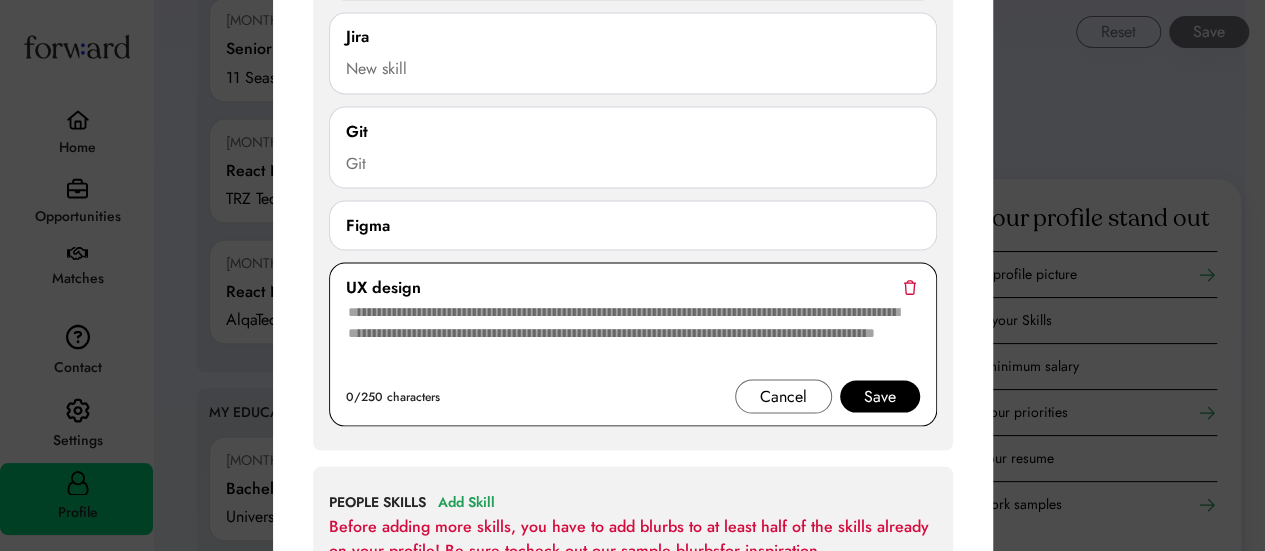 click at bounding box center [909, 286] 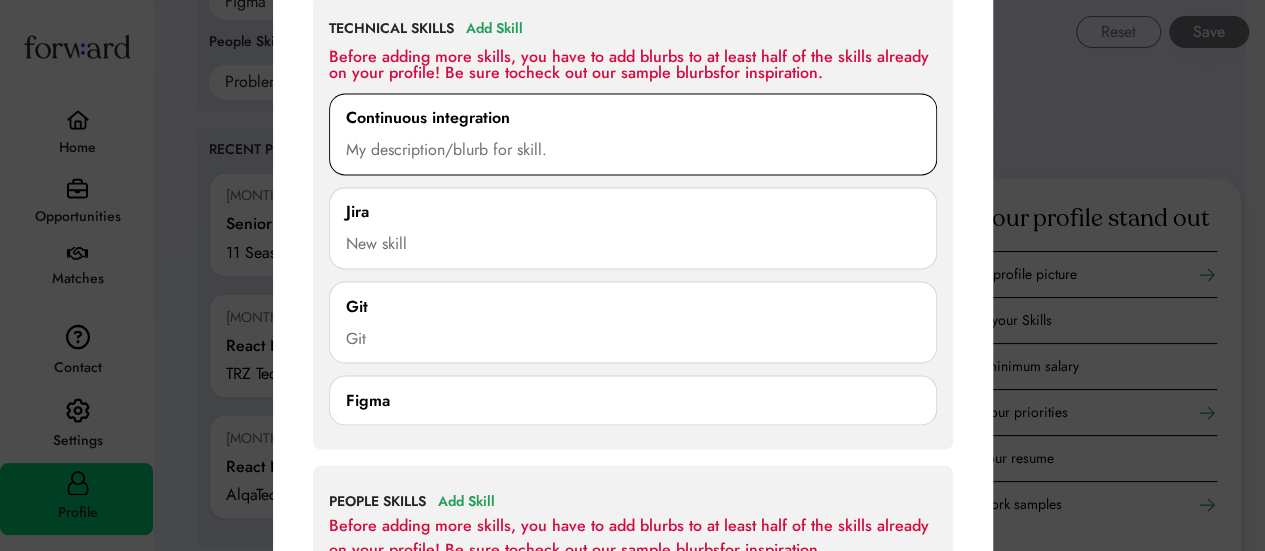 scroll, scrollTop: 1647, scrollLeft: 0, axis: vertical 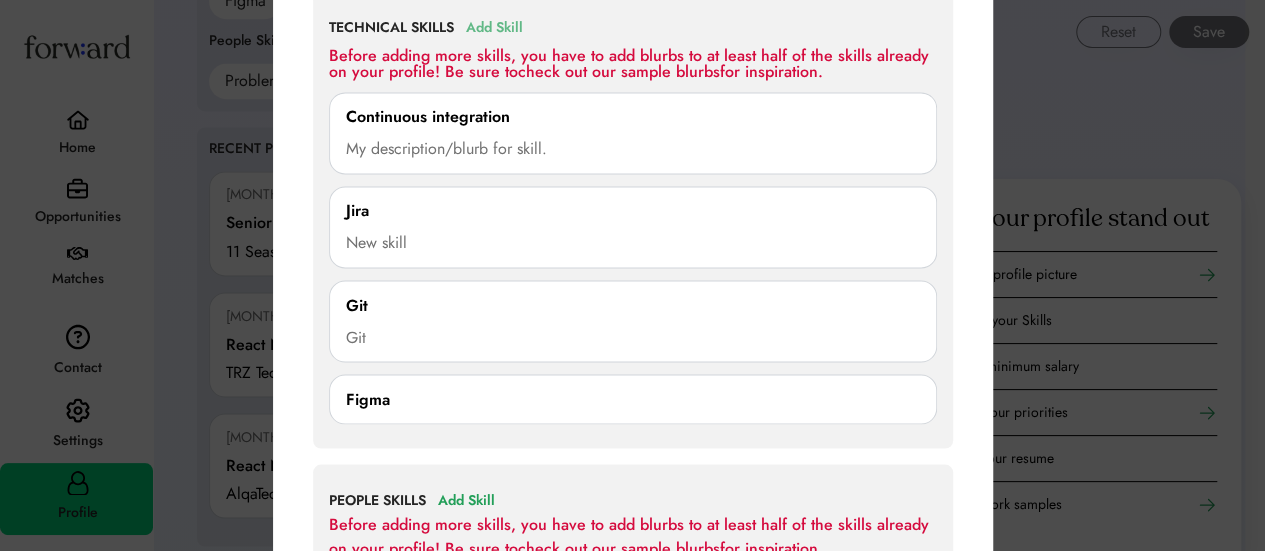 click on "Add Skill" at bounding box center [494, 28] 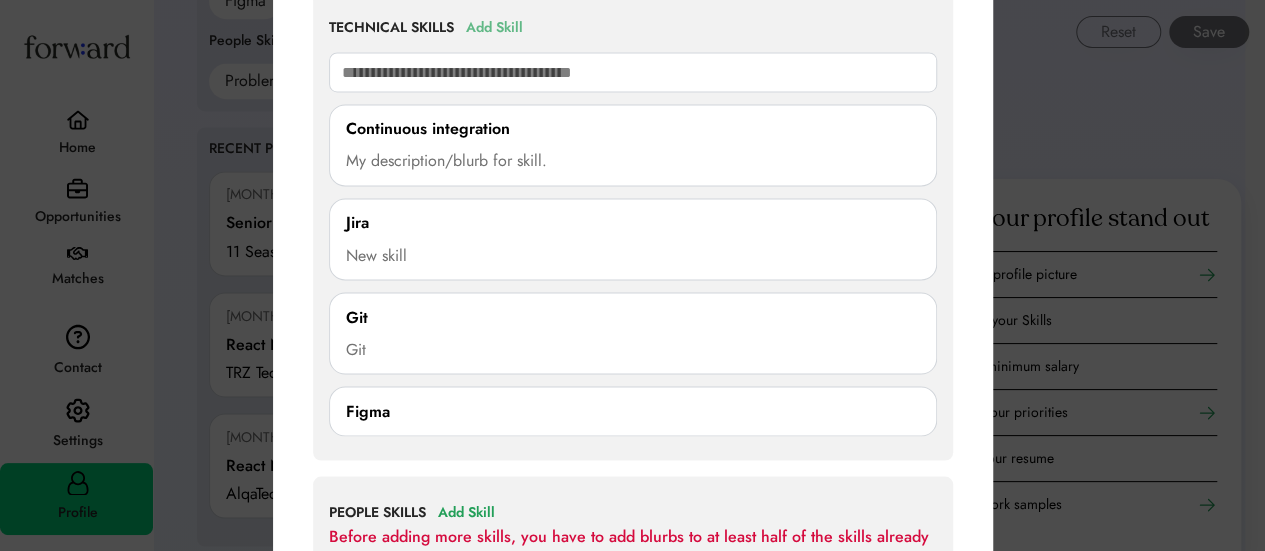 click on "Add Skill" at bounding box center (494, 28) 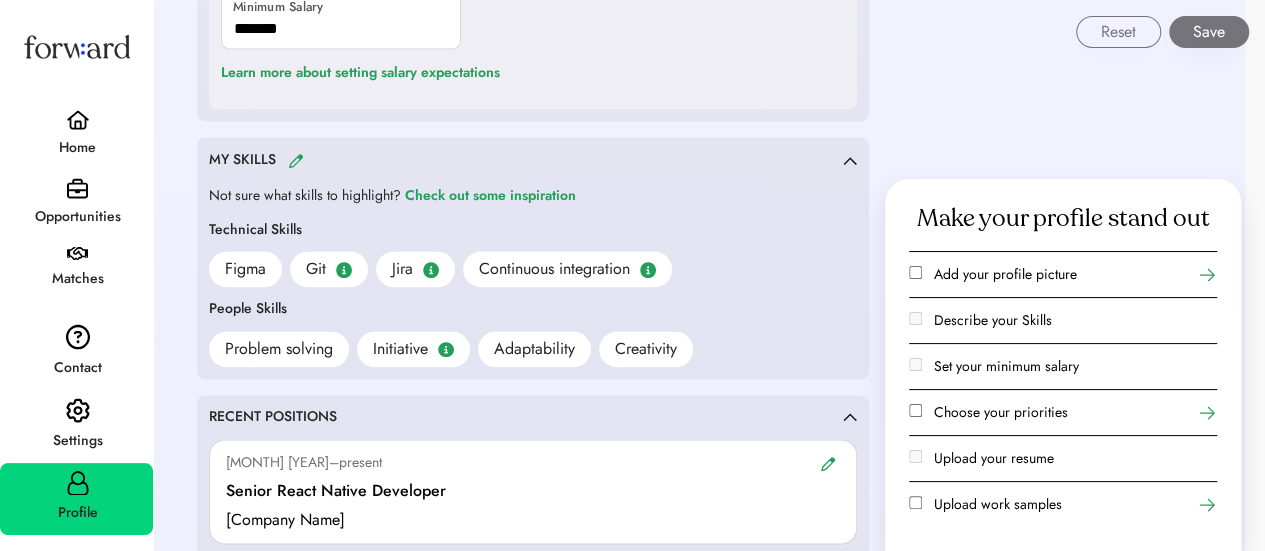 scroll, scrollTop: 1313, scrollLeft: 0, axis: vertical 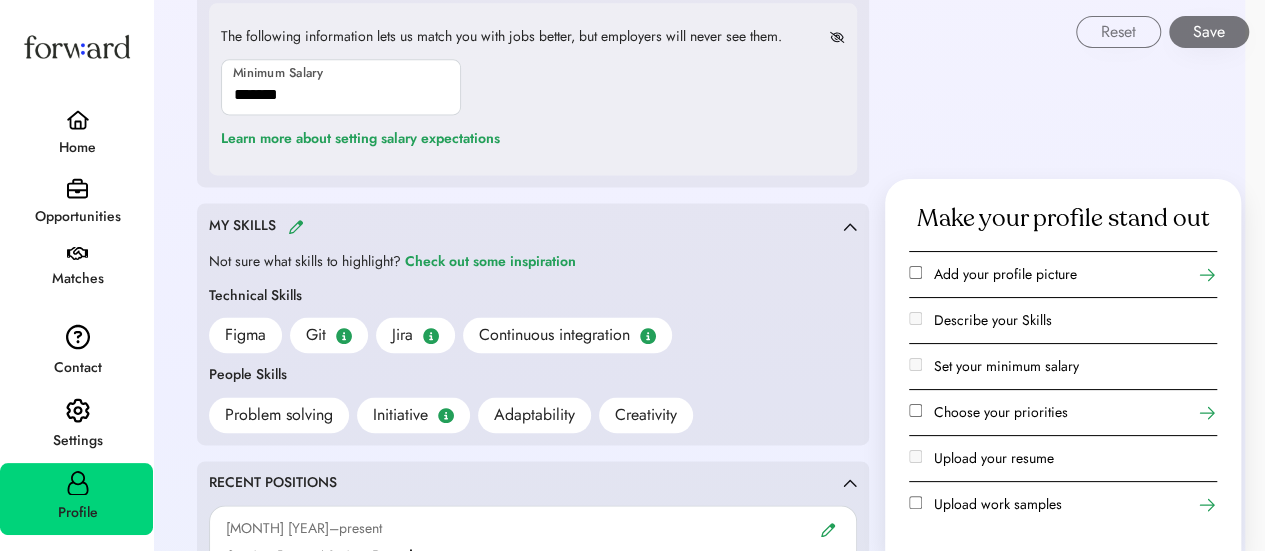 click at bounding box center (296, 226) 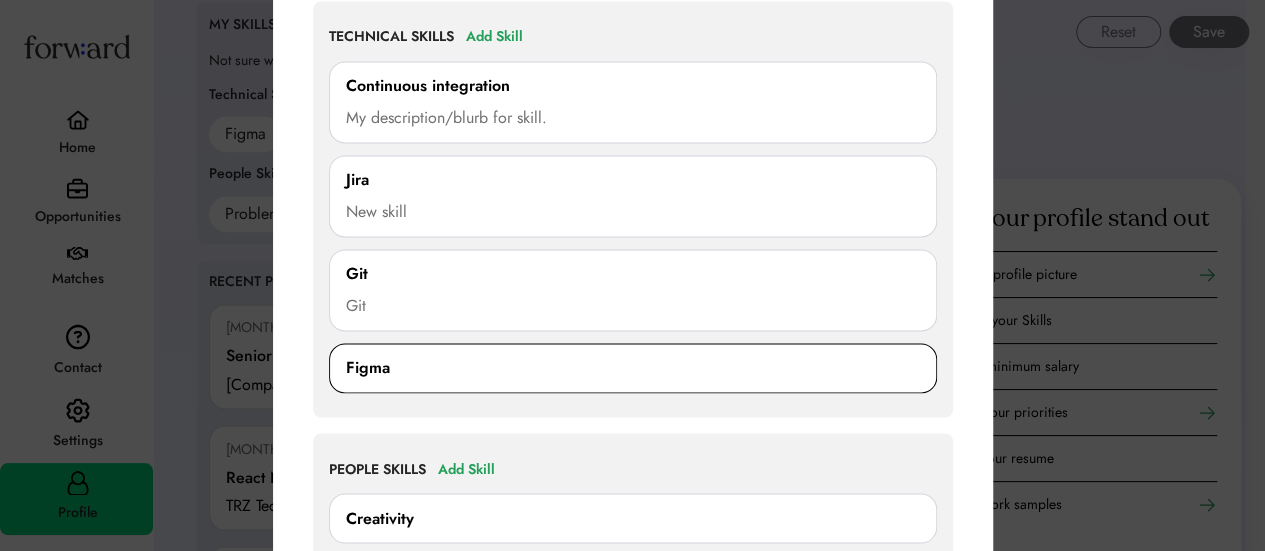 scroll, scrollTop: 1513, scrollLeft: 0, axis: vertical 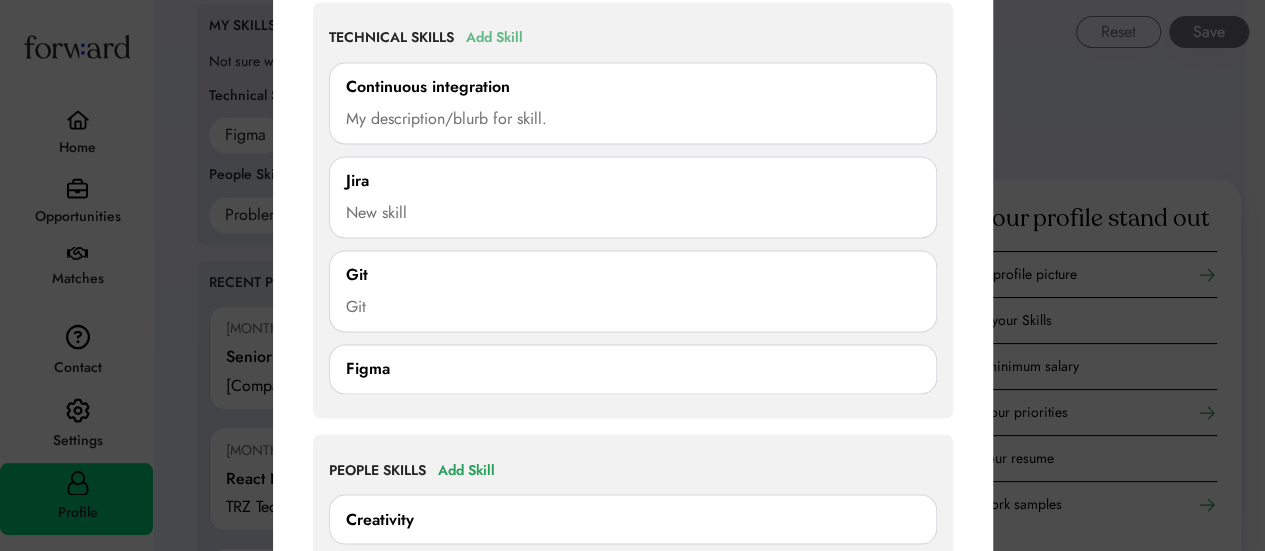 click on "Add Skill" at bounding box center (494, 38) 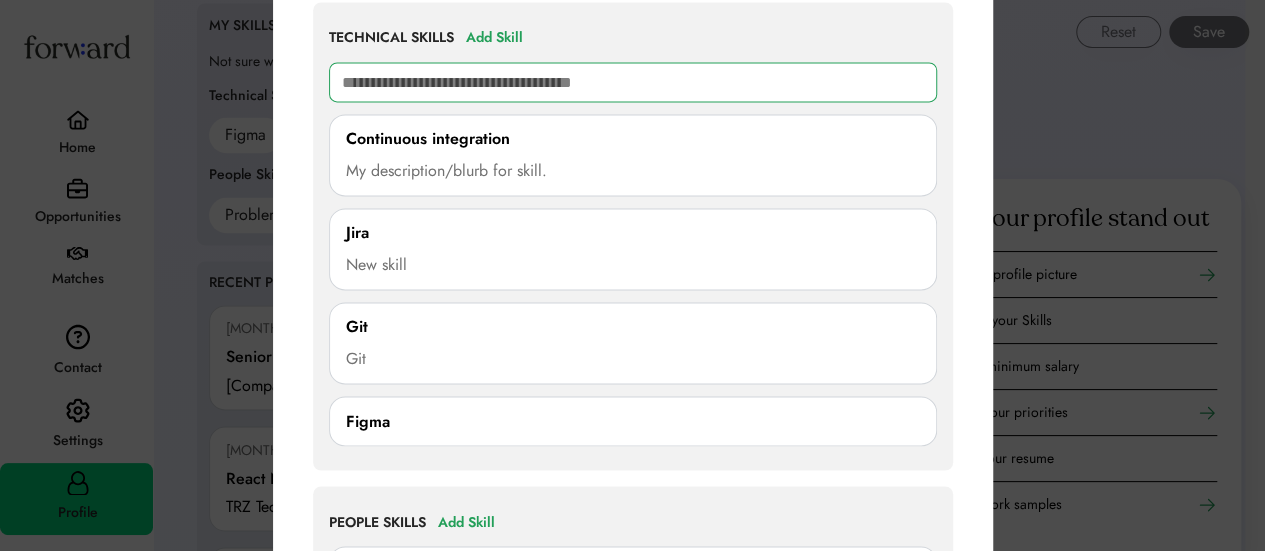 click at bounding box center (633, 82) 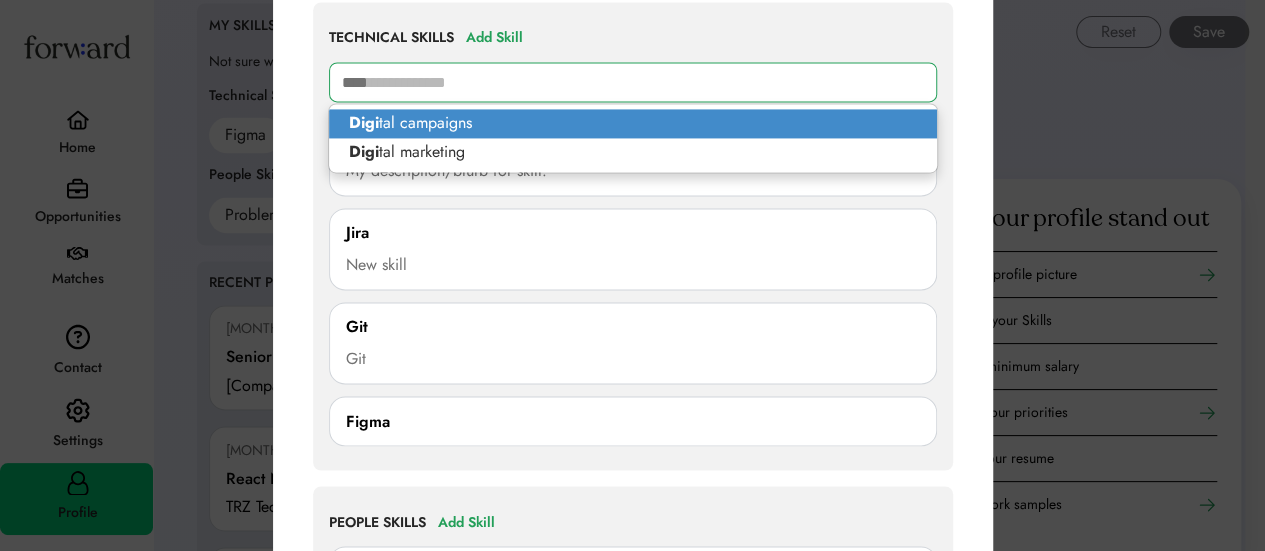 click on "Digi tal campaigns" at bounding box center [633, 123] 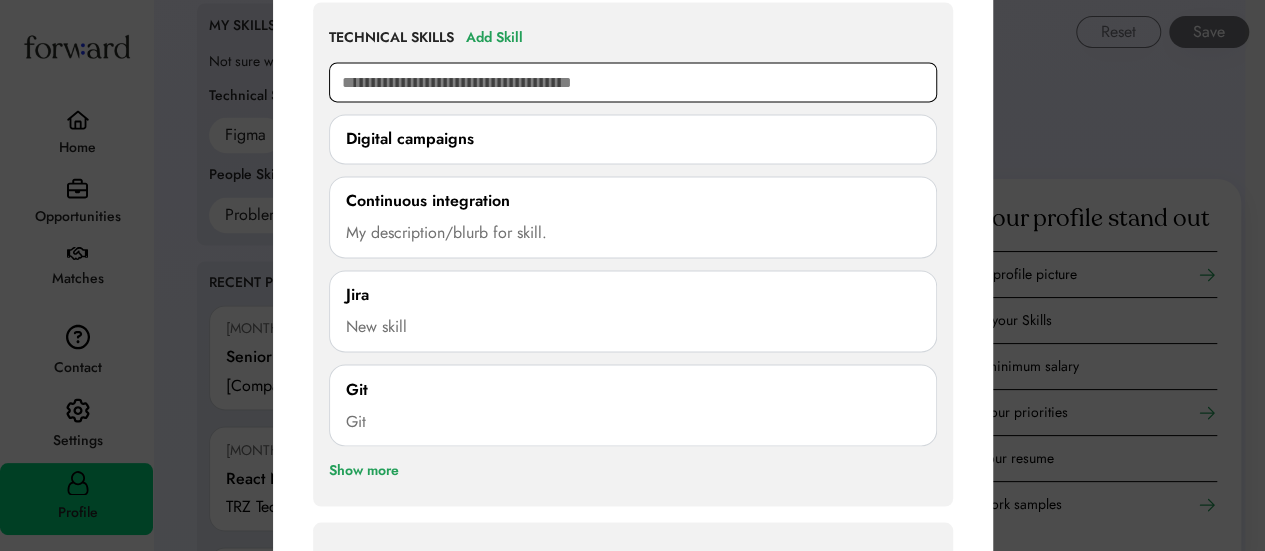 click at bounding box center (633, 82) 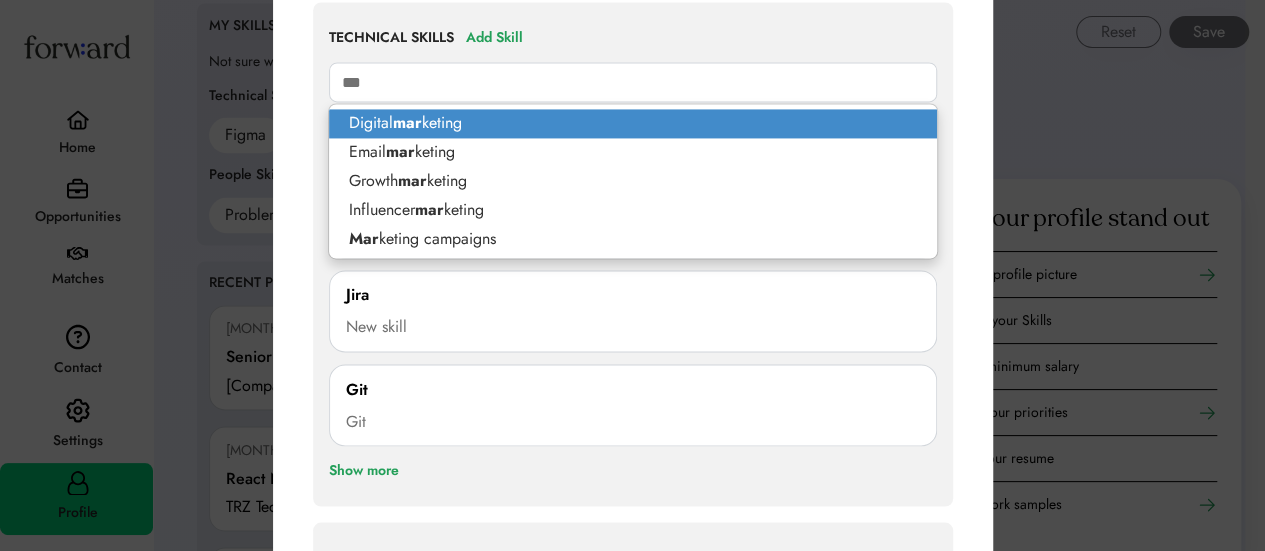 click on "Digital  mar keting" at bounding box center (633, 123) 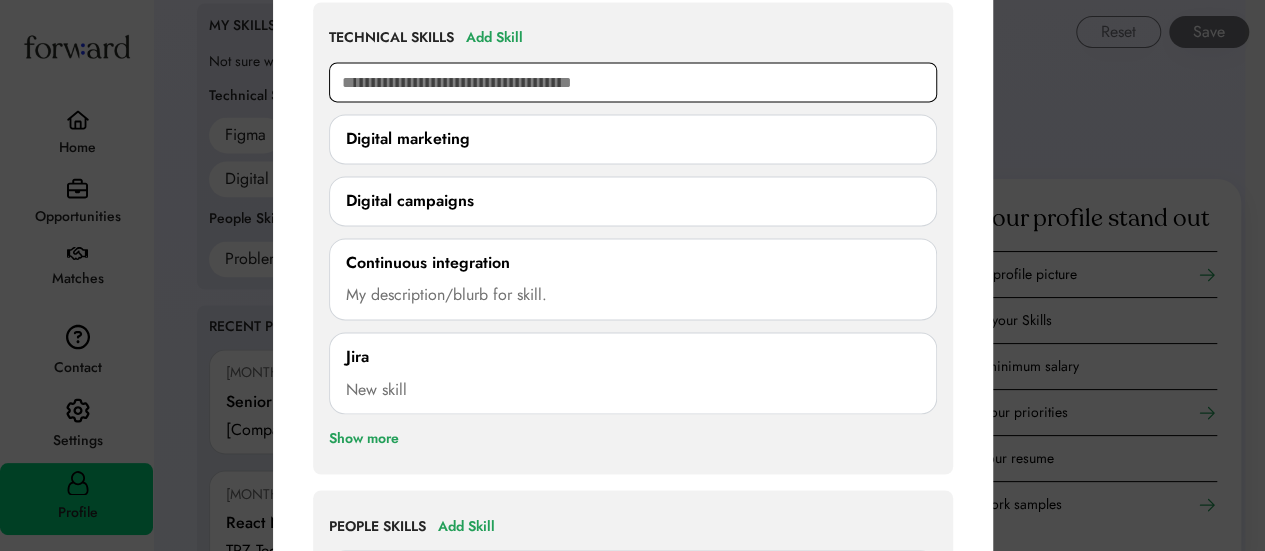 click at bounding box center [633, 82] 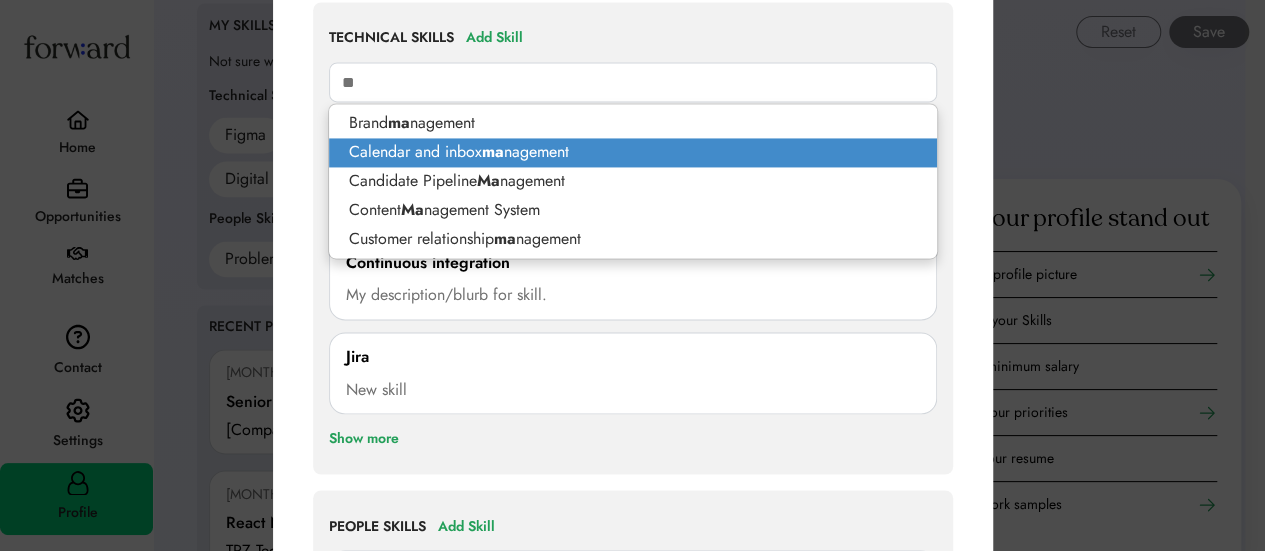 click on "Calendar and inbox  ma nagement" at bounding box center [633, 152] 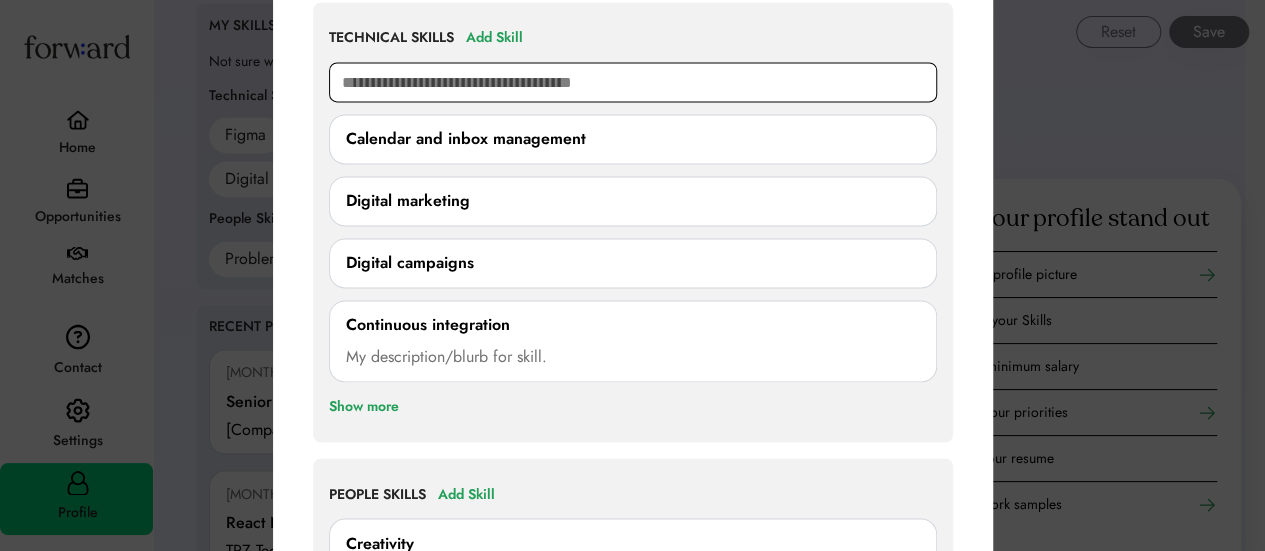 click at bounding box center (633, 82) 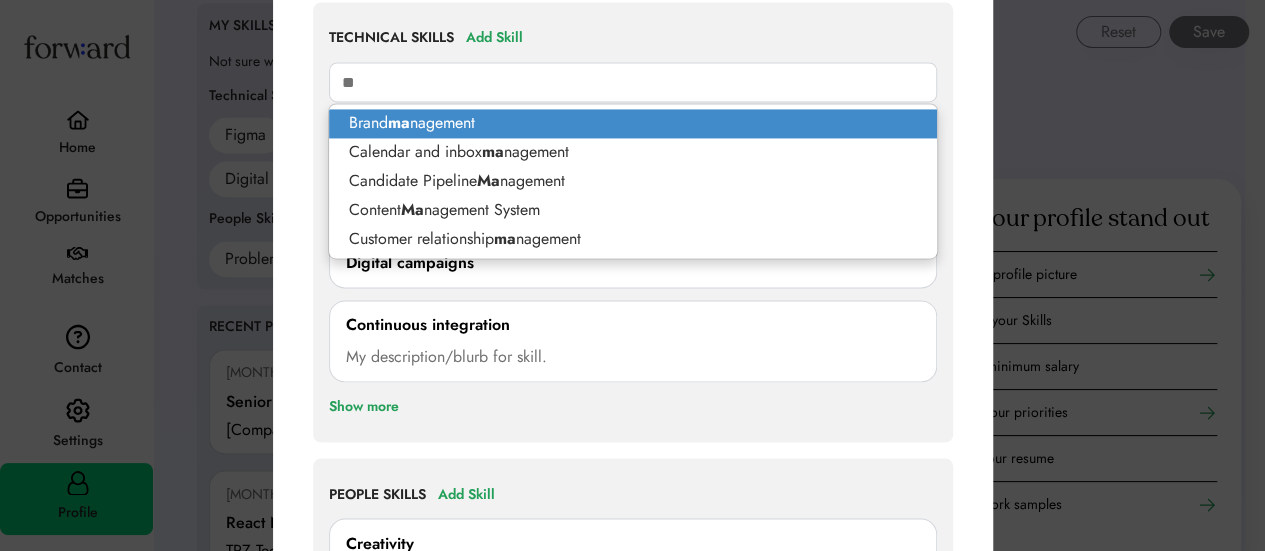 click on "Brand  ma nagement" at bounding box center (633, 123) 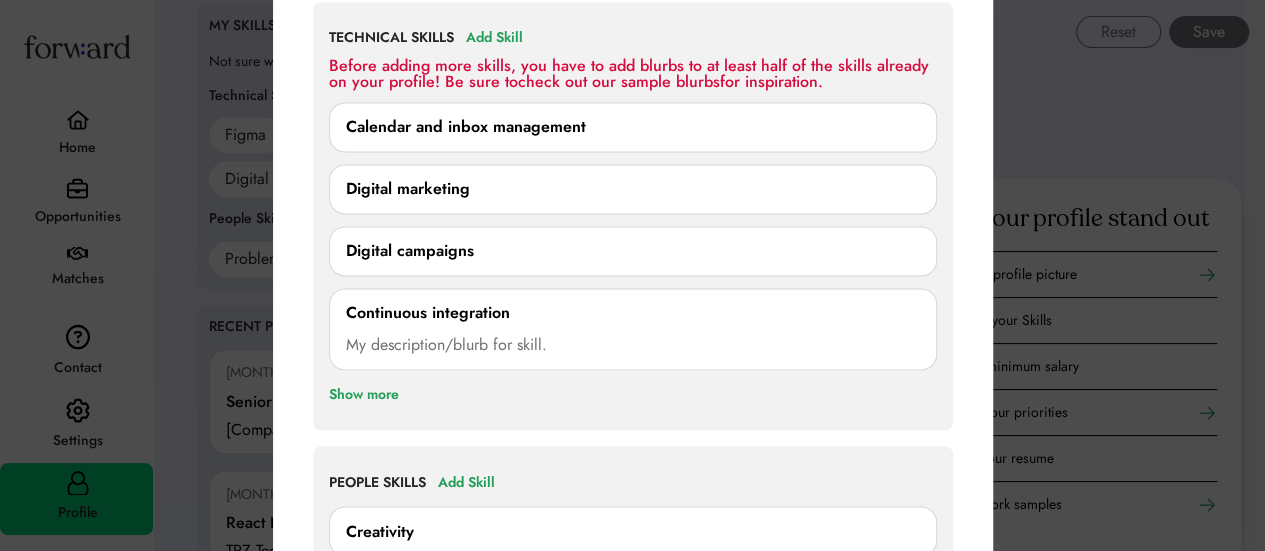scroll, scrollTop: 1499, scrollLeft: 0, axis: vertical 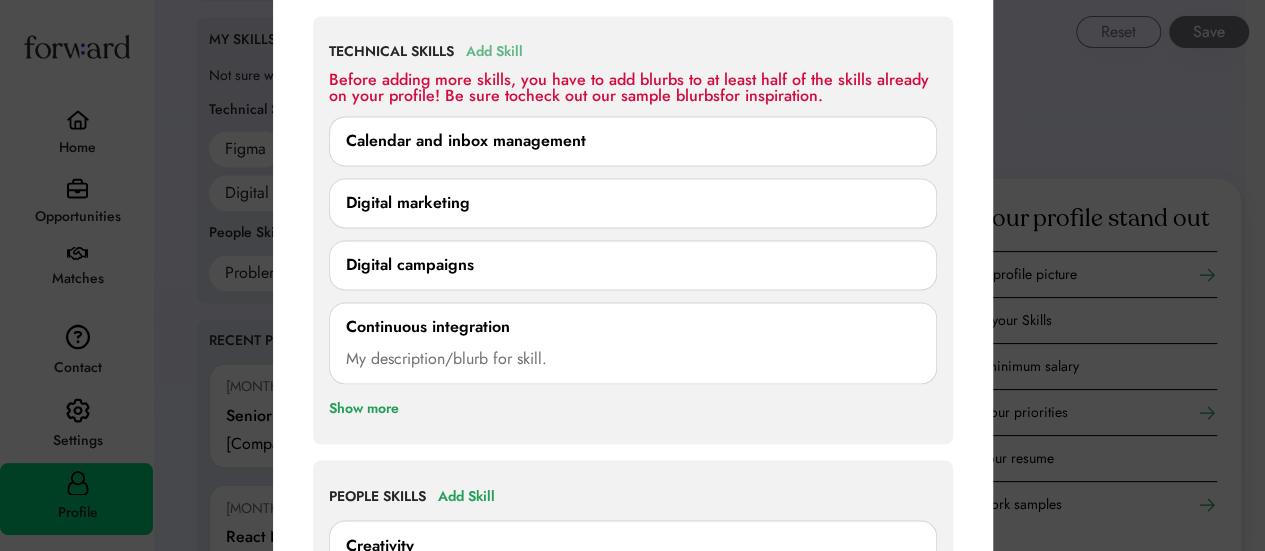 click on "Add Skill" at bounding box center (494, 52) 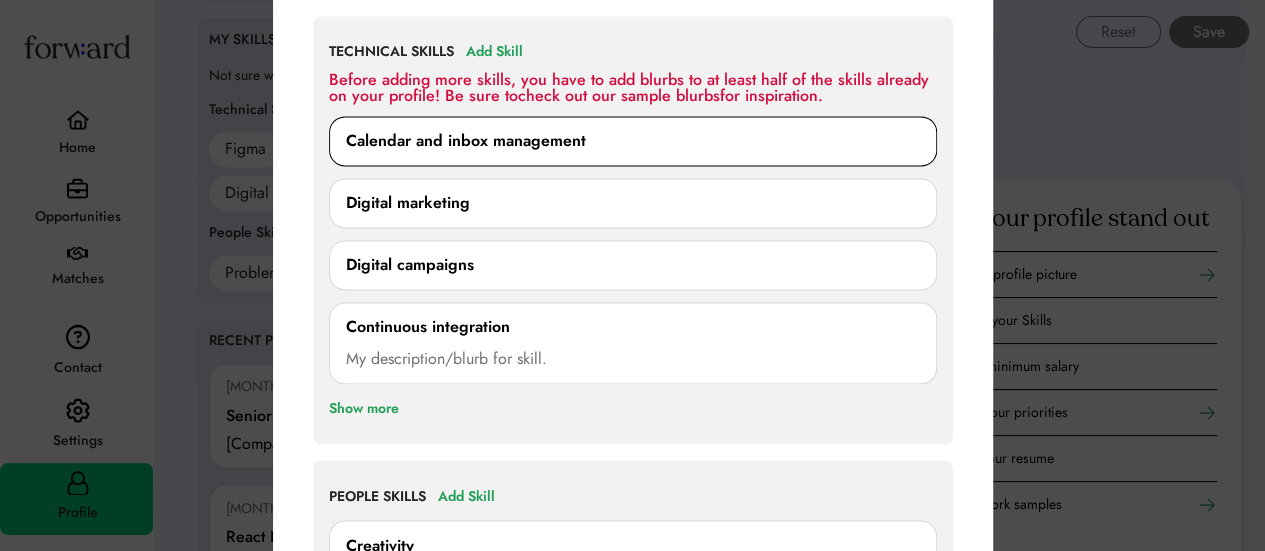 click on "Calendar and inbox management" at bounding box center [466, 141] 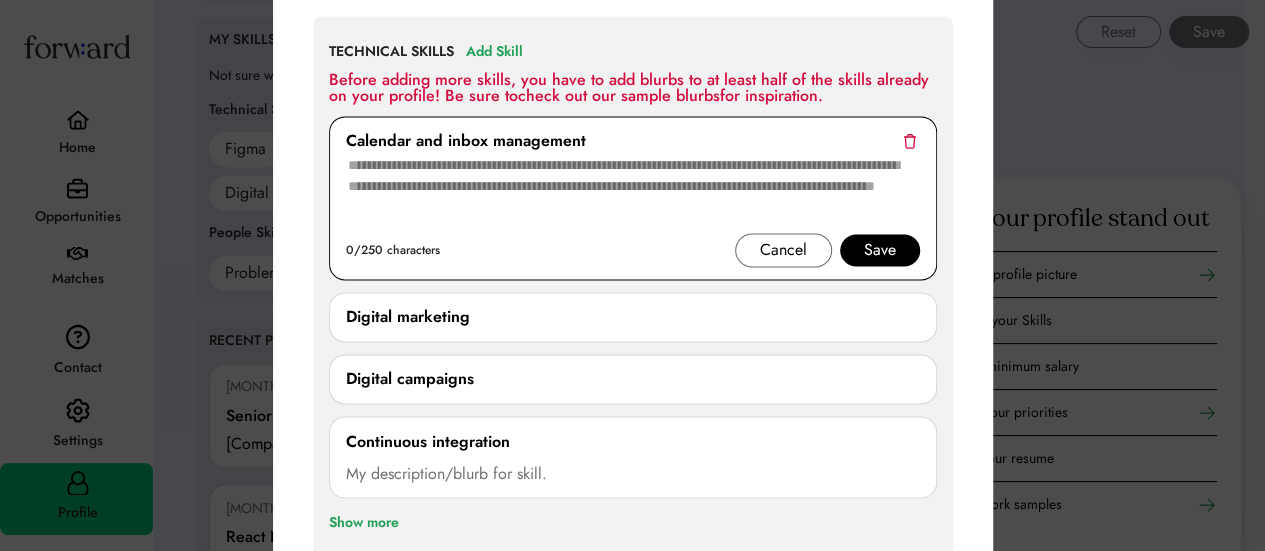click at bounding box center (909, 140) 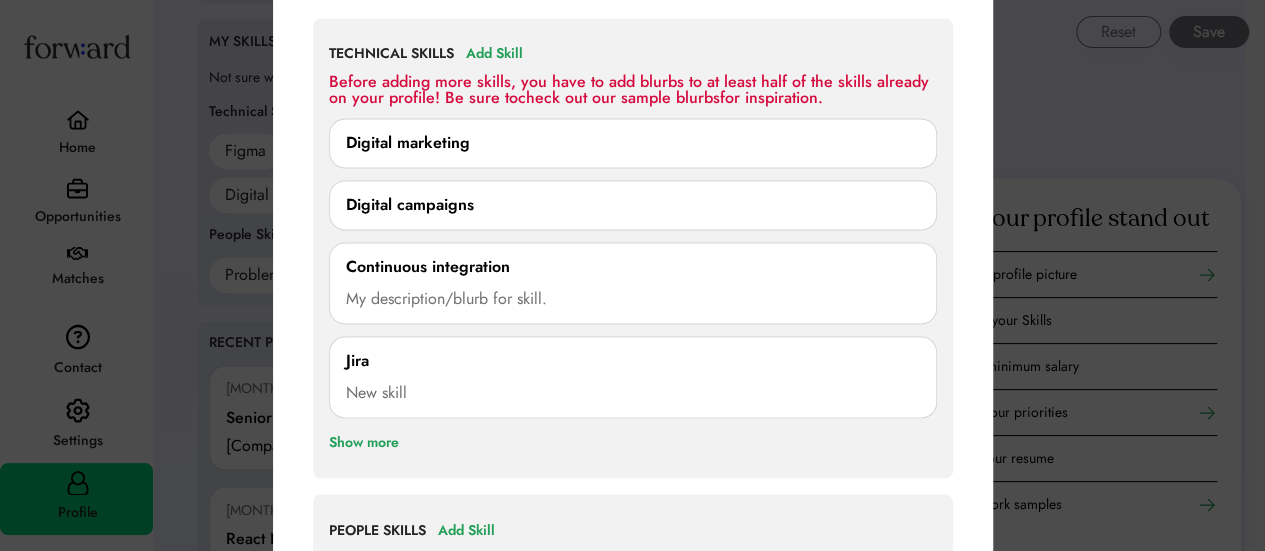 scroll, scrollTop: 1496, scrollLeft: 0, axis: vertical 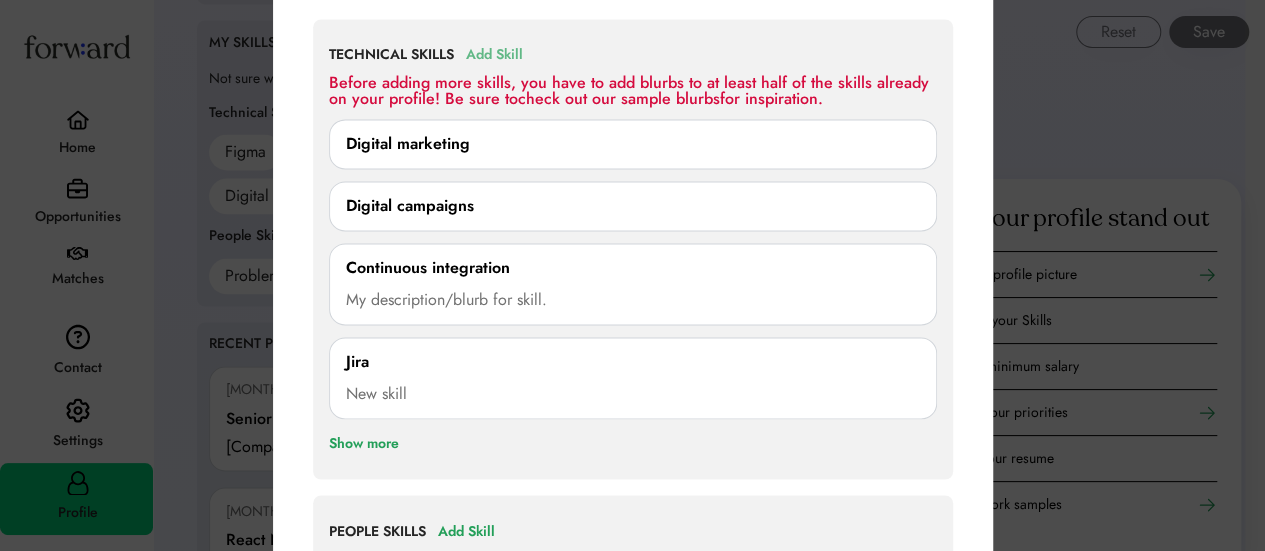 click on "Add Skill" at bounding box center [494, 55] 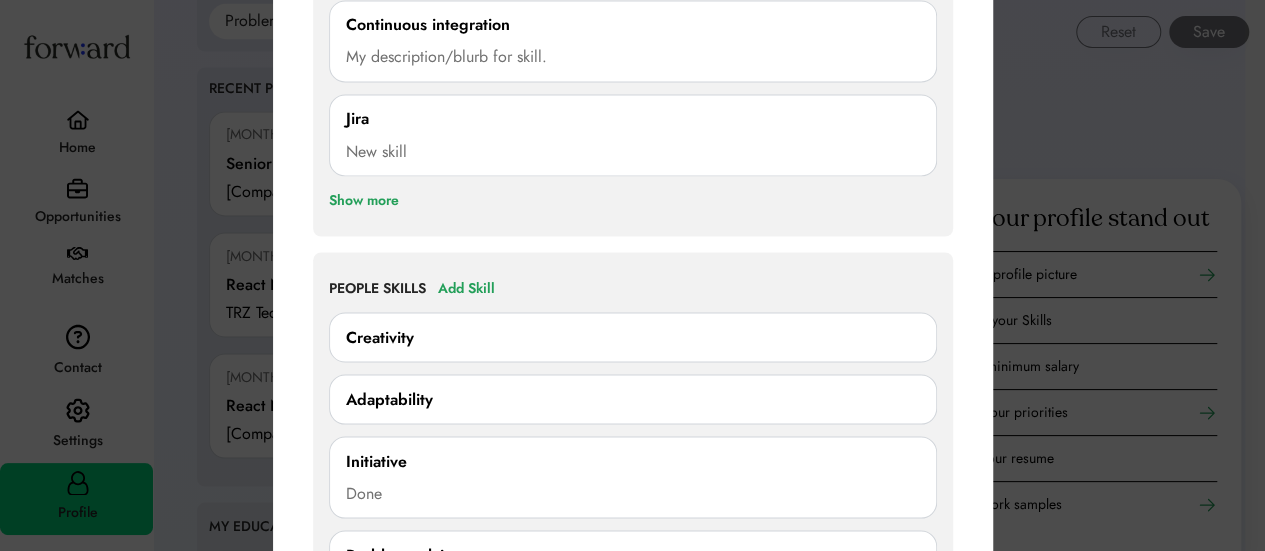 scroll, scrollTop: 1752, scrollLeft: 0, axis: vertical 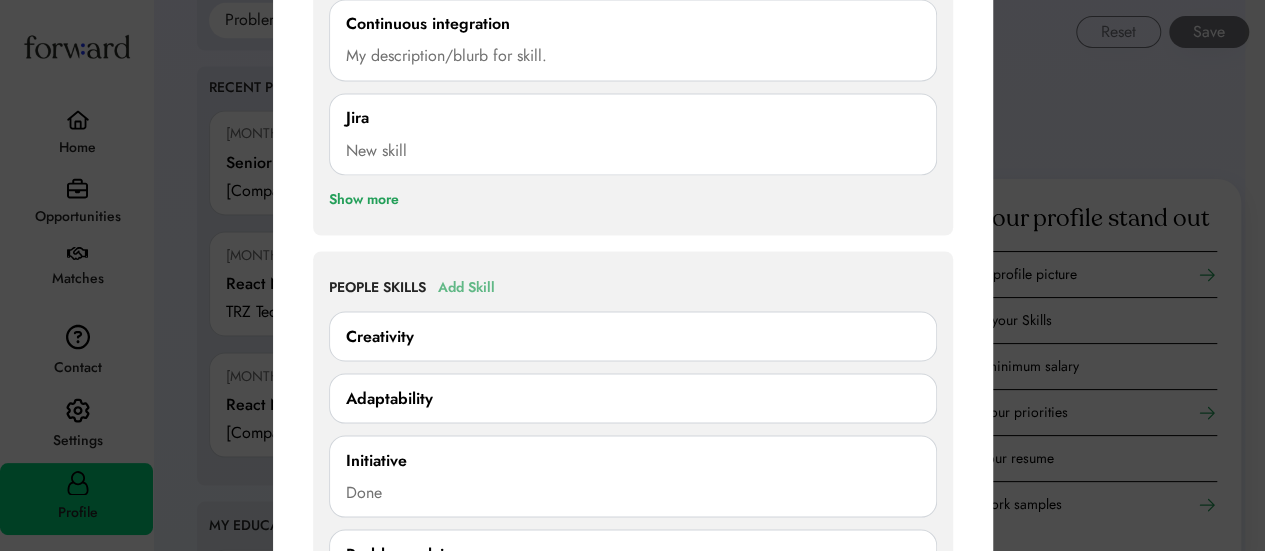 click on "Add Skill" at bounding box center (466, 287) 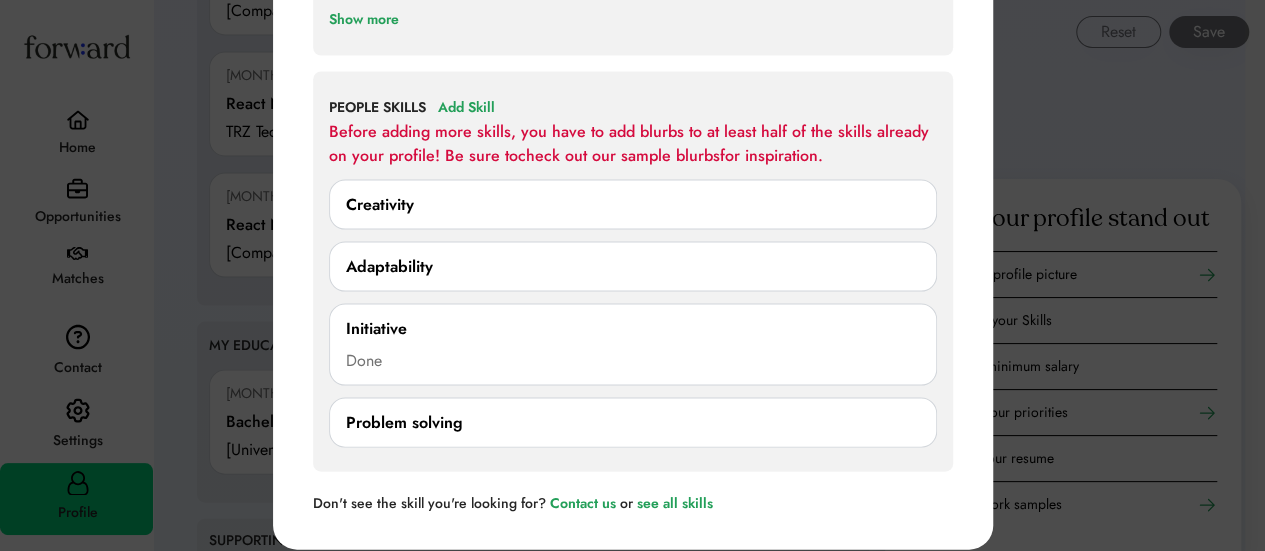 scroll, scrollTop: 1932, scrollLeft: 0, axis: vertical 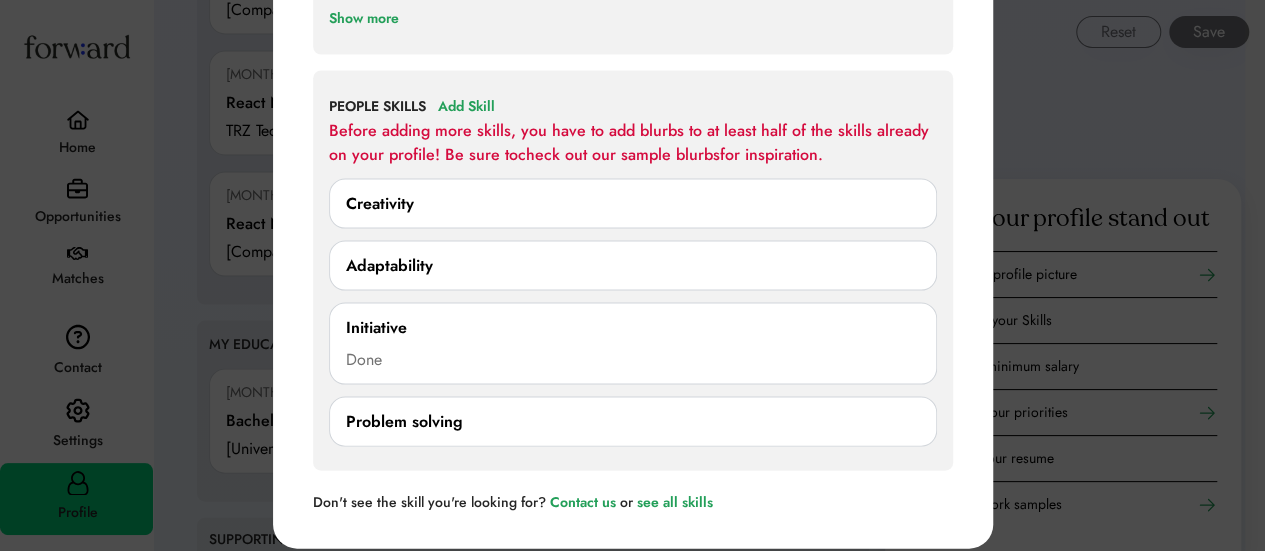 click on "Creativity" at bounding box center [633, 204] 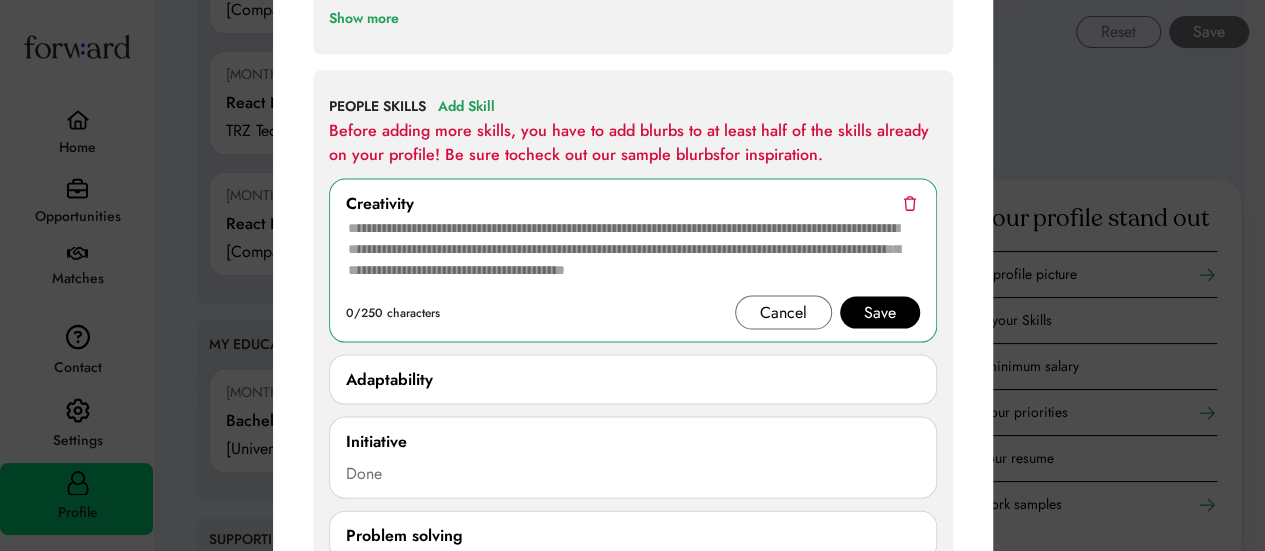 click at bounding box center (909, 203) 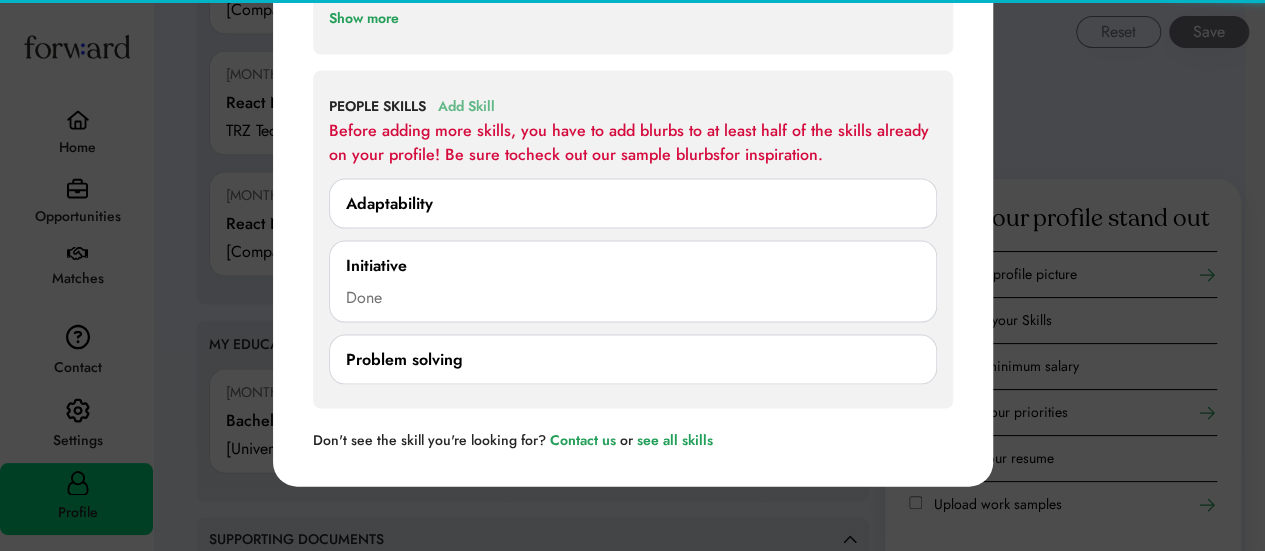 click on "Add Skill" at bounding box center [466, 107] 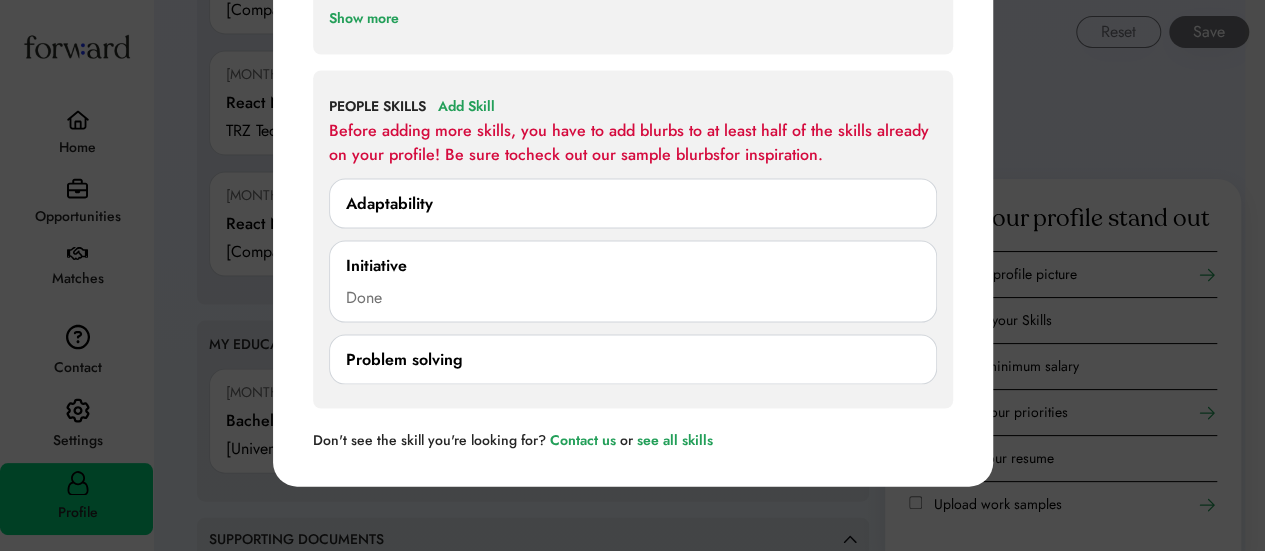 click on "Adaptability" at bounding box center (633, 204) 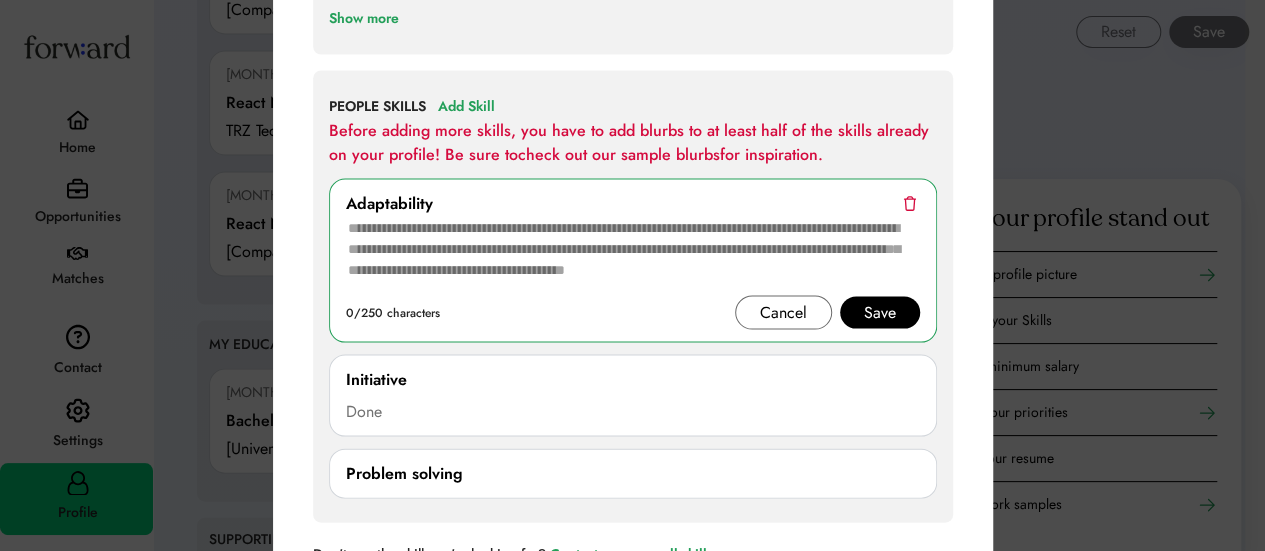 click at bounding box center [909, 203] 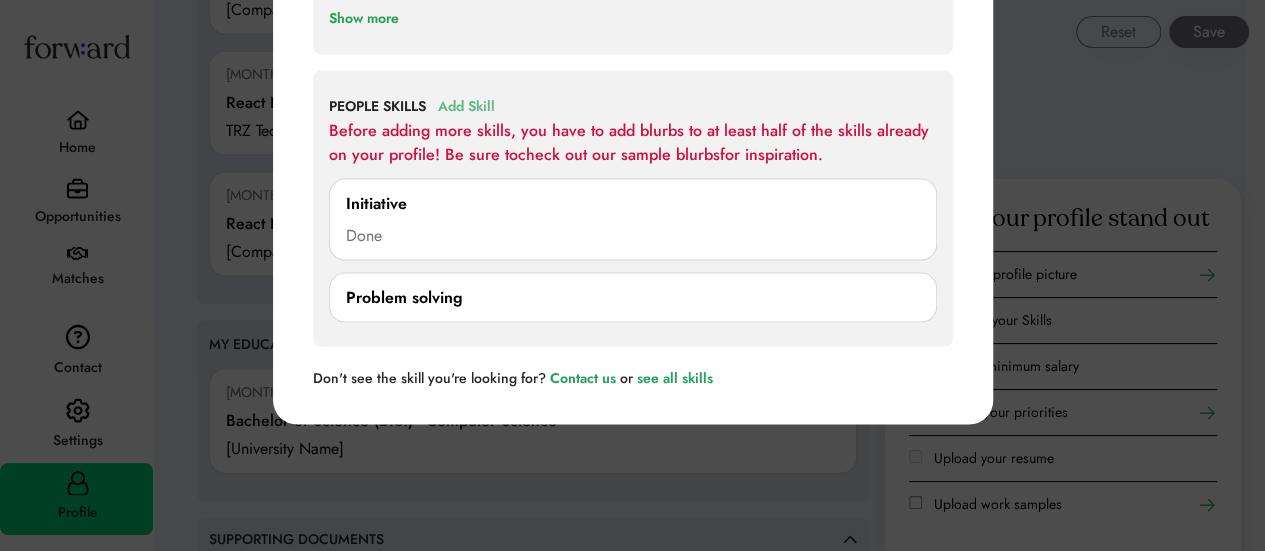 click on "Add Skill" at bounding box center (466, 107) 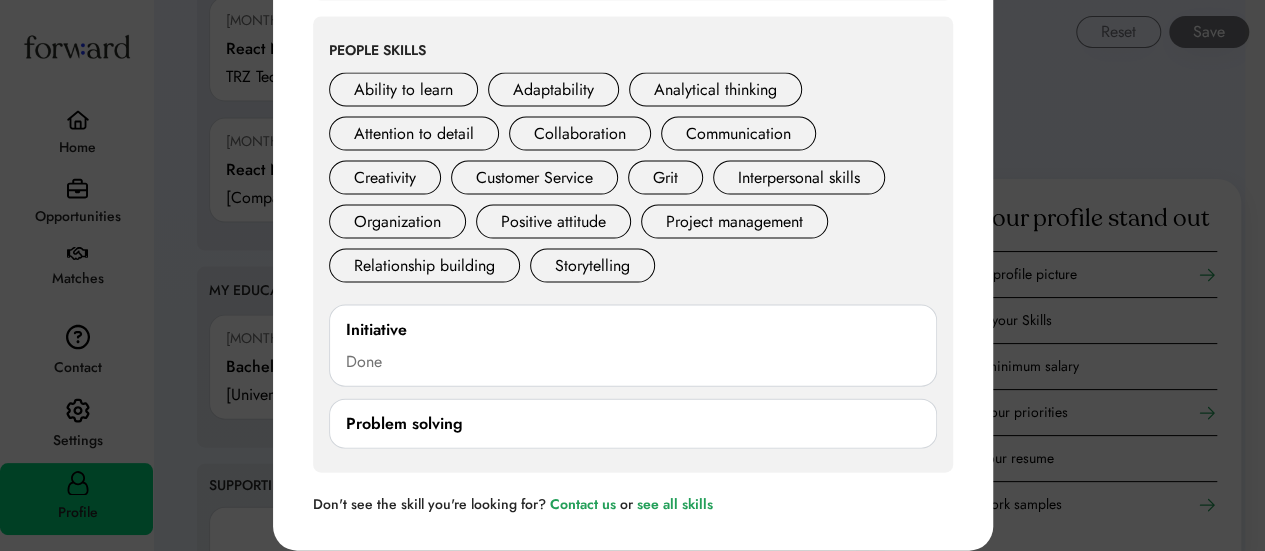 scroll, scrollTop: 1988, scrollLeft: 0, axis: vertical 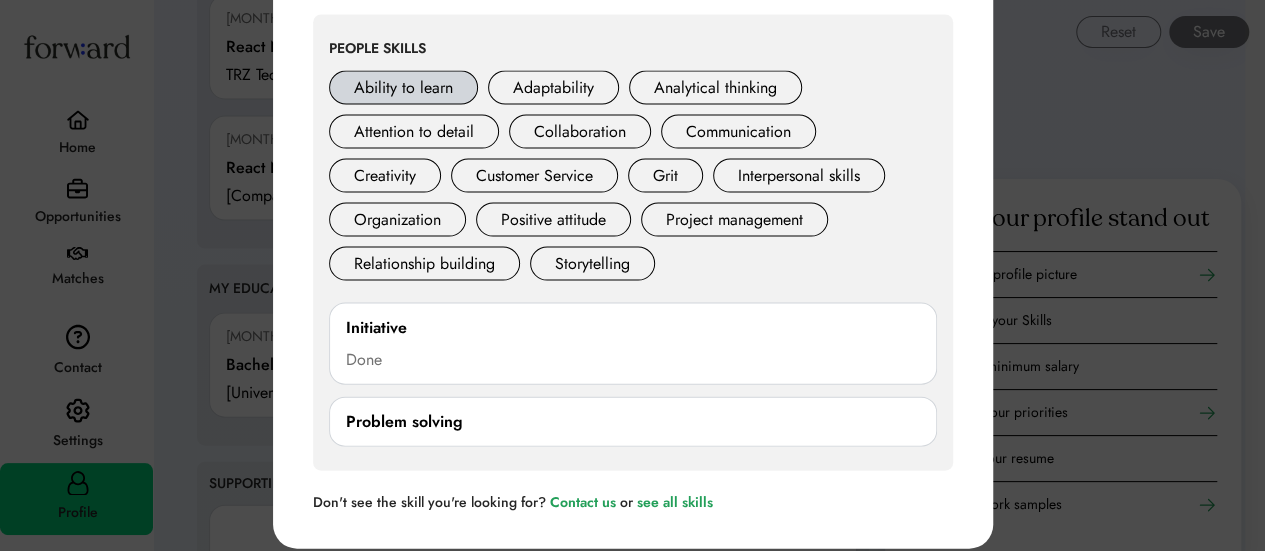 click on "Ability to learn" at bounding box center (403, 88) 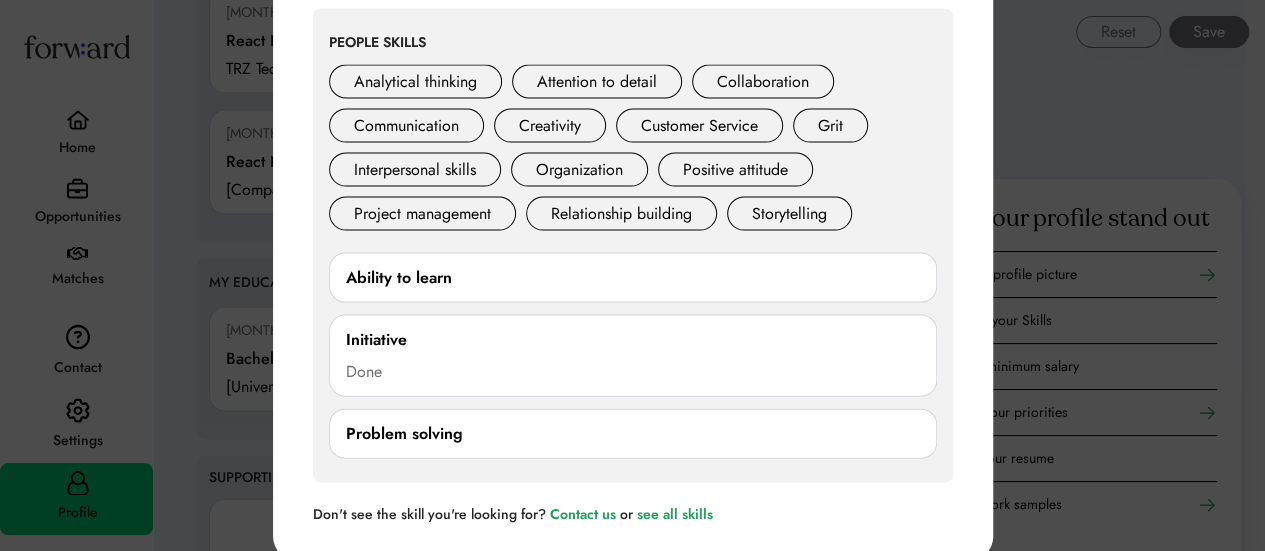scroll, scrollTop: 1993, scrollLeft: 0, axis: vertical 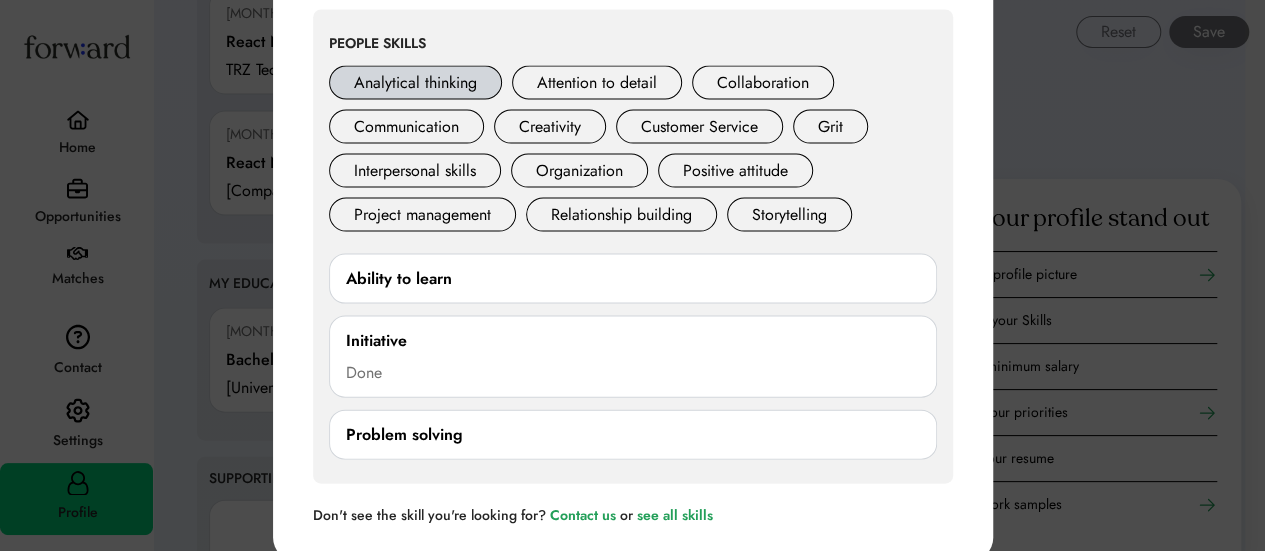click on "Analytical thinking" at bounding box center [415, 83] 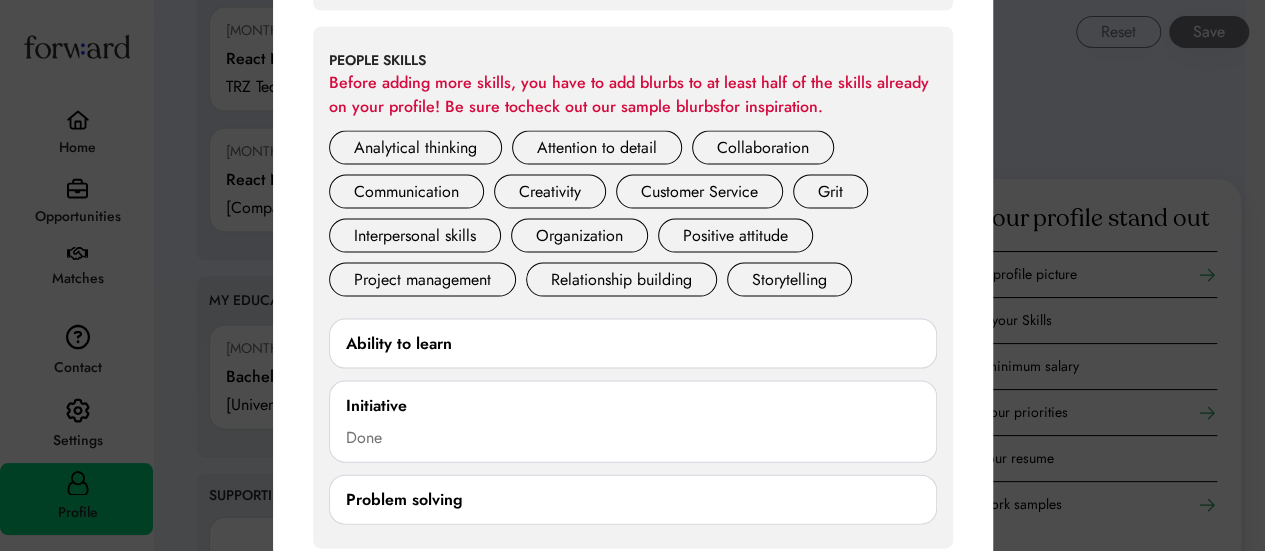 scroll, scrollTop: 1975, scrollLeft: 0, axis: vertical 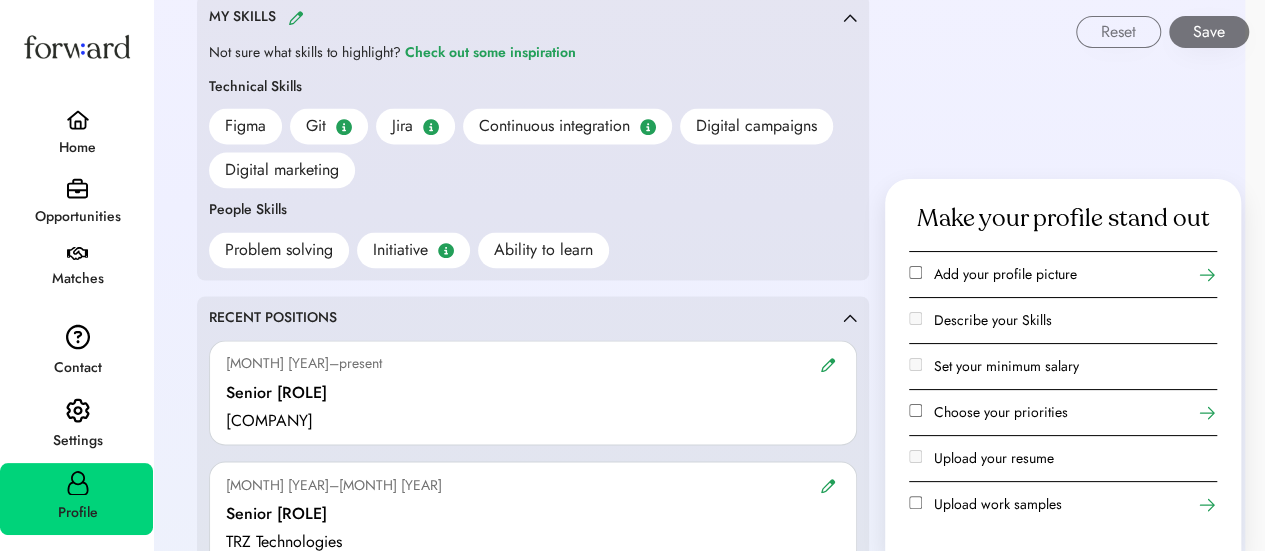 click on "Reset Save" at bounding box center [710, 24] 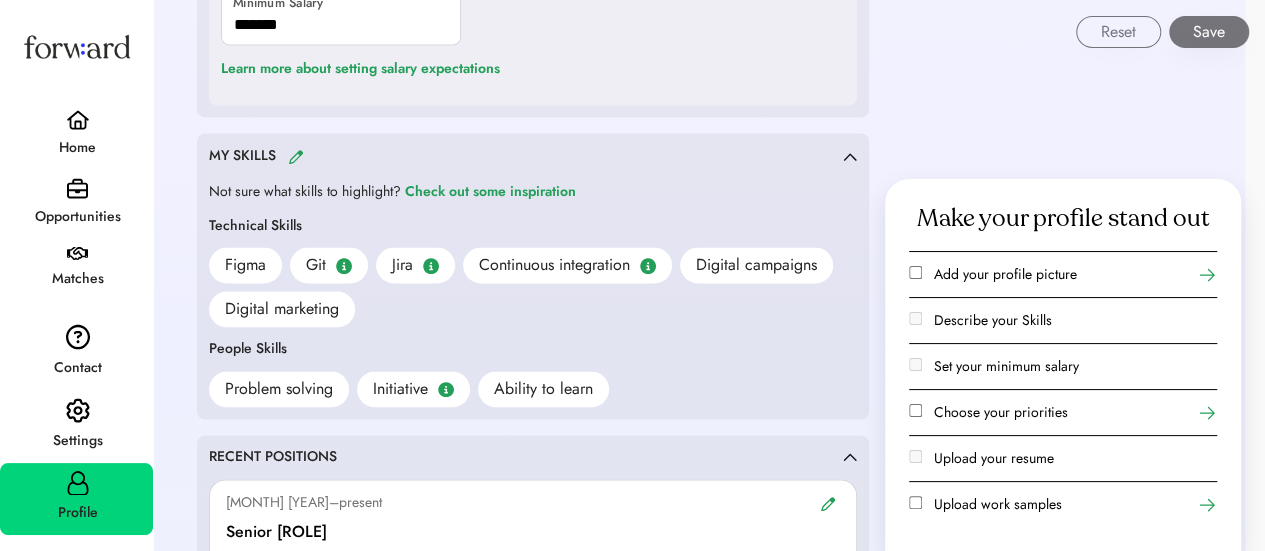 scroll, scrollTop: 1379, scrollLeft: 0, axis: vertical 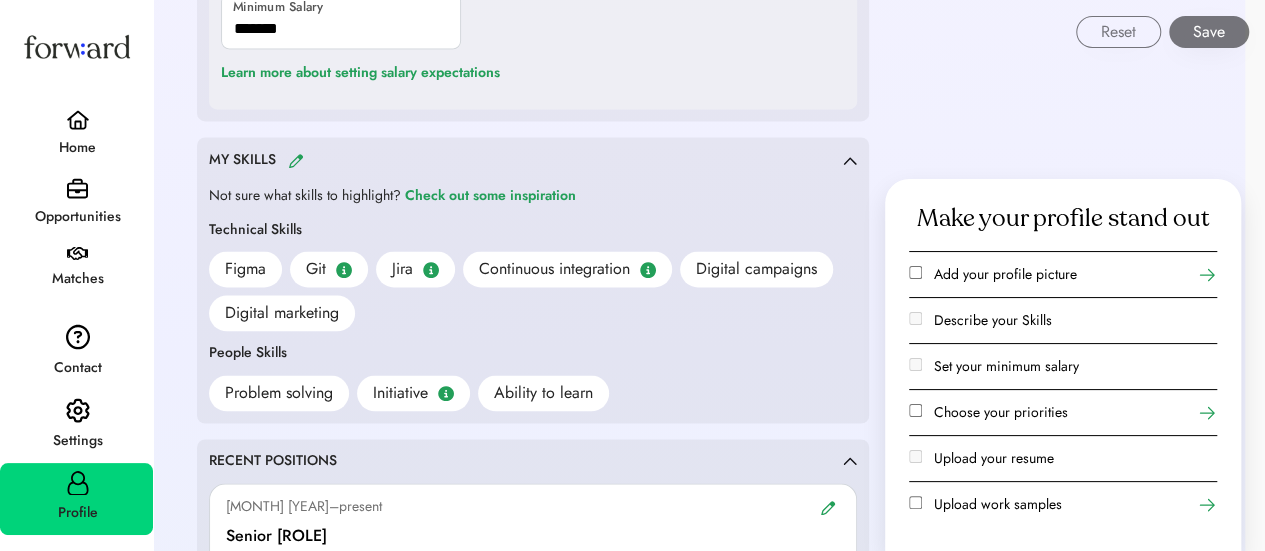 click at bounding box center (296, 160) 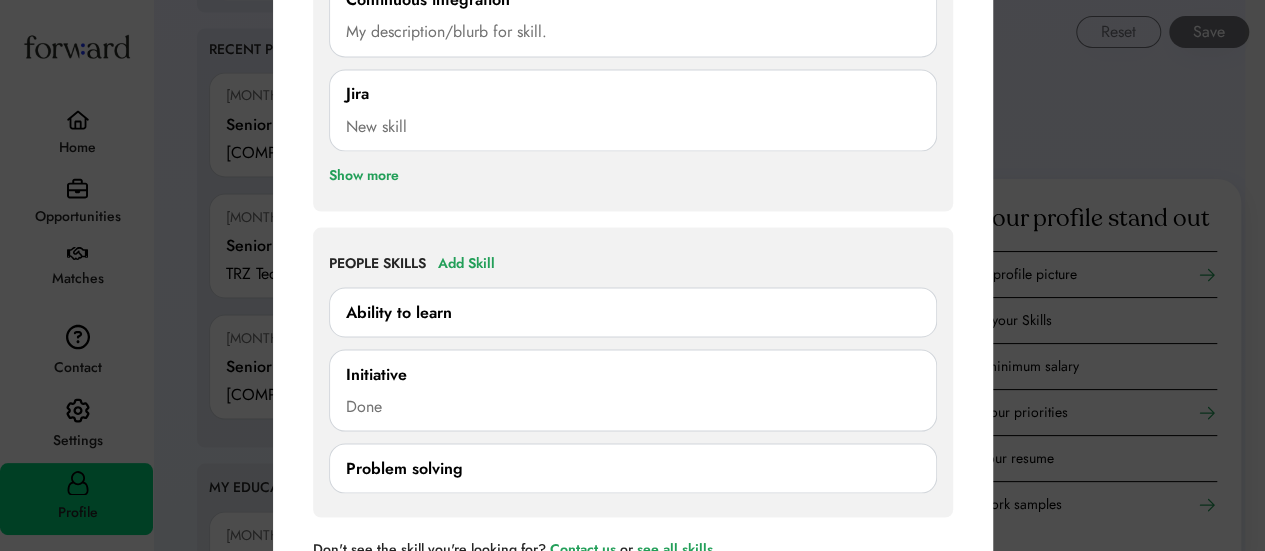 scroll, scrollTop: 1837, scrollLeft: 0, axis: vertical 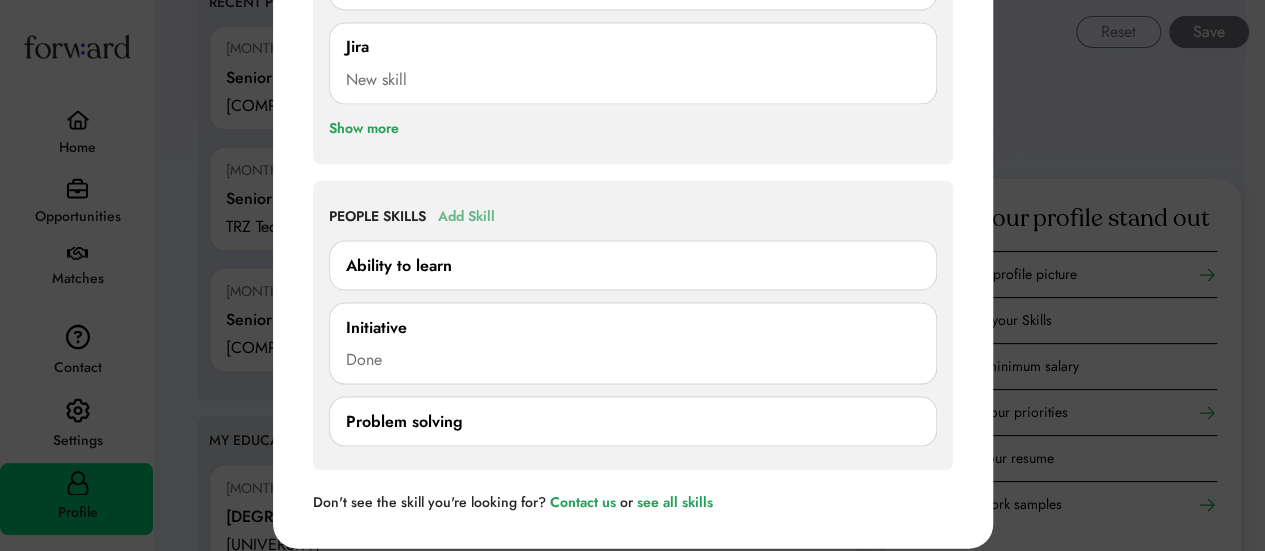 click on "Add Skill" at bounding box center [466, 216] 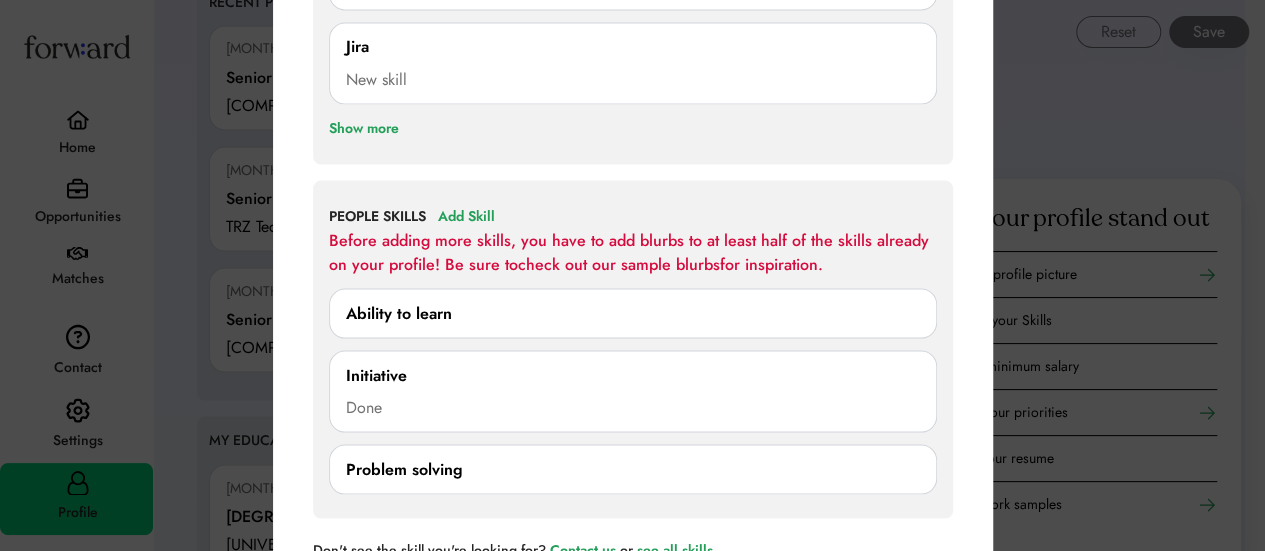 click on "Ability to learn" at bounding box center (633, 313) 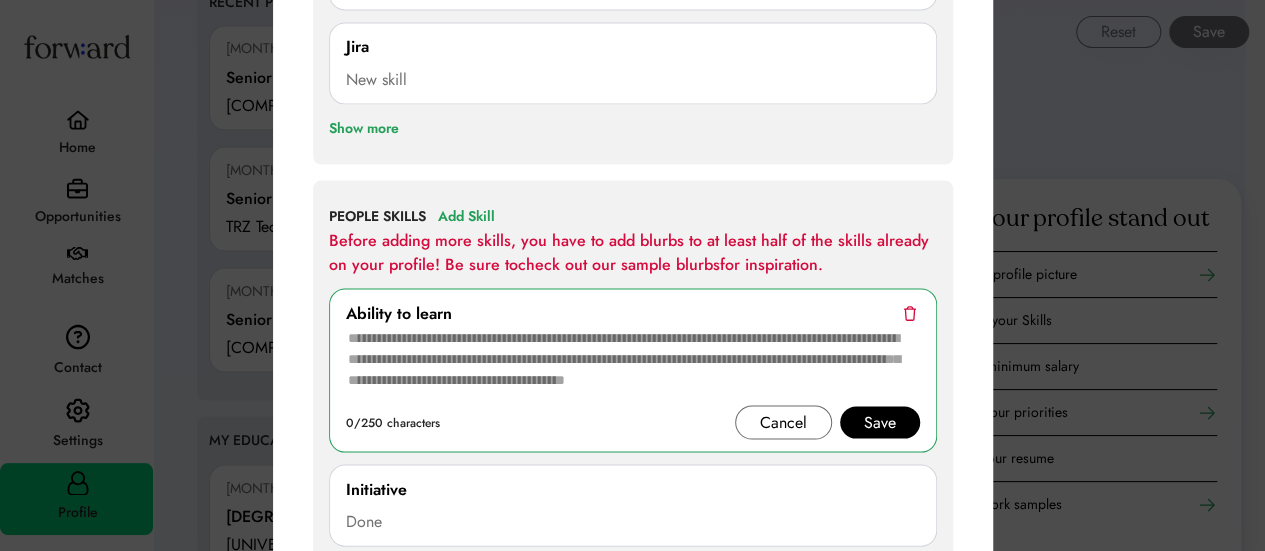 click at bounding box center (909, 312) 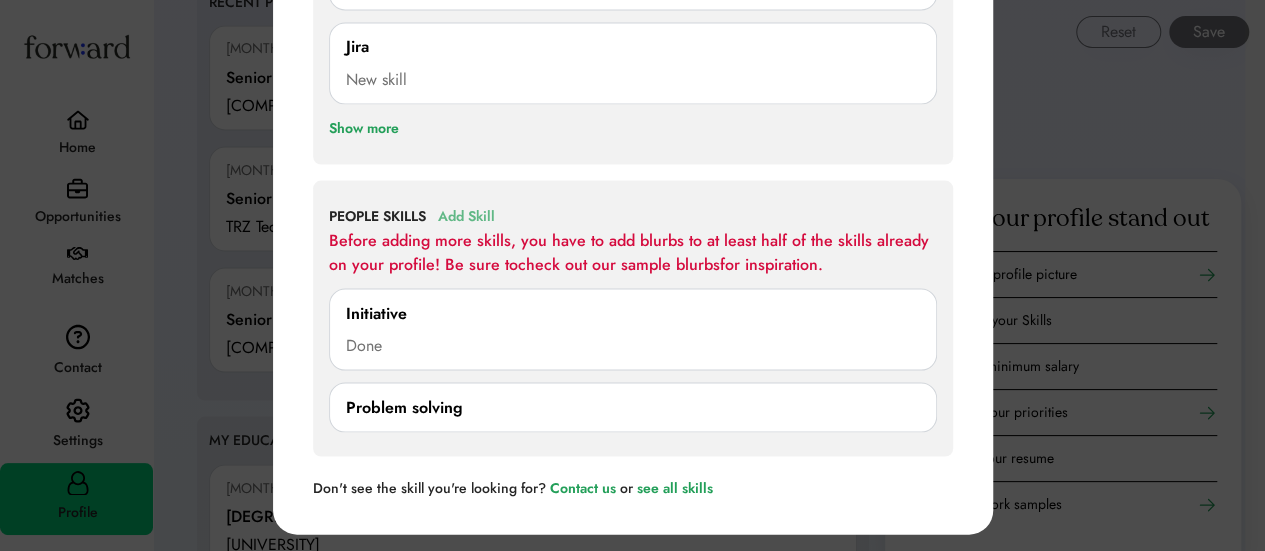 click on "Add Skill" at bounding box center (466, 216) 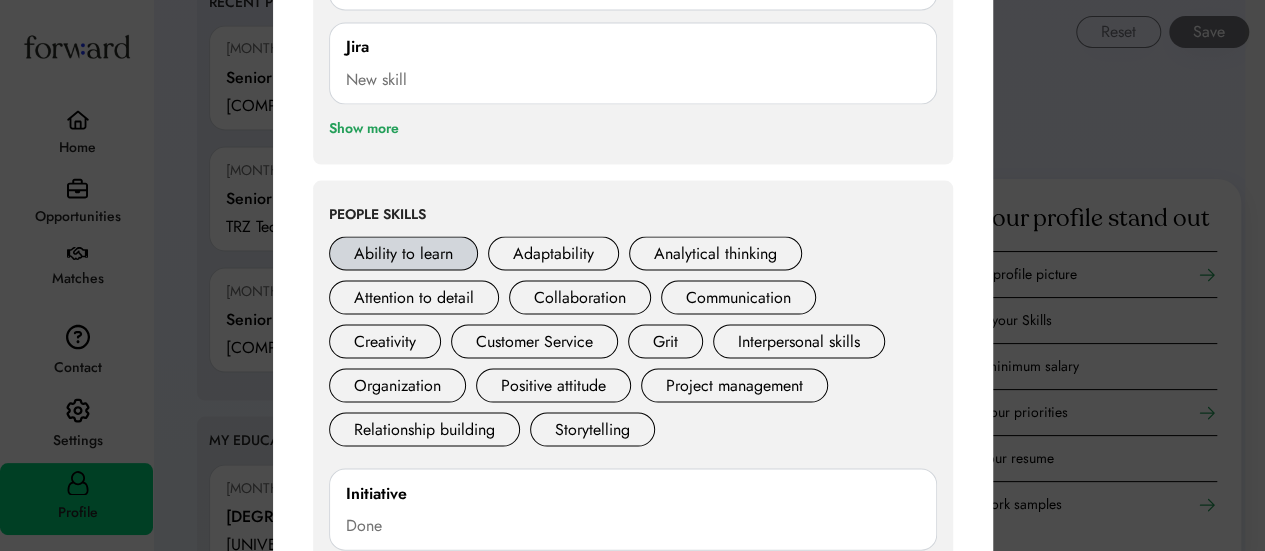 click on "Ability to learn" at bounding box center [403, 253] 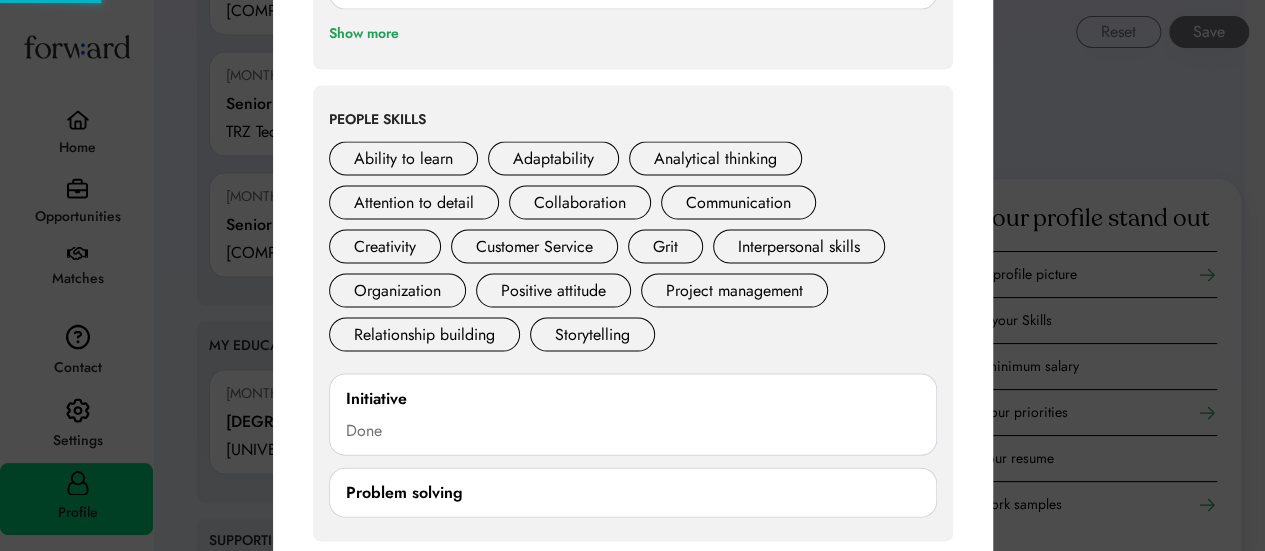 scroll, scrollTop: 1933, scrollLeft: 0, axis: vertical 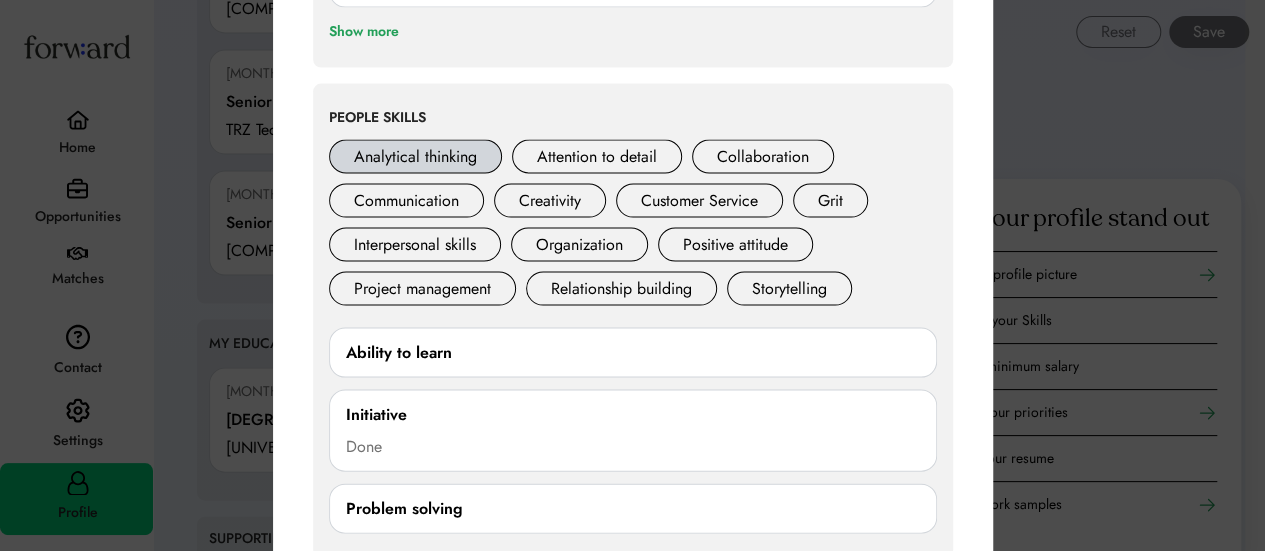 click on "Analytical thinking" at bounding box center [415, 157] 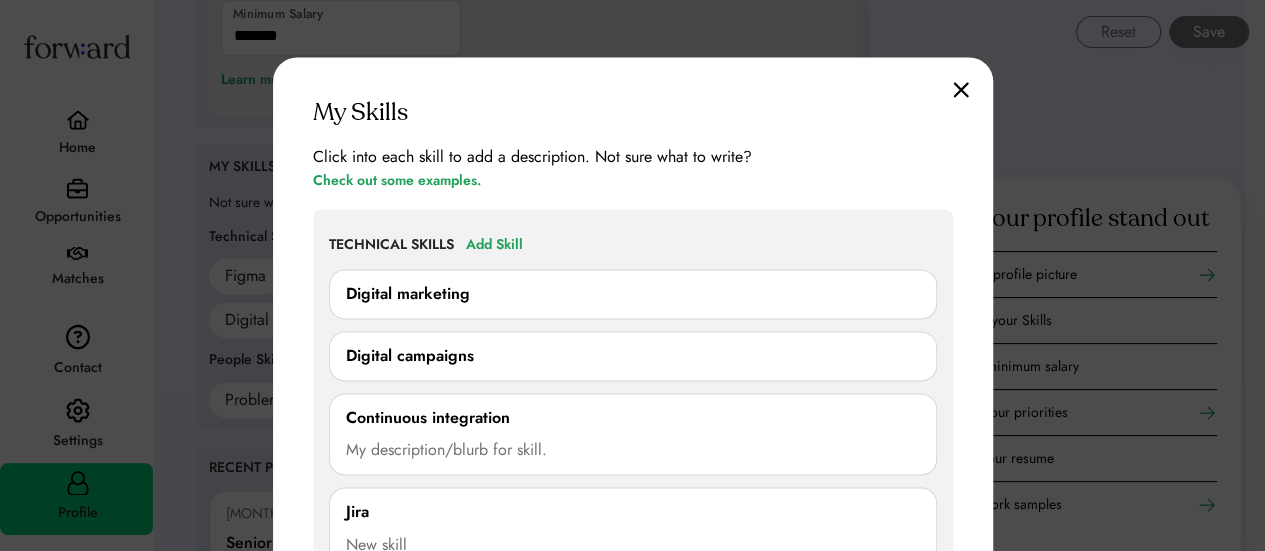 scroll, scrollTop: 1366, scrollLeft: 0, axis: vertical 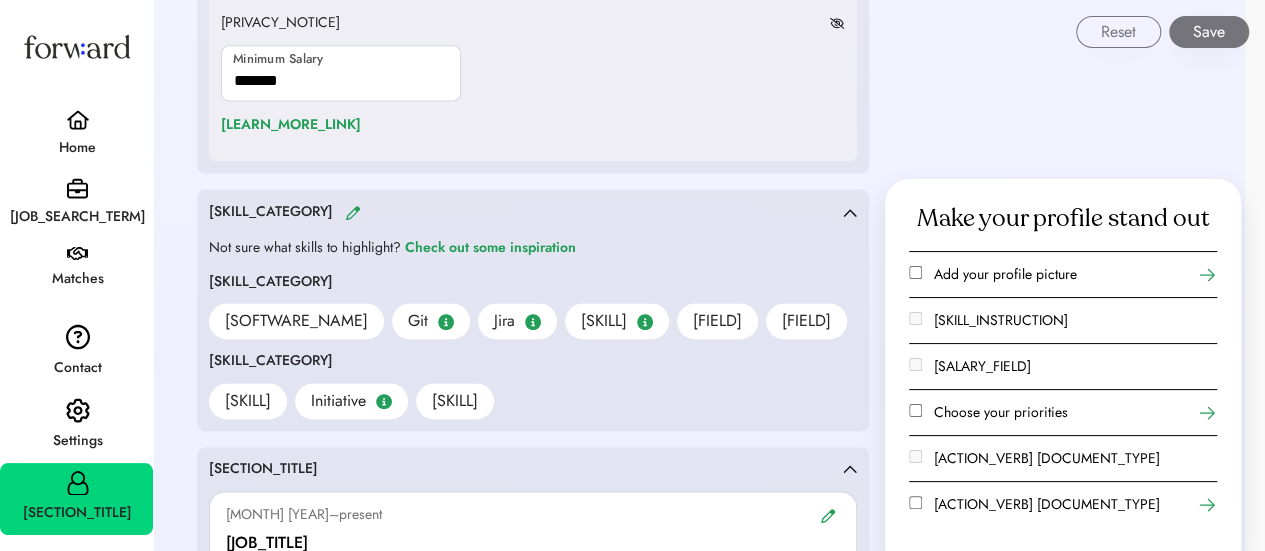 click at bounding box center [296, 212] 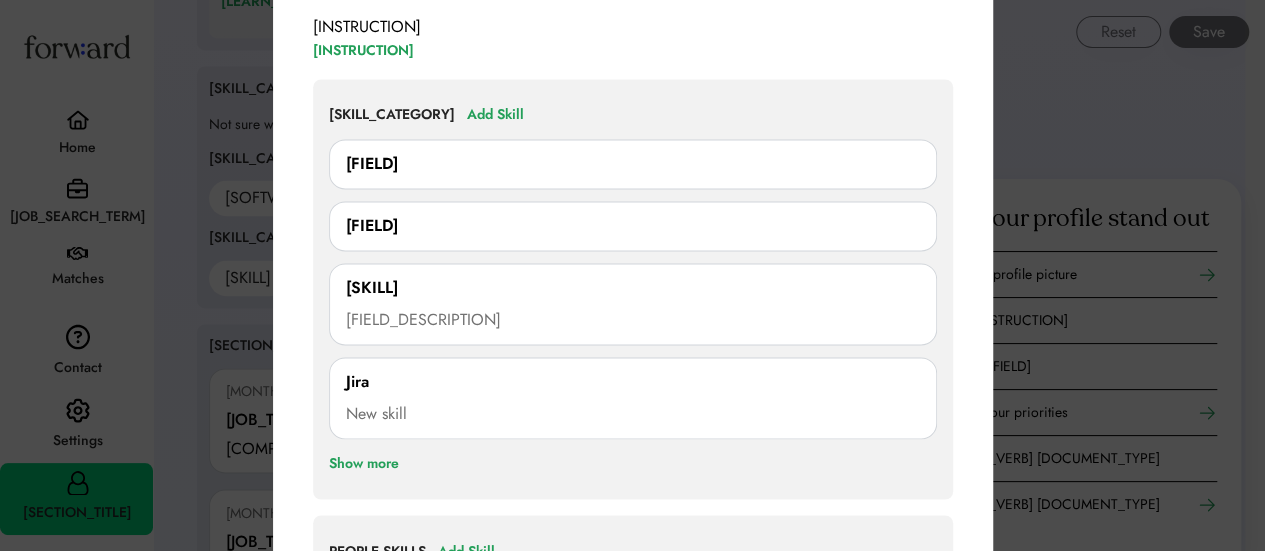scroll, scrollTop: 1457, scrollLeft: 0, axis: vertical 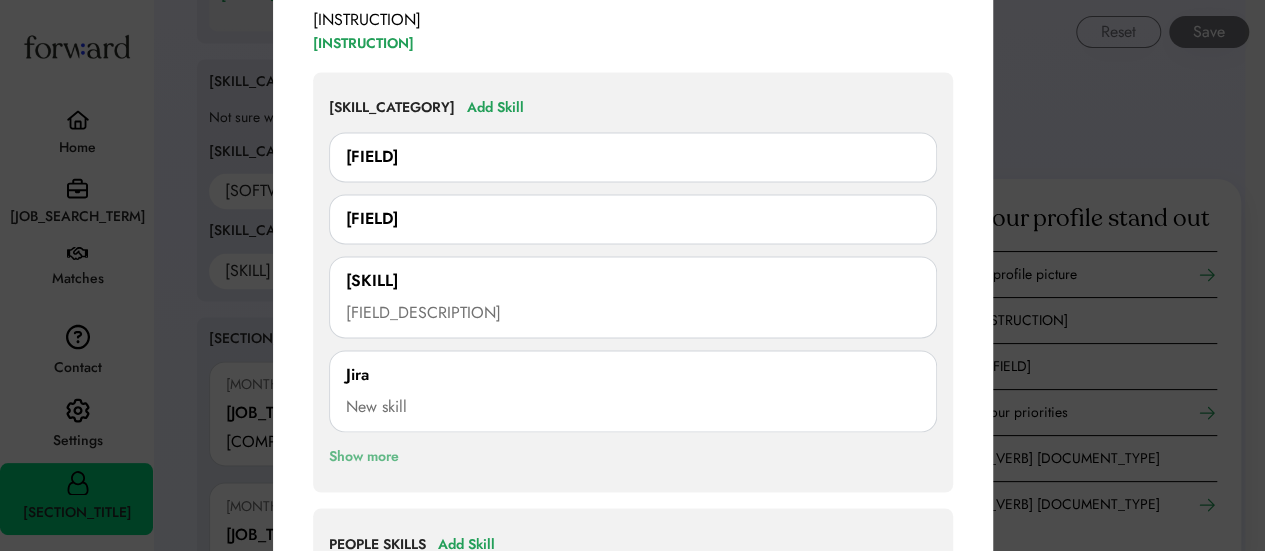 click on "Show more" at bounding box center [364, 456] 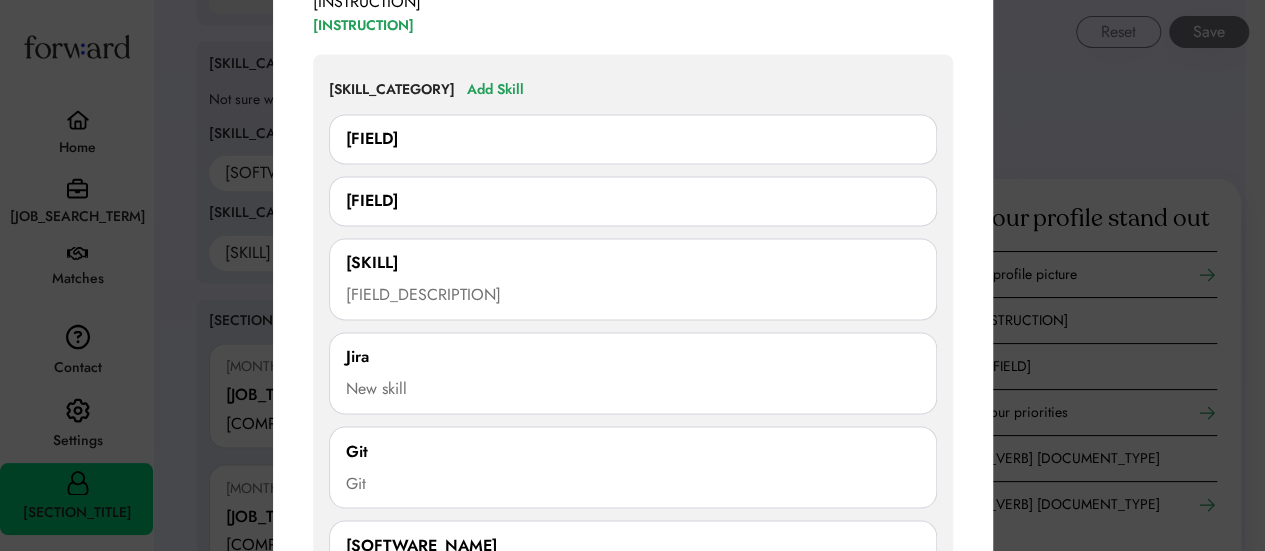 scroll, scrollTop: 1470, scrollLeft: 0, axis: vertical 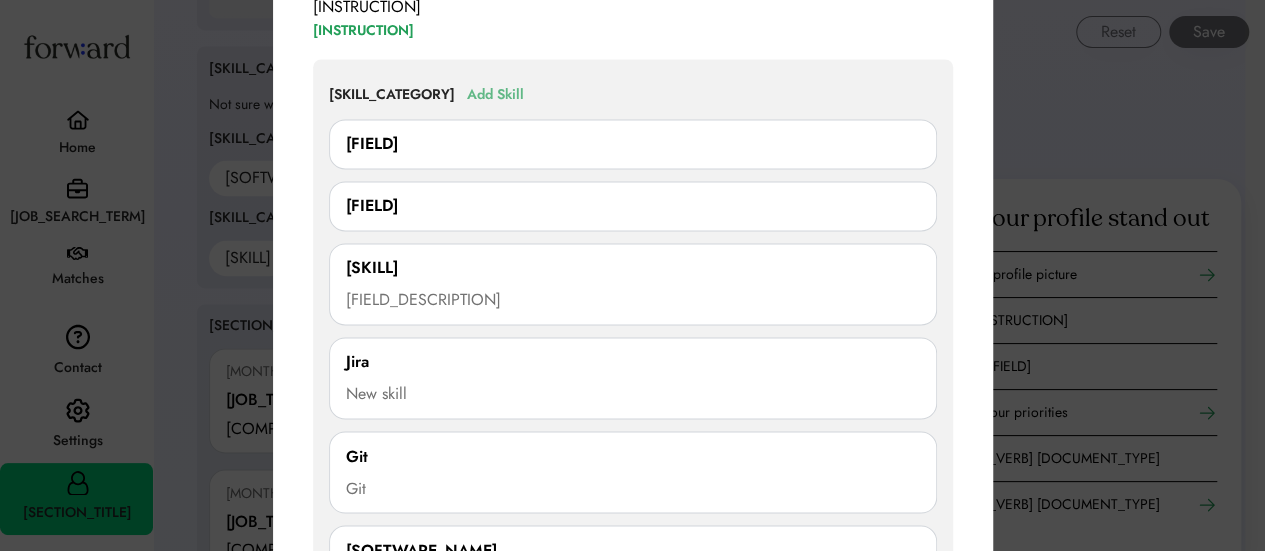 click on "Add Skill" at bounding box center [494, 95] 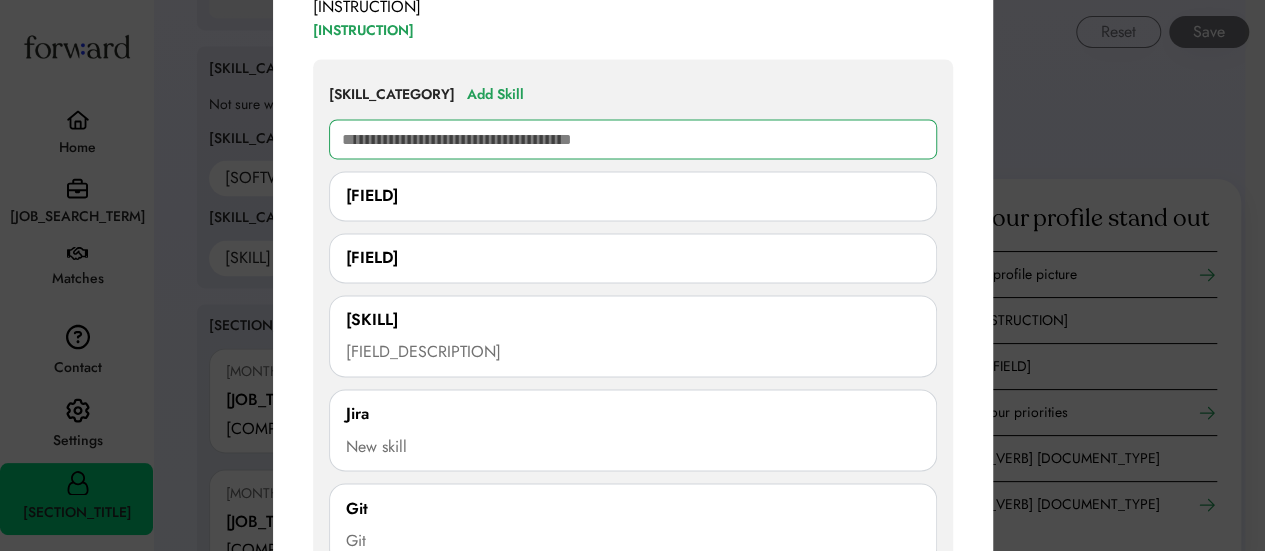 click at bounding box center [633, 139] 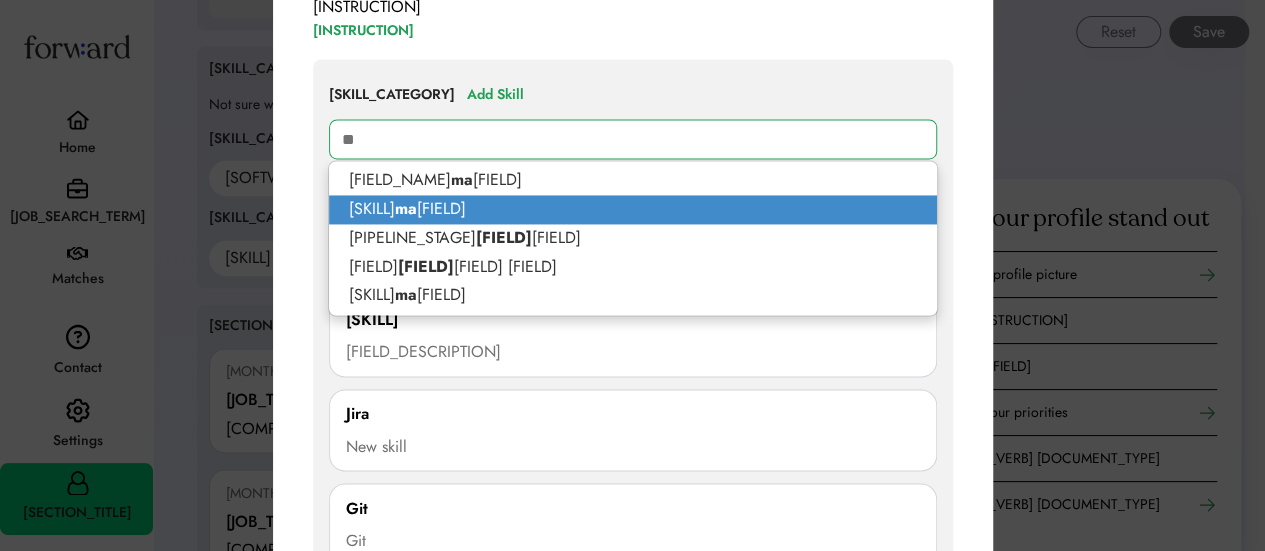 click on "Calendar and inbox  ma nagement" at bounding box center (633, 209) 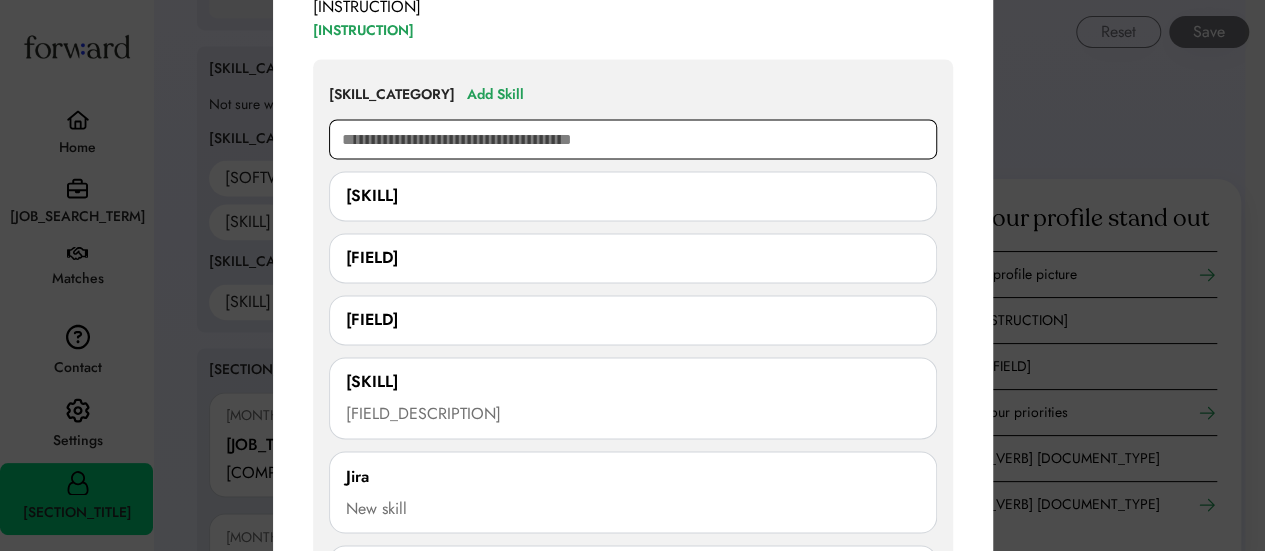 click at bounding box center (633, 139) 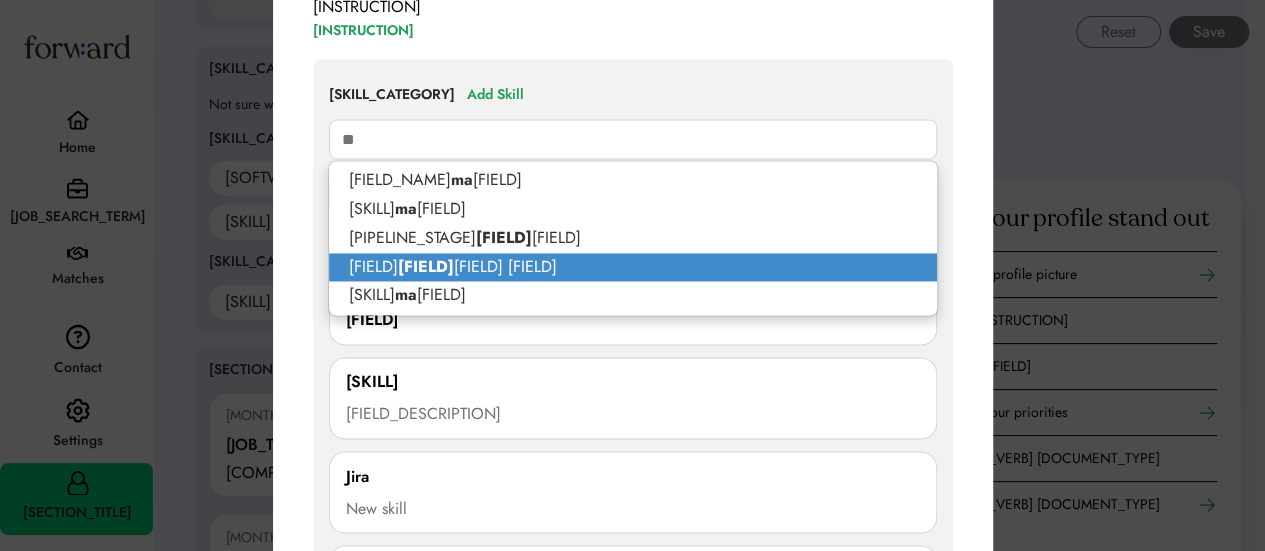 click on "Content  Ma nagement System" at bounding box center [633, 267] 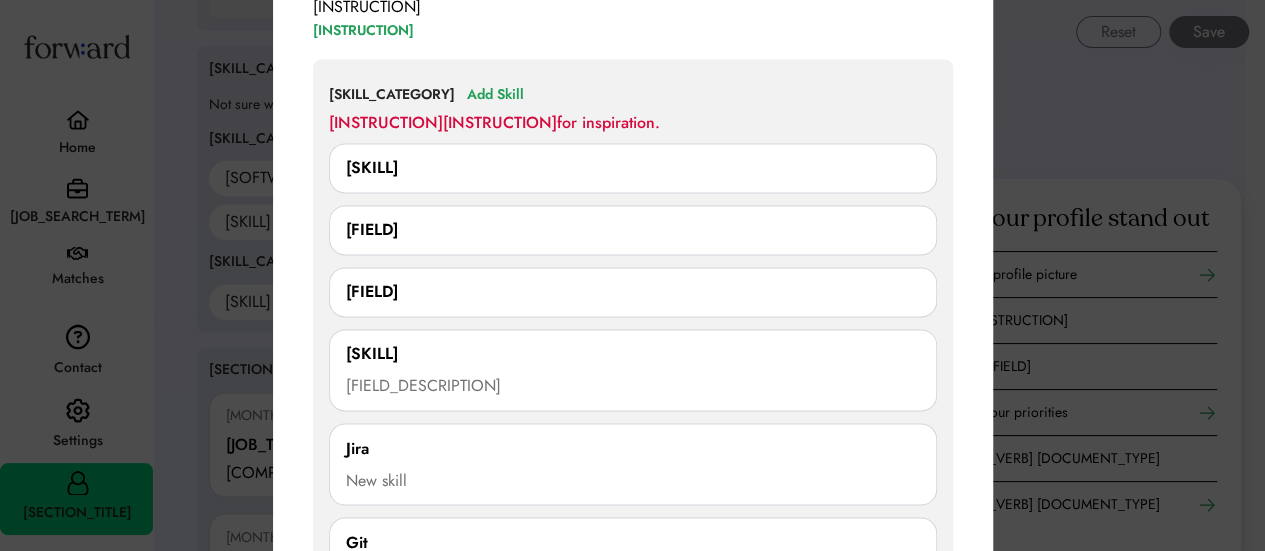 scroll, scrollTop: 1487, scrollLeft: 0, axis: vertical 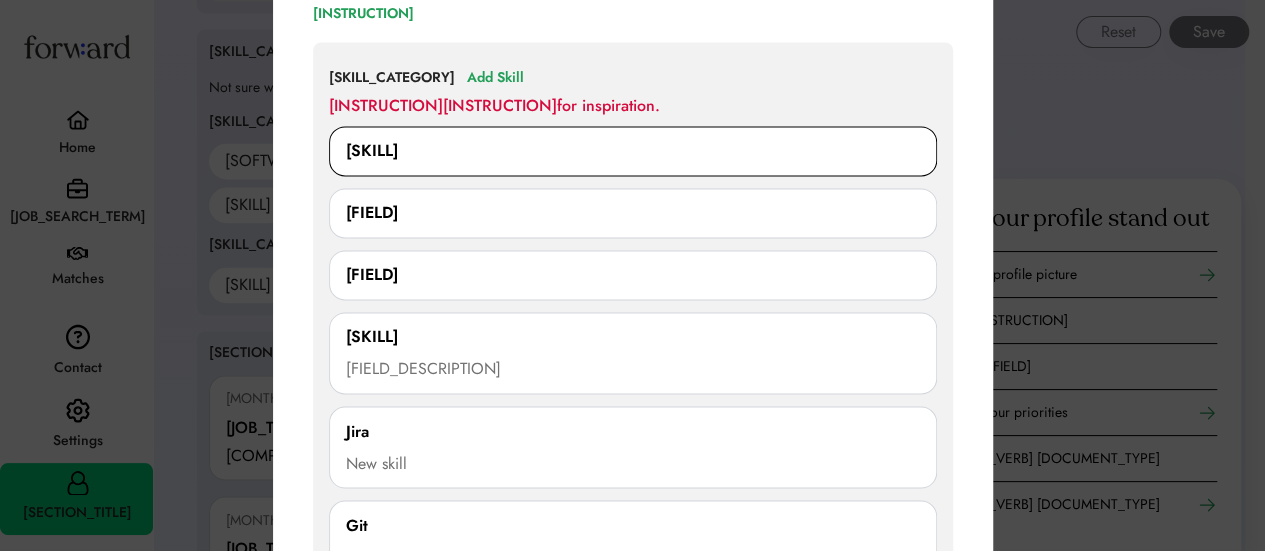click on "Calendar and inbox management" at bounding box center [633, 167] 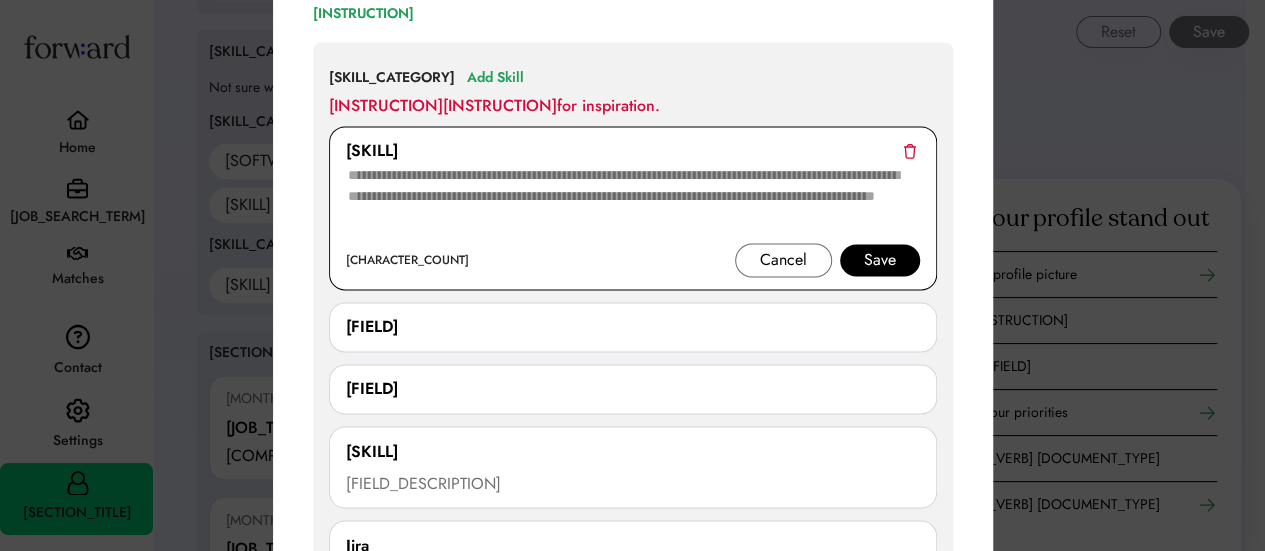 click at bounding box center [909, 166] 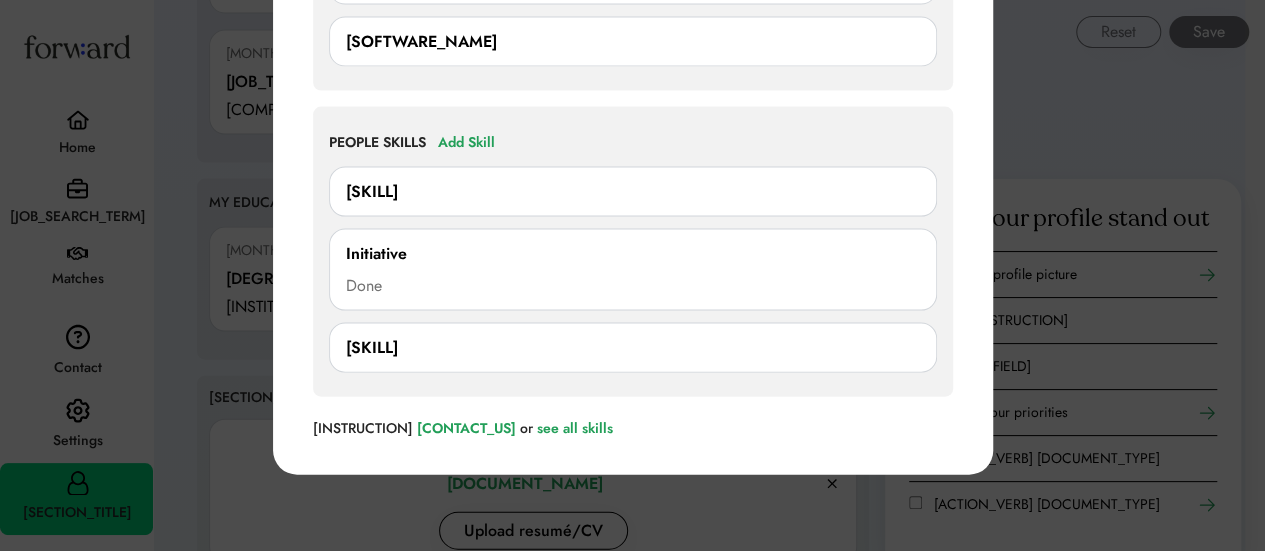 scroll, scrollTop: 2075, scrollLeft: 0, axis: vertical 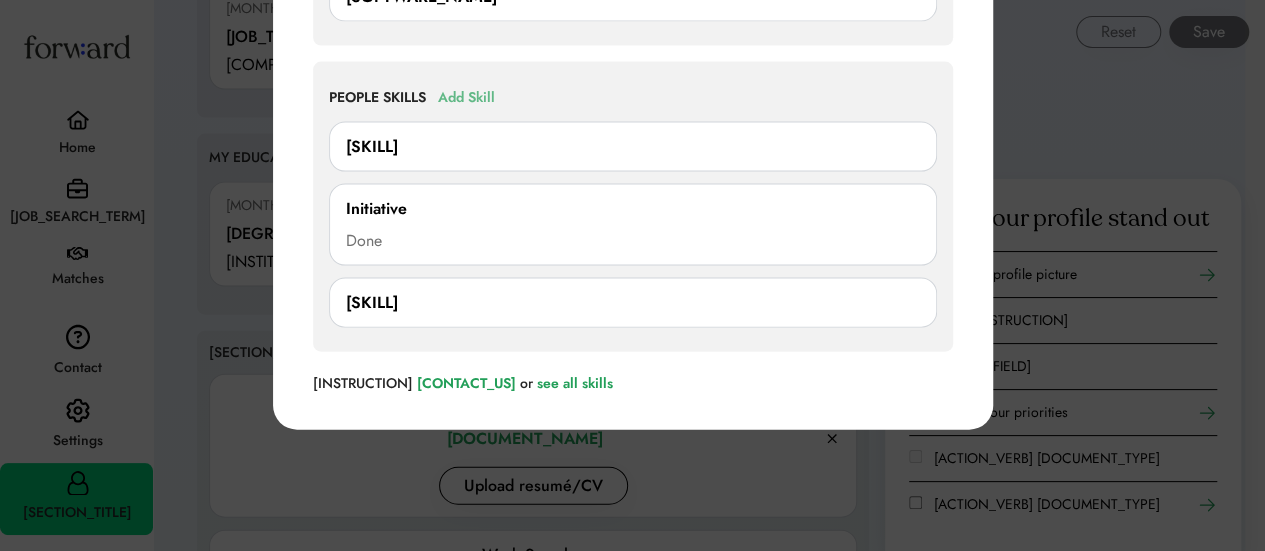 click on "Add Skill" at bounding box center (466, 98) 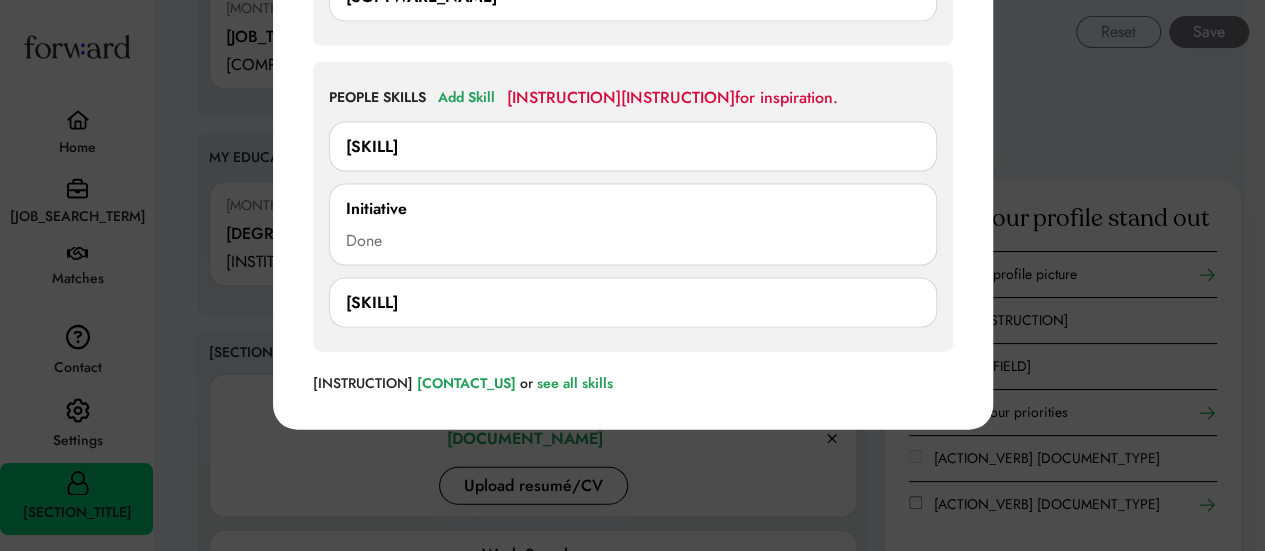 click on "Ability to learn" at bounding box center (633, 195) 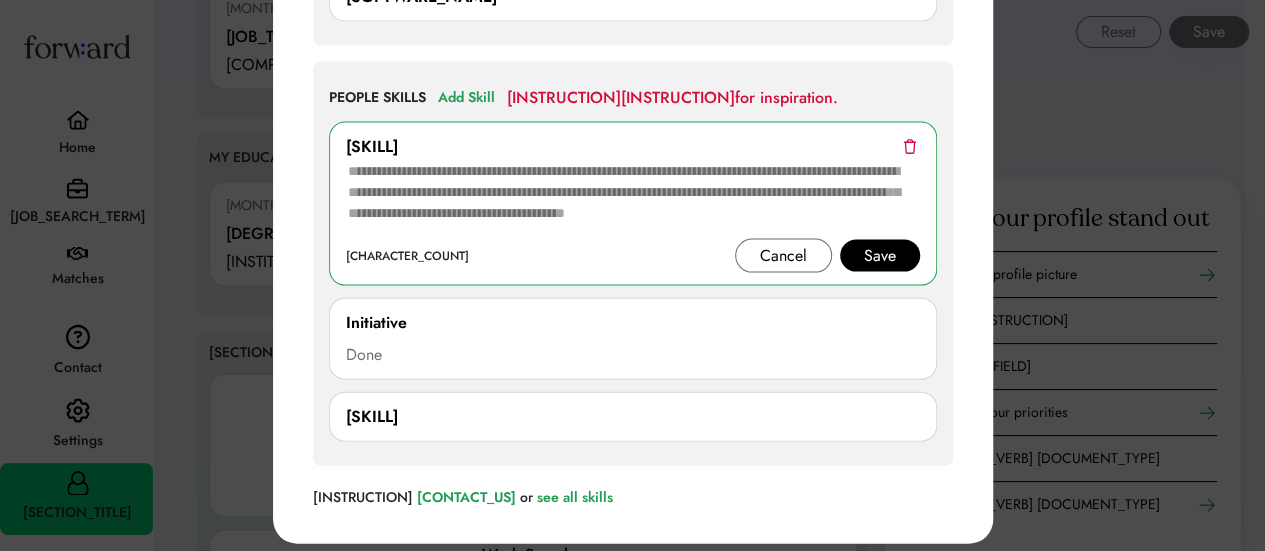 click at bounding box center (909, 194) 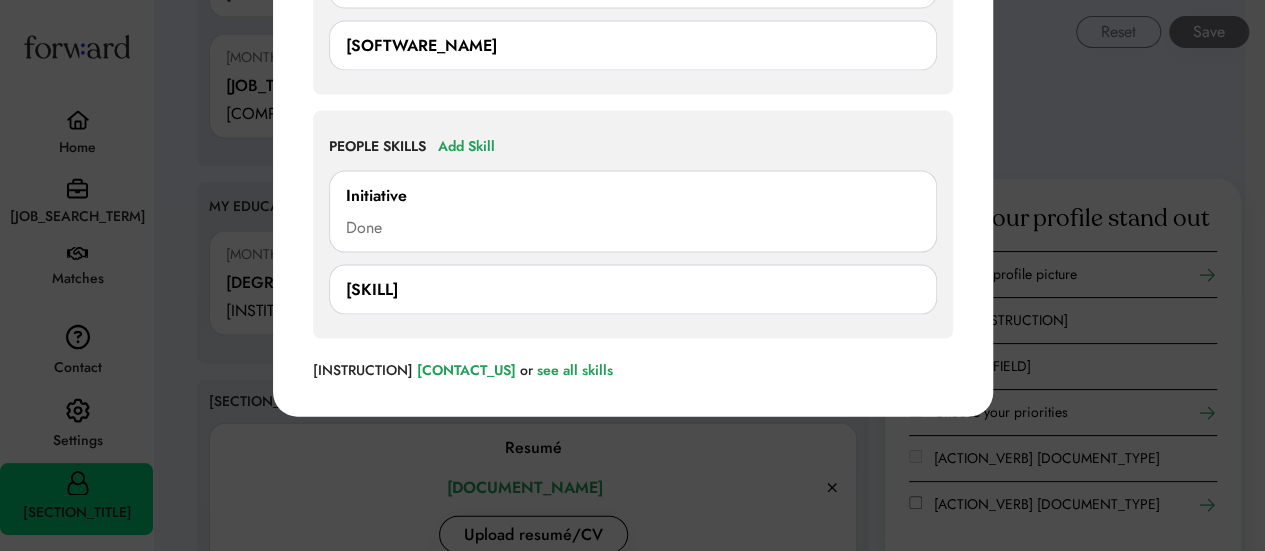 scroll, scrollTop: 2024, scrollLeft: 0, axis: vertical 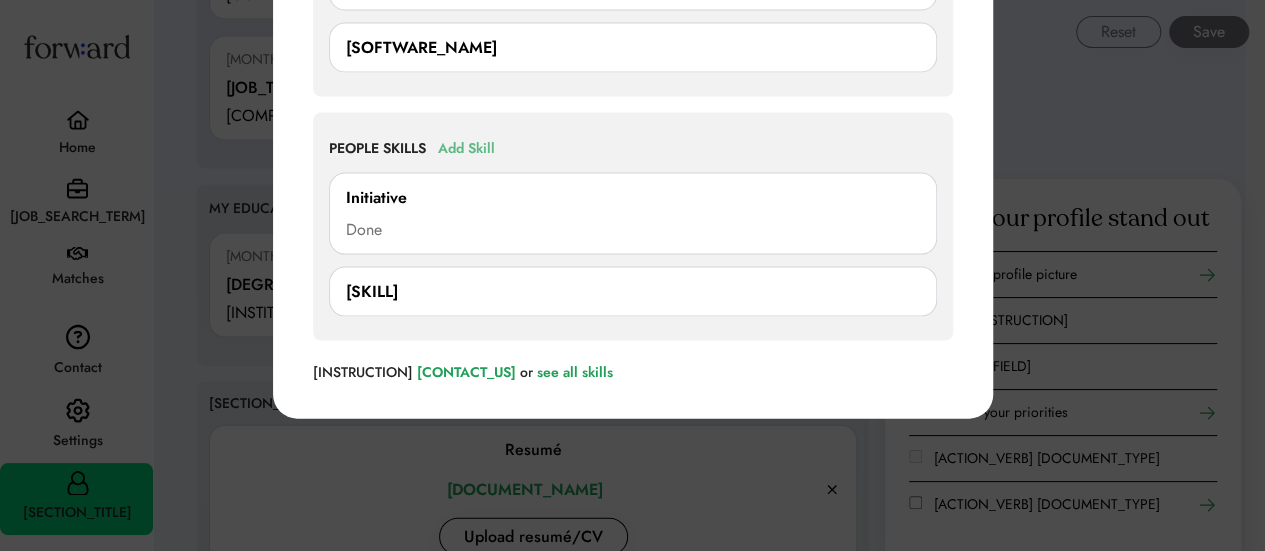 click on "Add Skill" at bounding box center (466, 149) 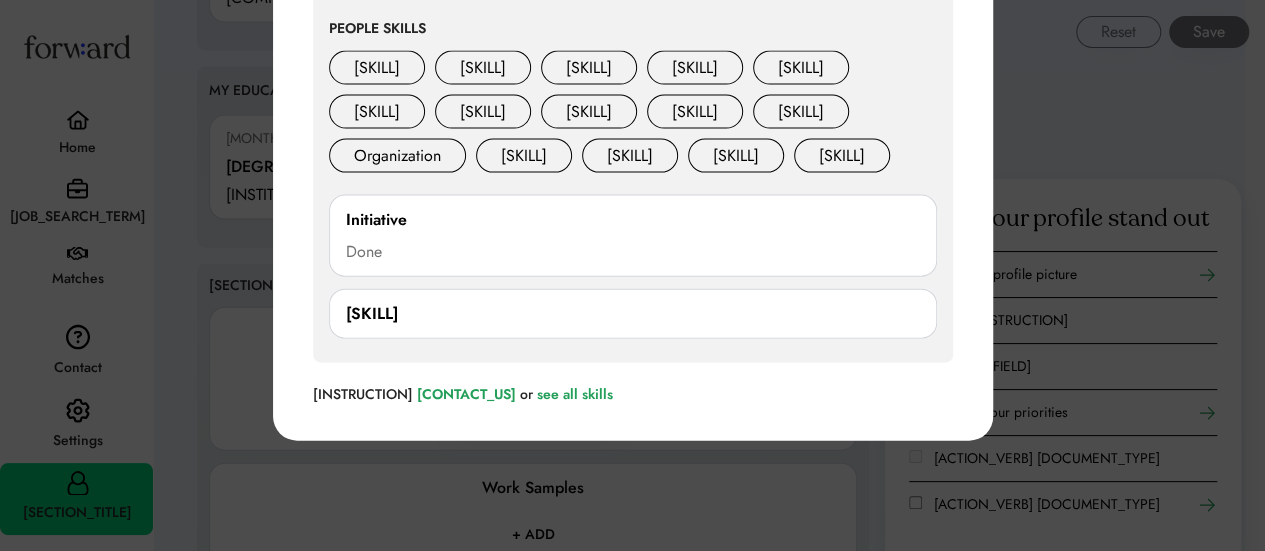 scroll, scrollTop: 2137, scrollLeft: 0, axis: vertical 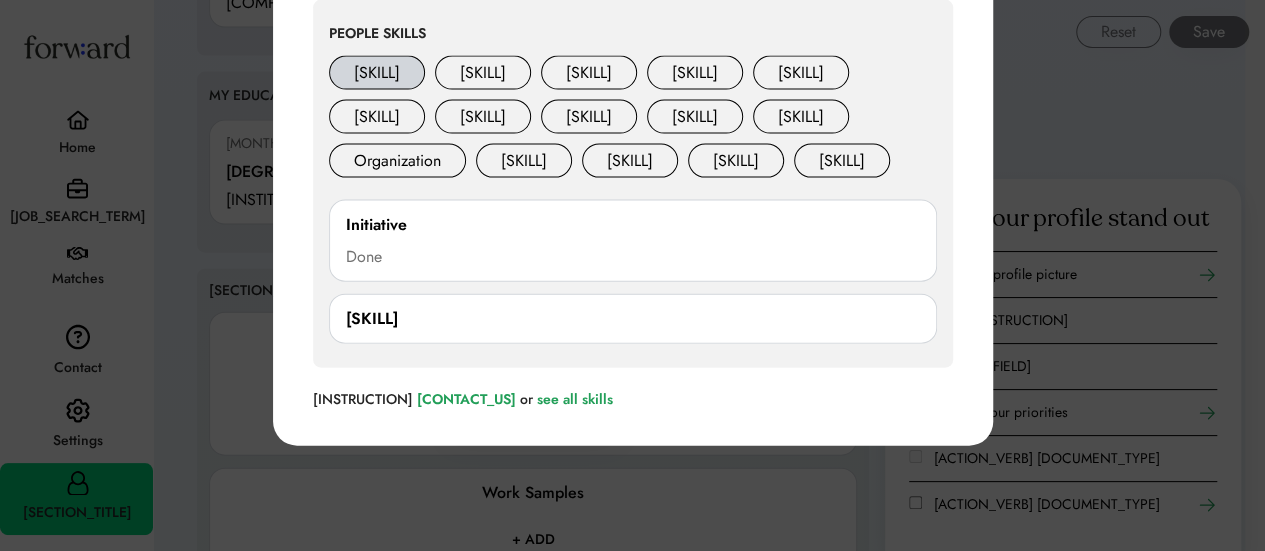 click on "Ability to learn" at bounding box center [403, 73] 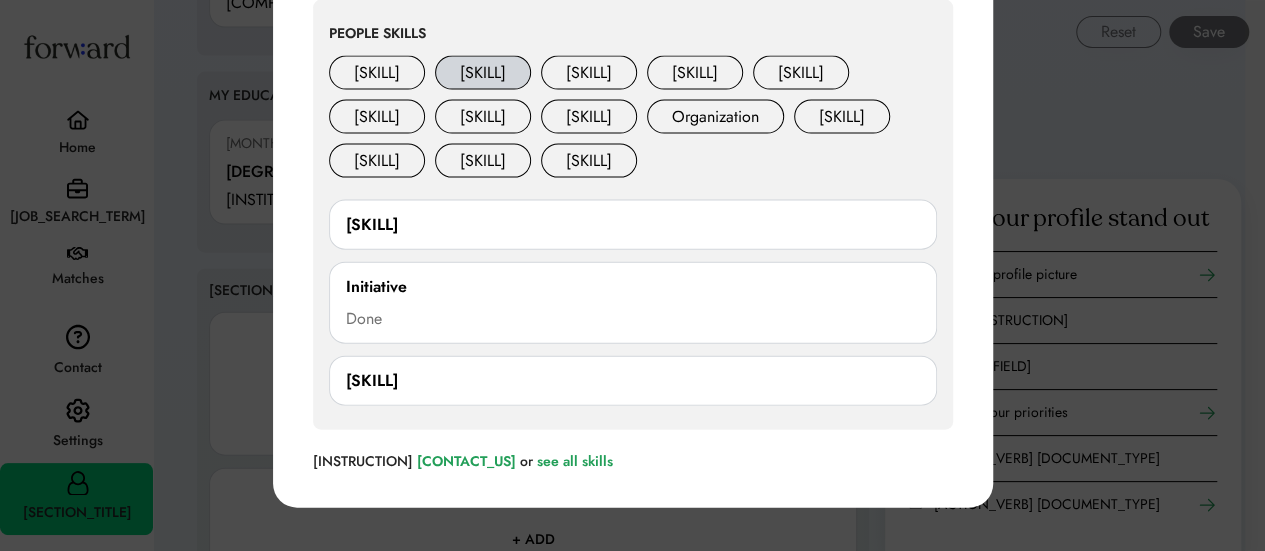 click on "Attention to detail" at bounding box center (597, 73) 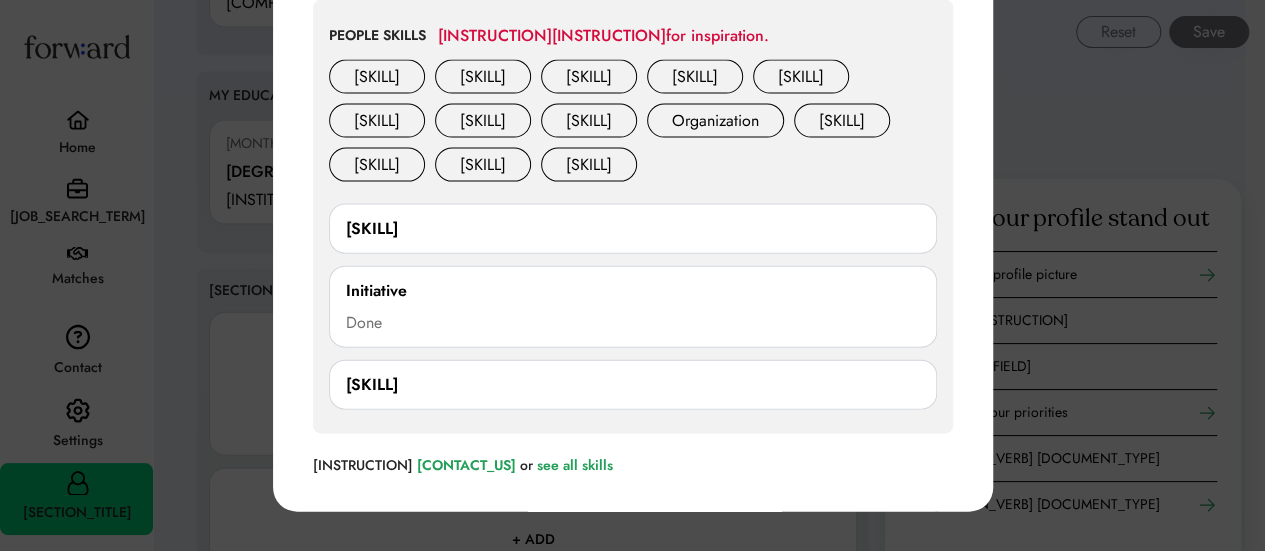scroll, scrollTop: 2138, scrollLeft: 0, axis: vertical 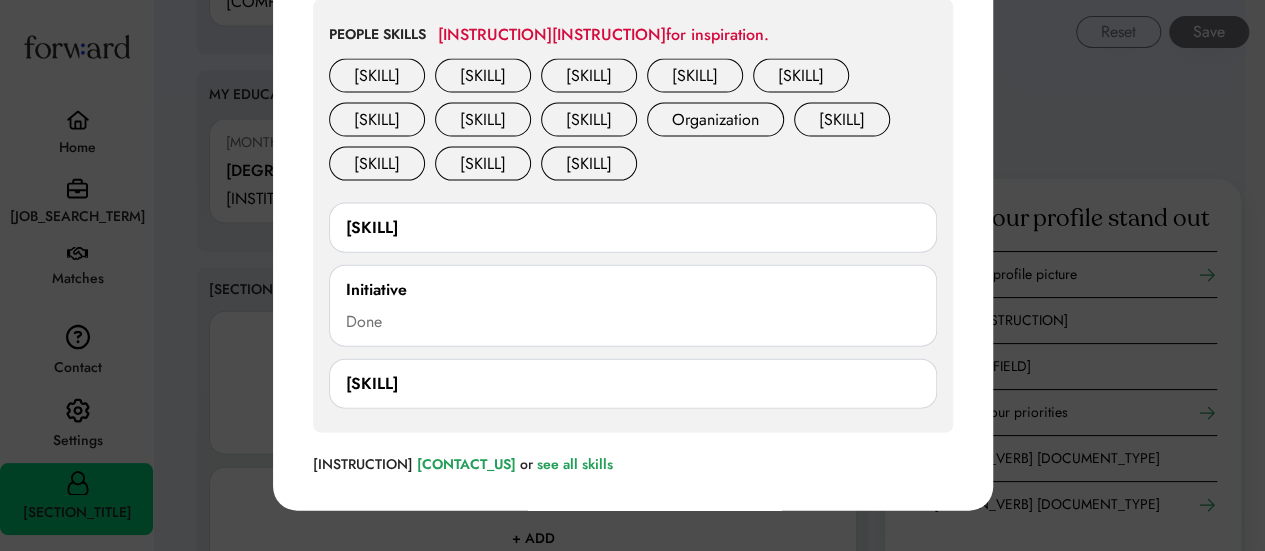 click on "Ability to learn" at bounding box center [633, 316] 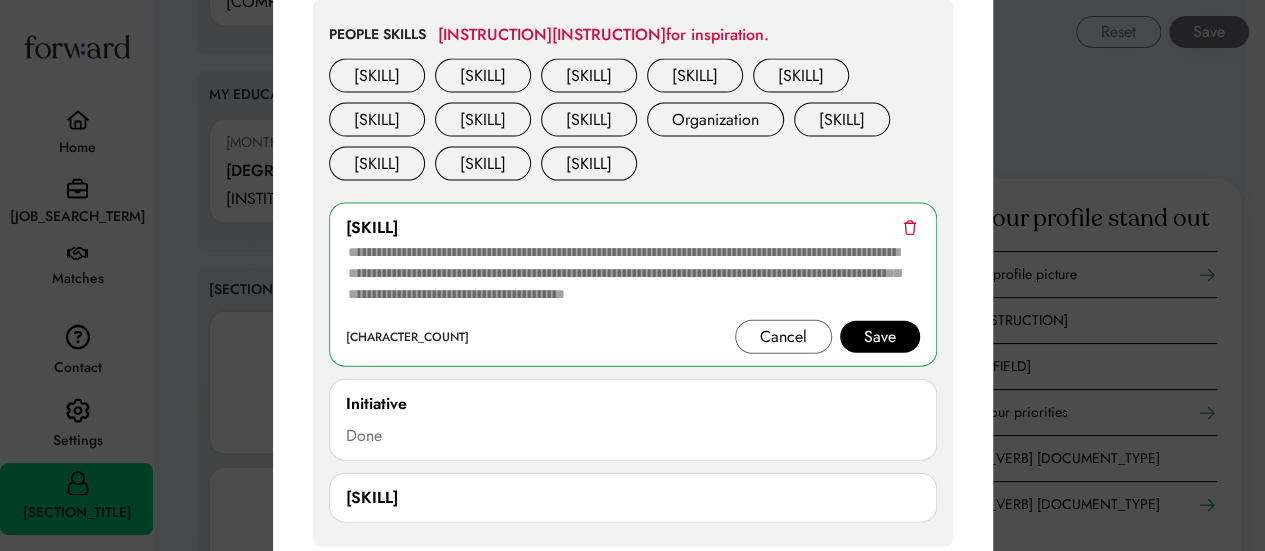click at bounding box center (909, 315) 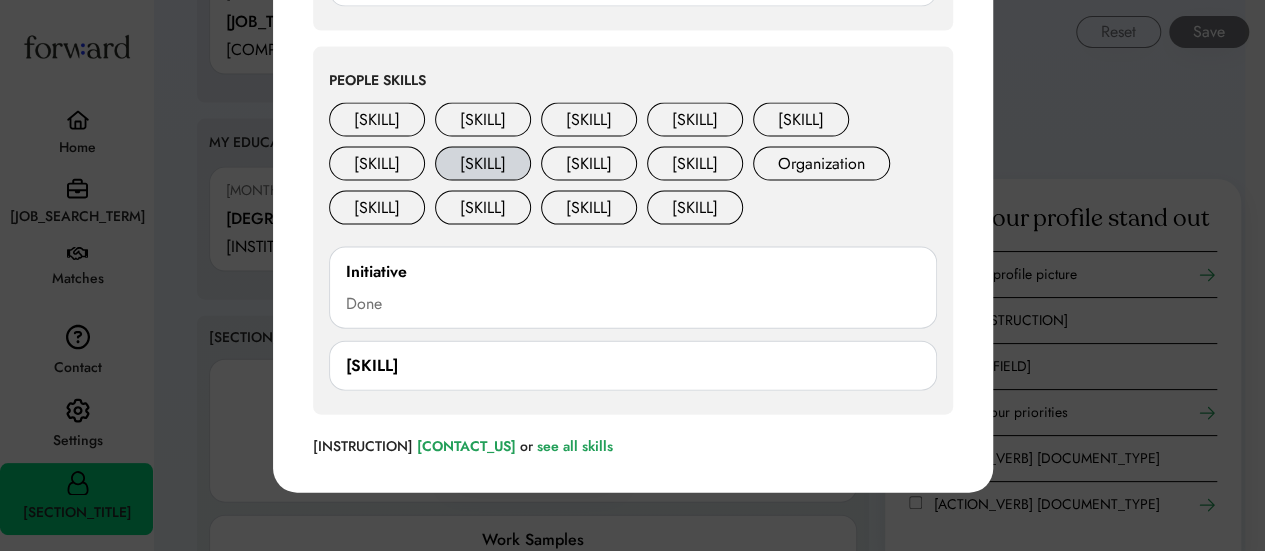scroll, scrollTop: 2054, scrollLeft: 0, axis: vertical 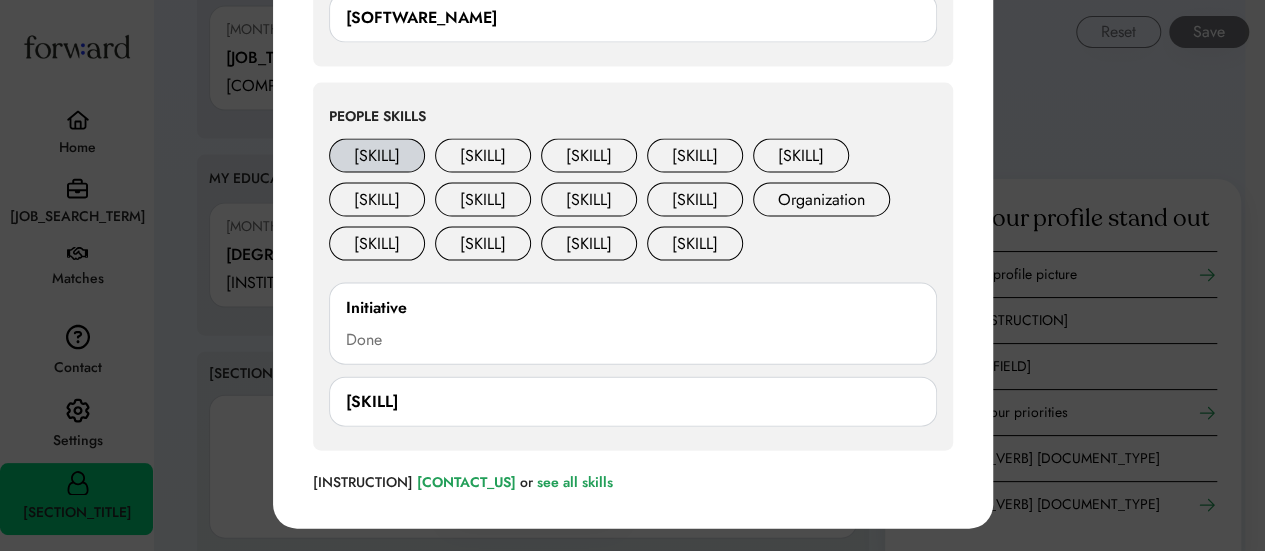 click on "Adaptability" at bounding box center [394, 156] 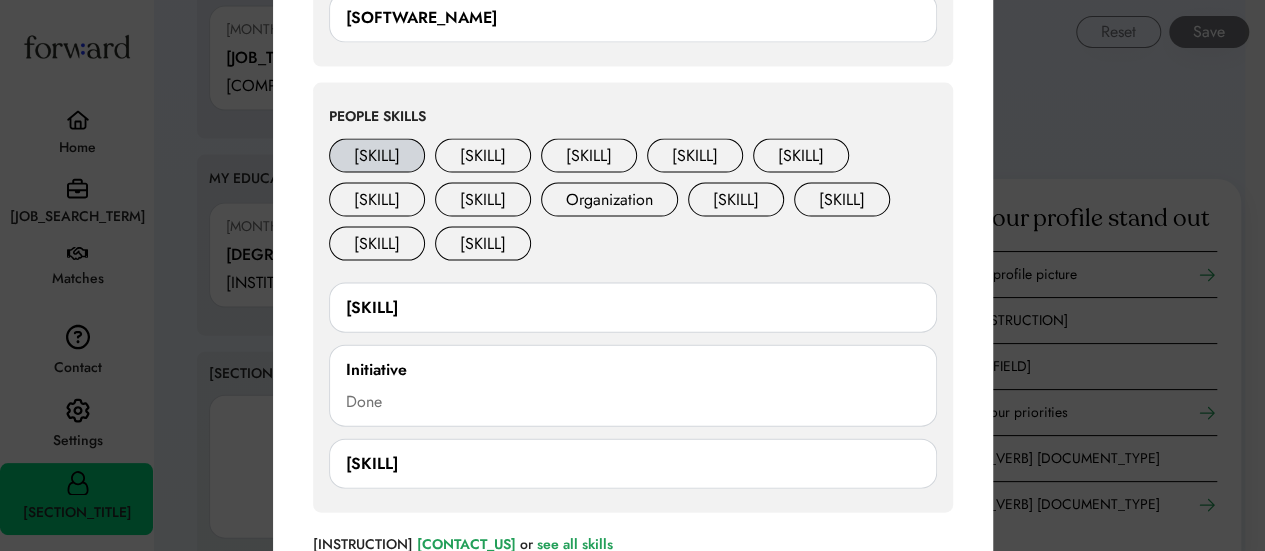click on "Attention to detail" at bounding box center (414, 156) 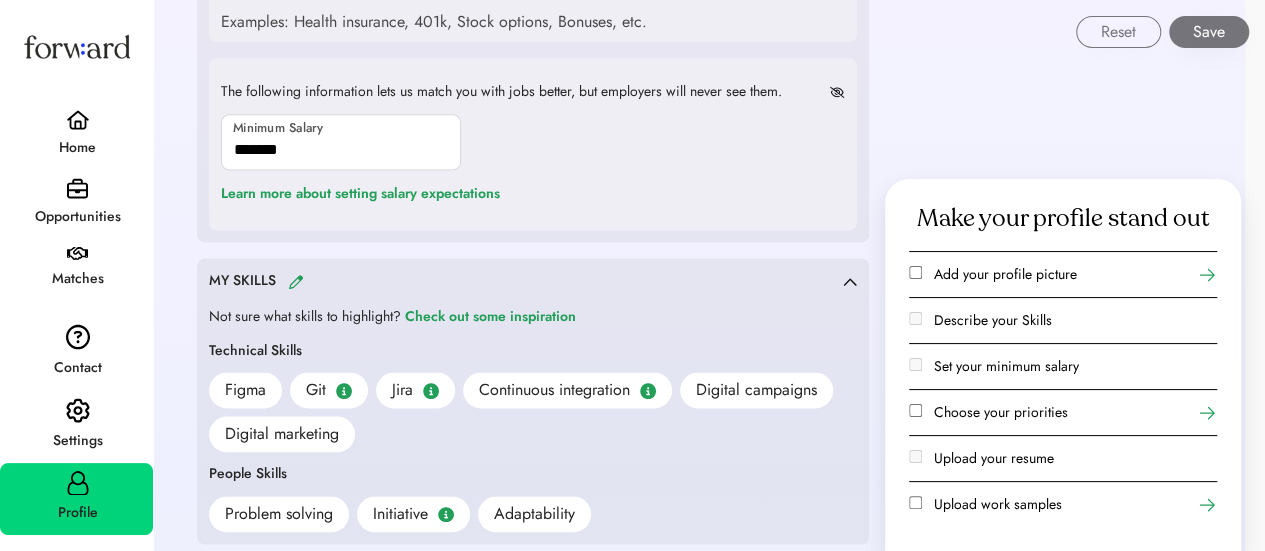 scroll, scrollTop: 1270, scrollLeft: 0, axis: vertical 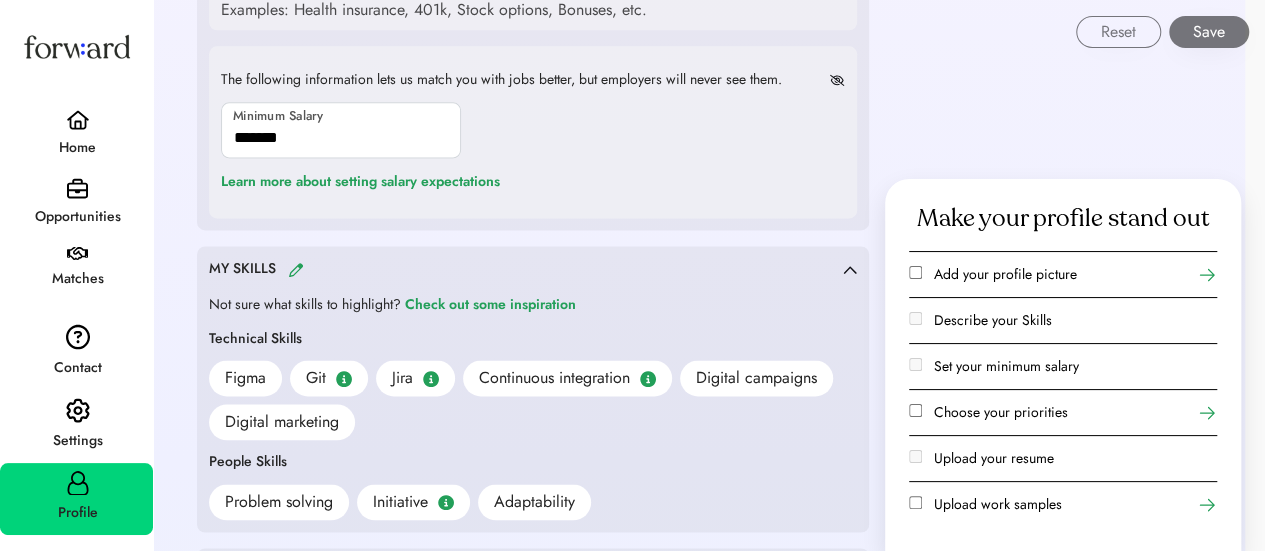 click at bounding box center [296, 269] 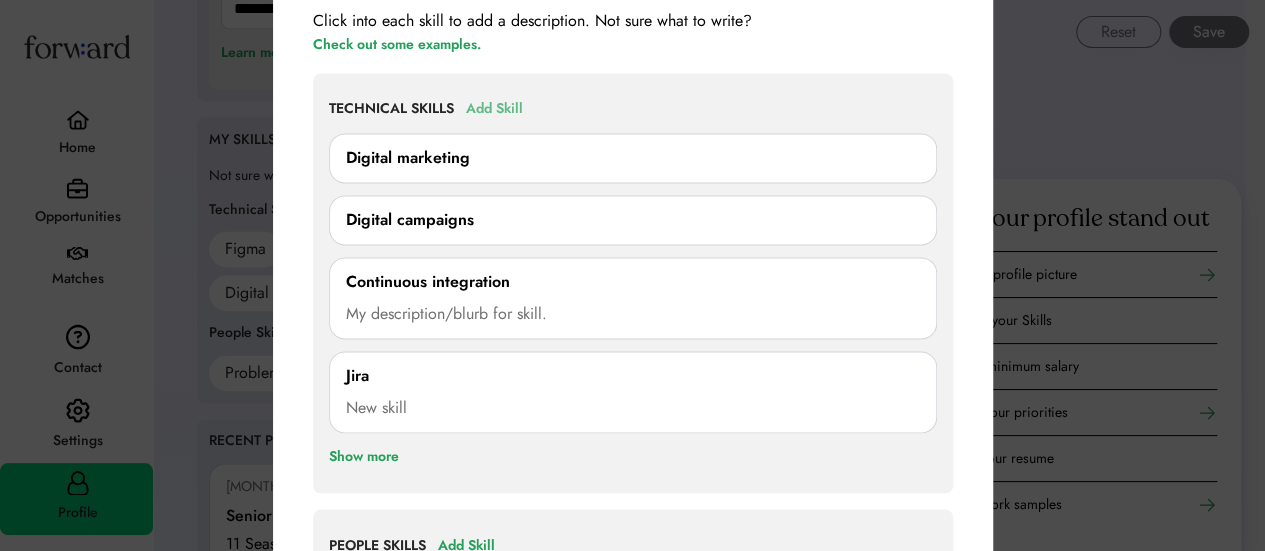 scroll, scrollTop: 1413, scrollLeft: 0, axis: vertical 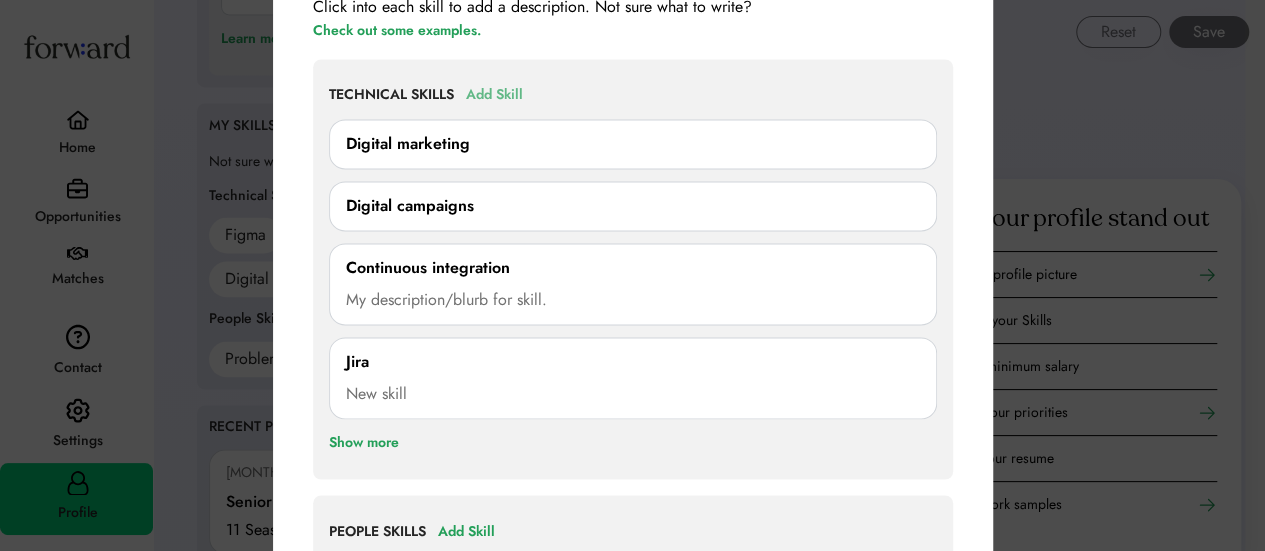 click on "Add Skill" at bounding box center (494, 95) 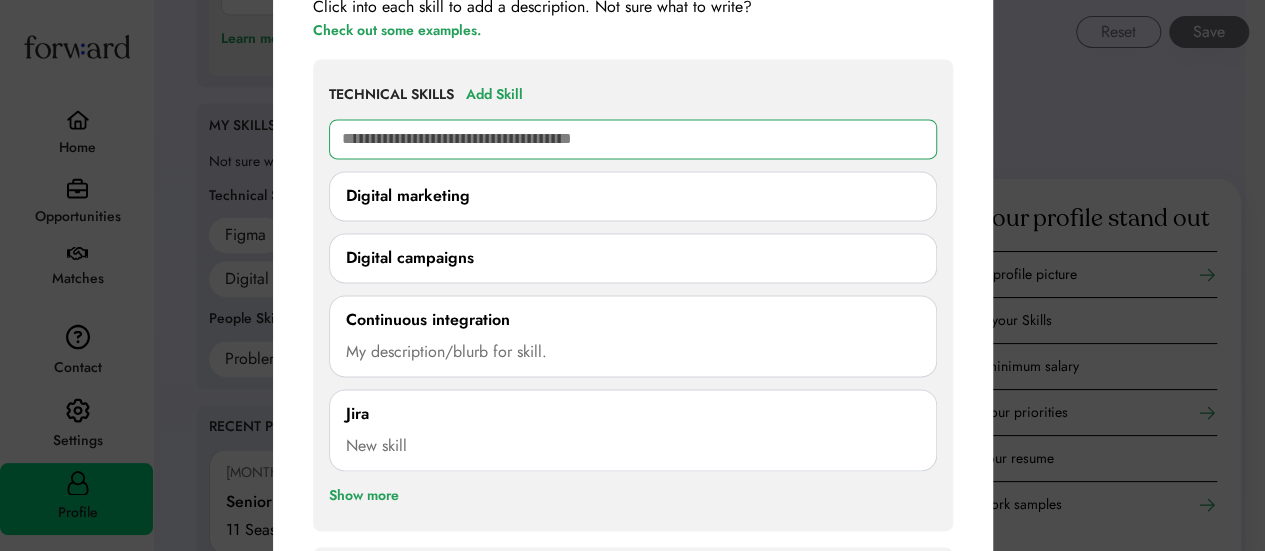 click at bounding box center (633, 139) 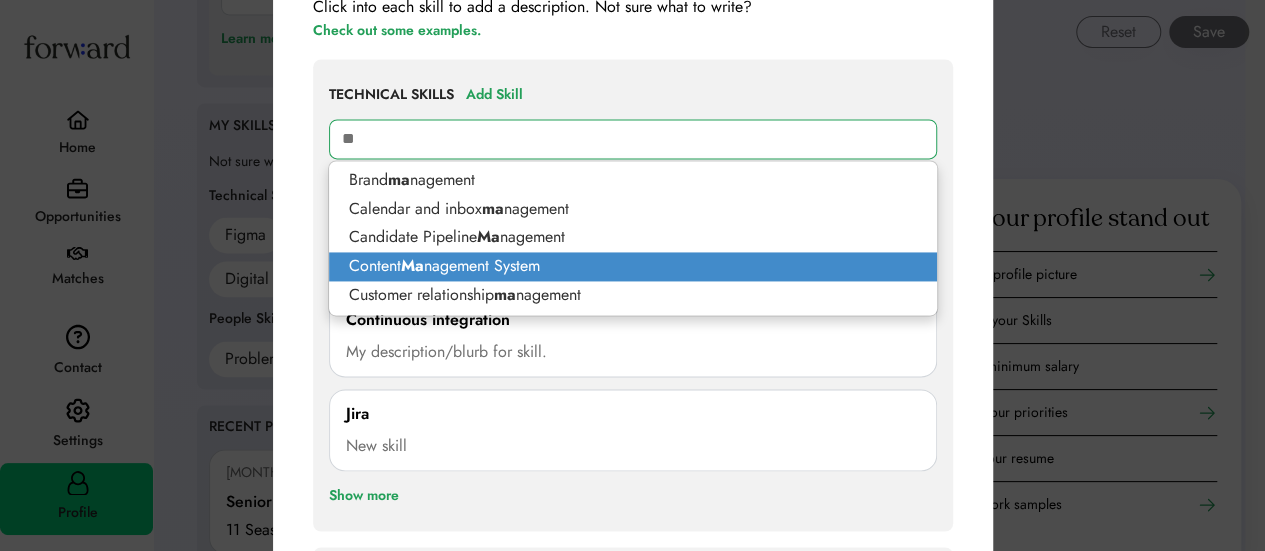 click on "Content  Ma nagement System" at bounding box center (633, 266) 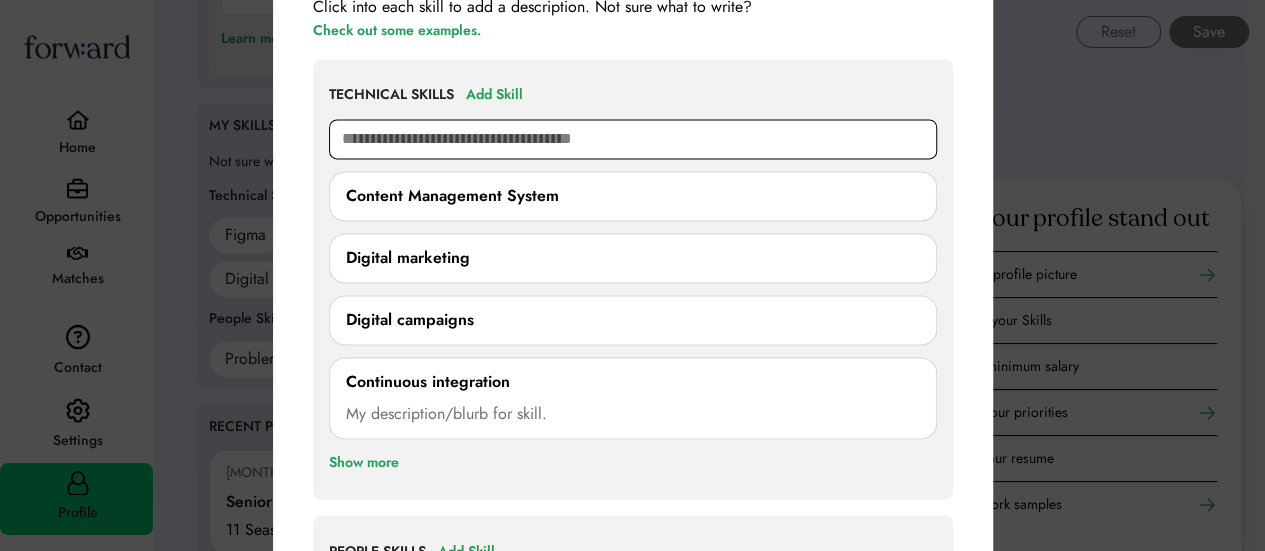 click at bounding box center (633, 139) 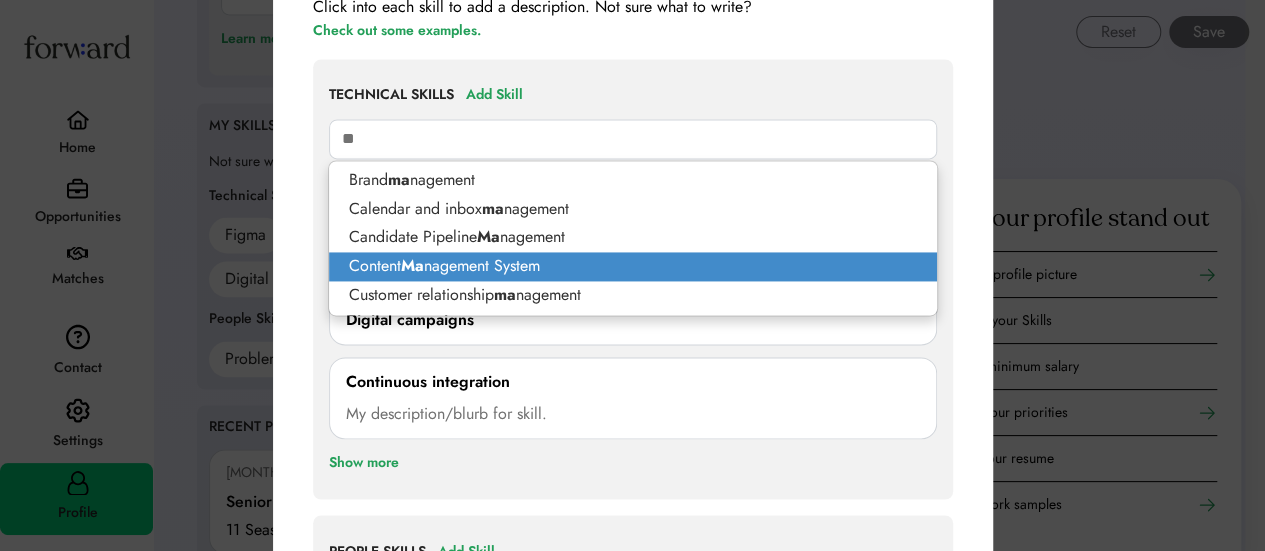 click on "Content Management System" at bounding box center [633, 266] 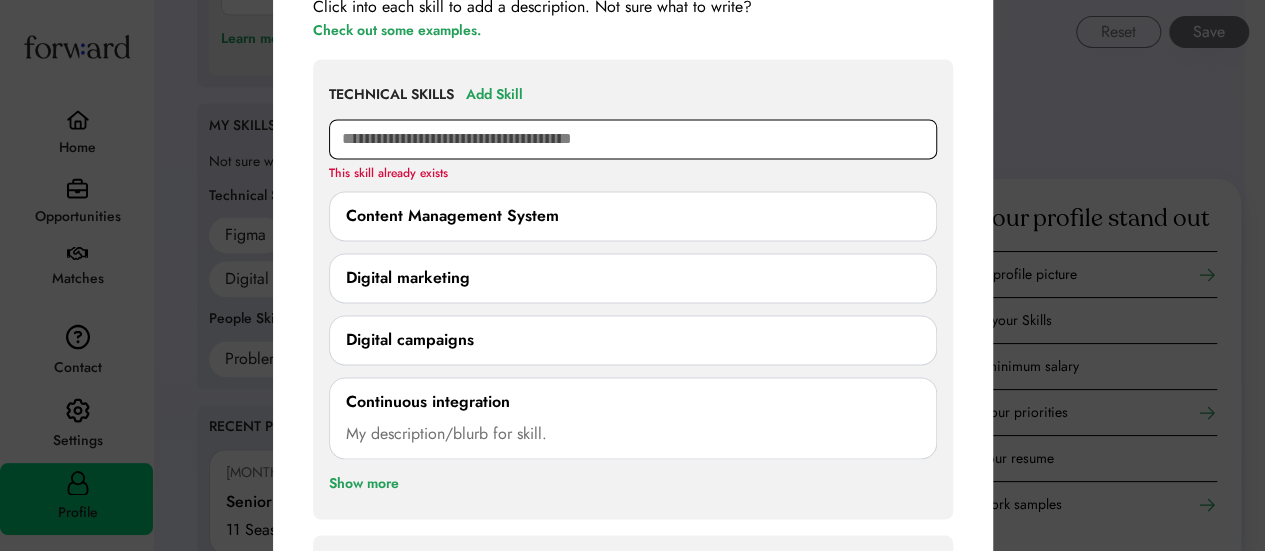 click at bounding box center [633, 139] 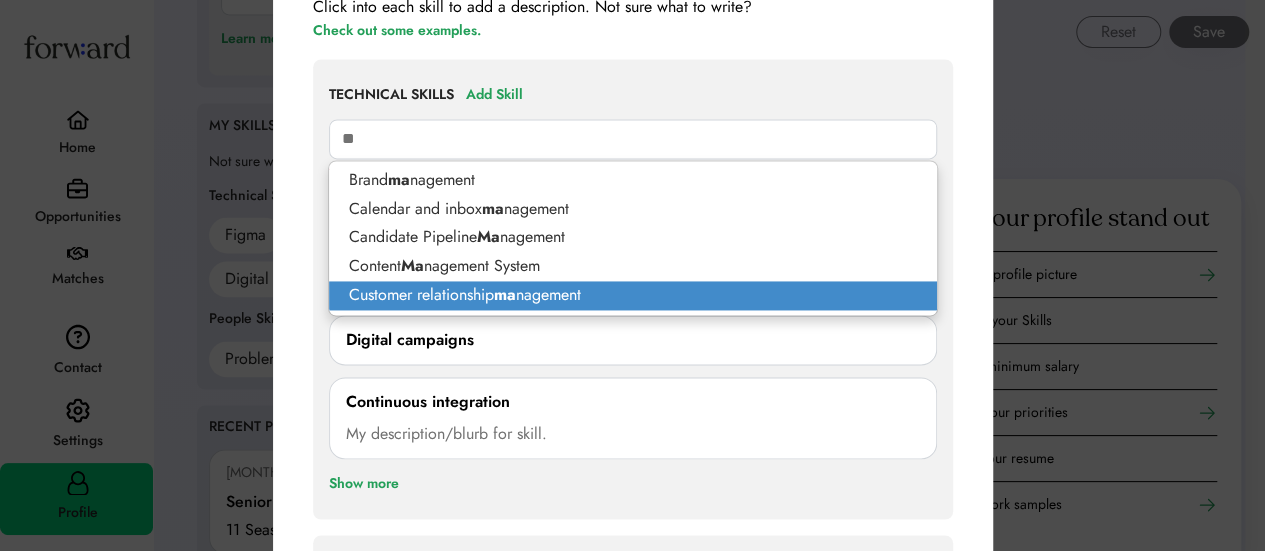 click on "Customer relationship  ma nagement" at bounding box center [633, 295] 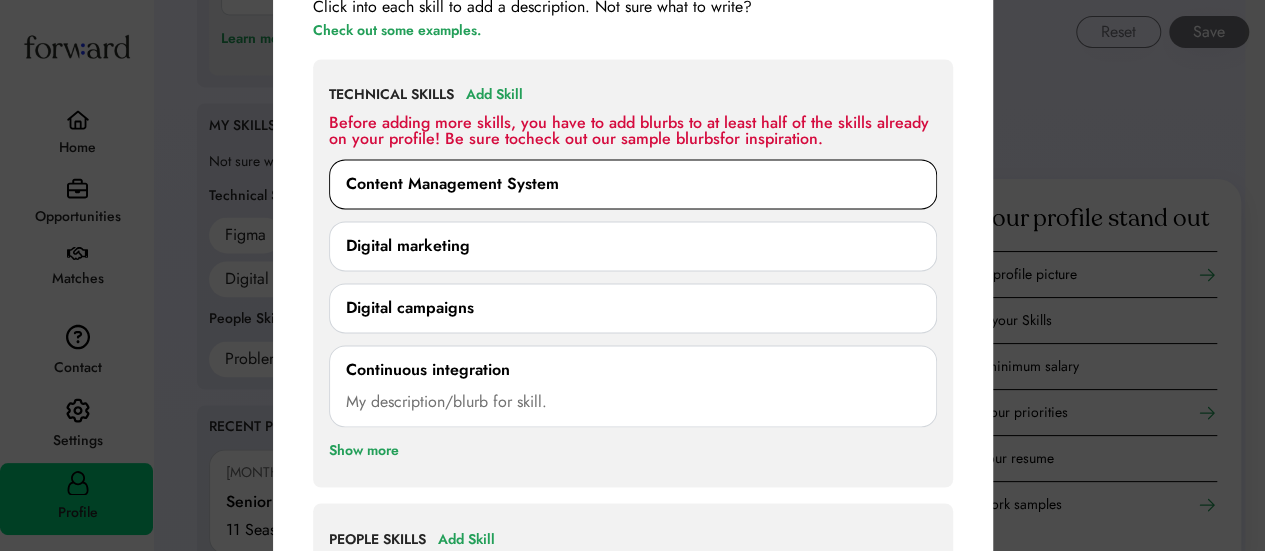 click on "Content Management System" at bounding box center (452, 184) 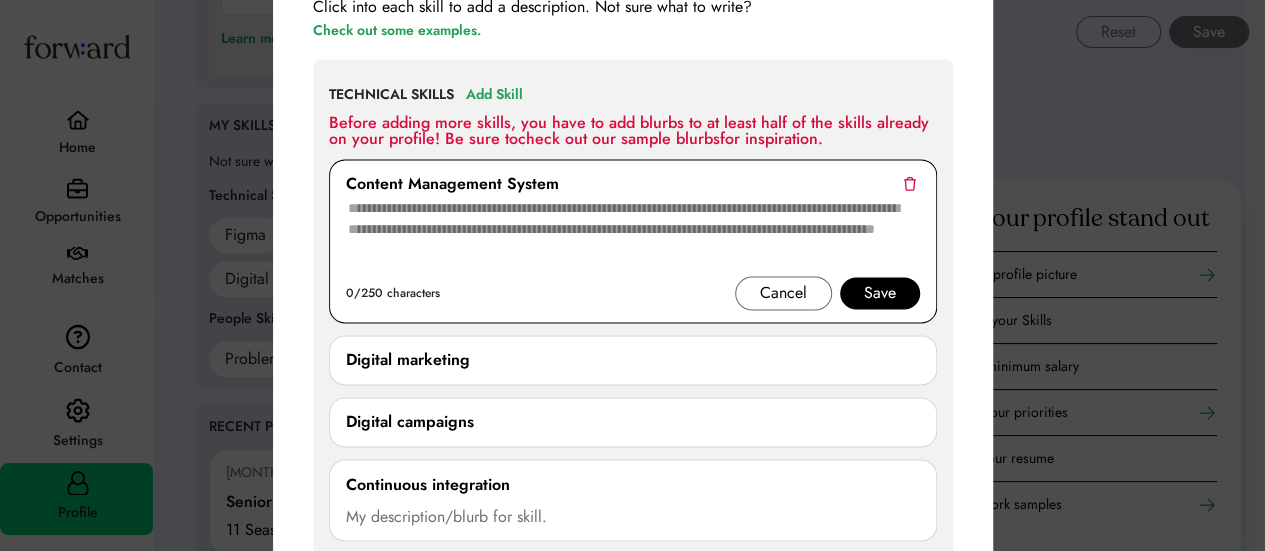 click at bounding box center (909, 183) 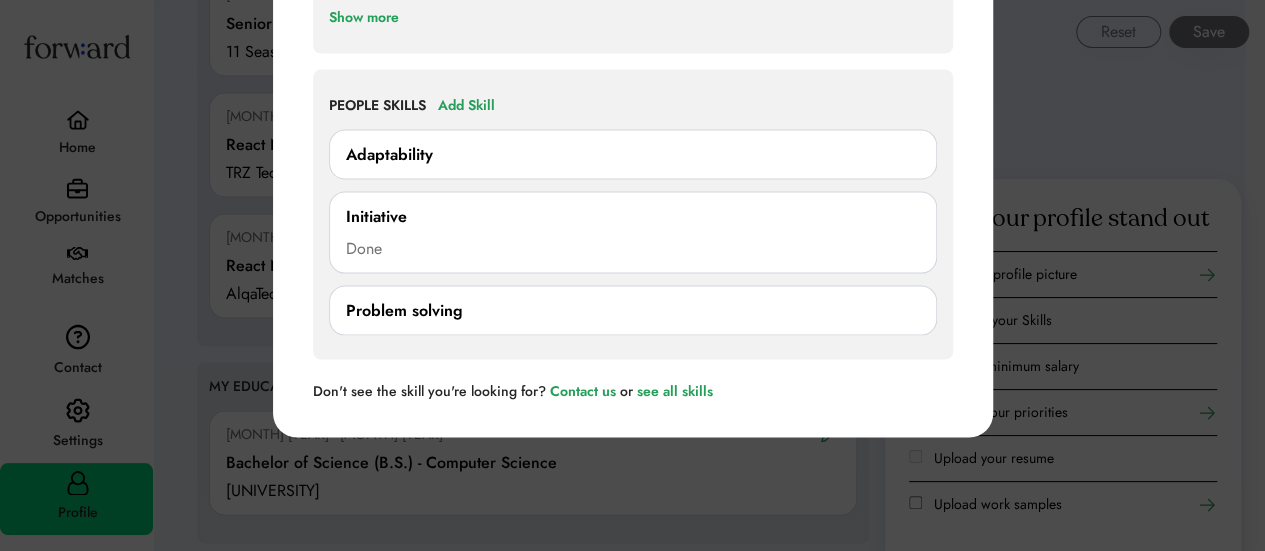 scroll, scrollTop: 1914, scrollLeft: 0, axis: vertical 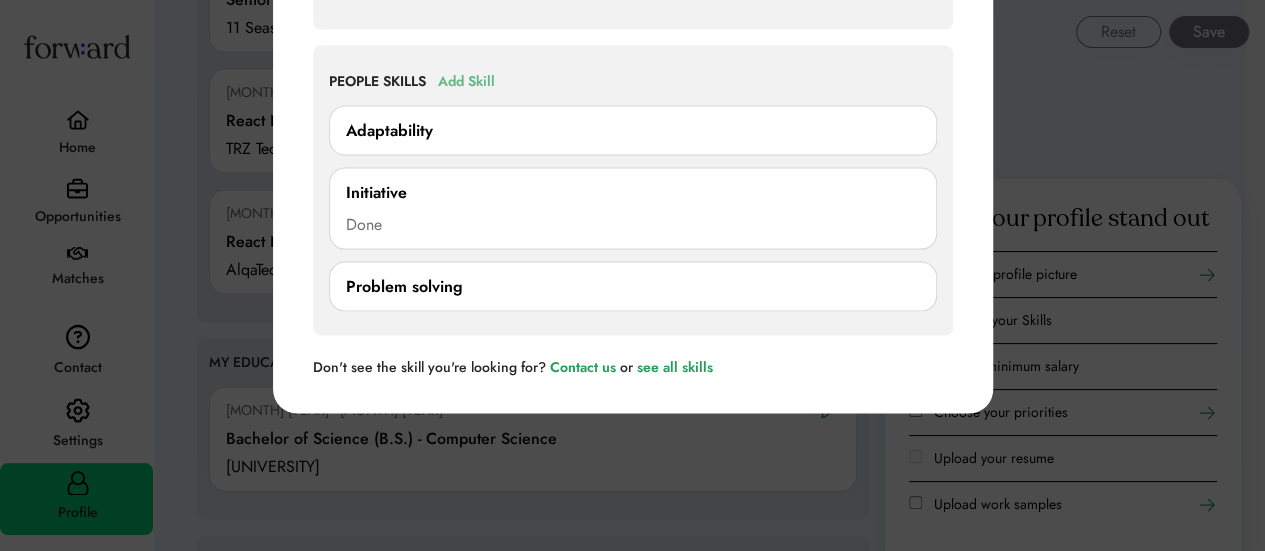 click on "Add Skill" at bounding box center [466, 82] 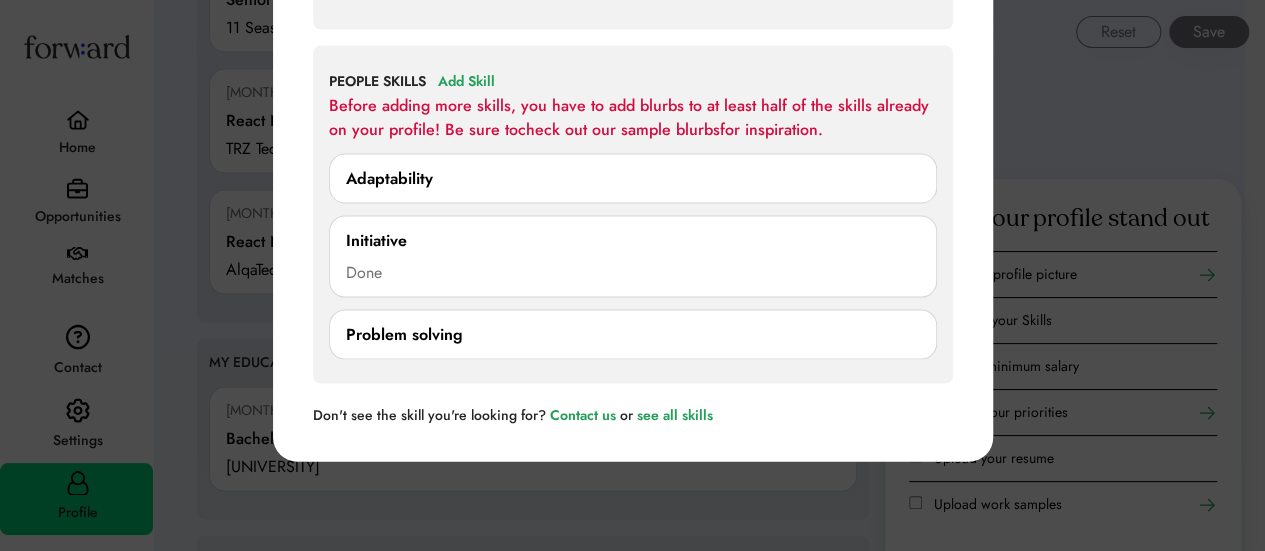click on "Adaptability" at bounding box center [633, 179] 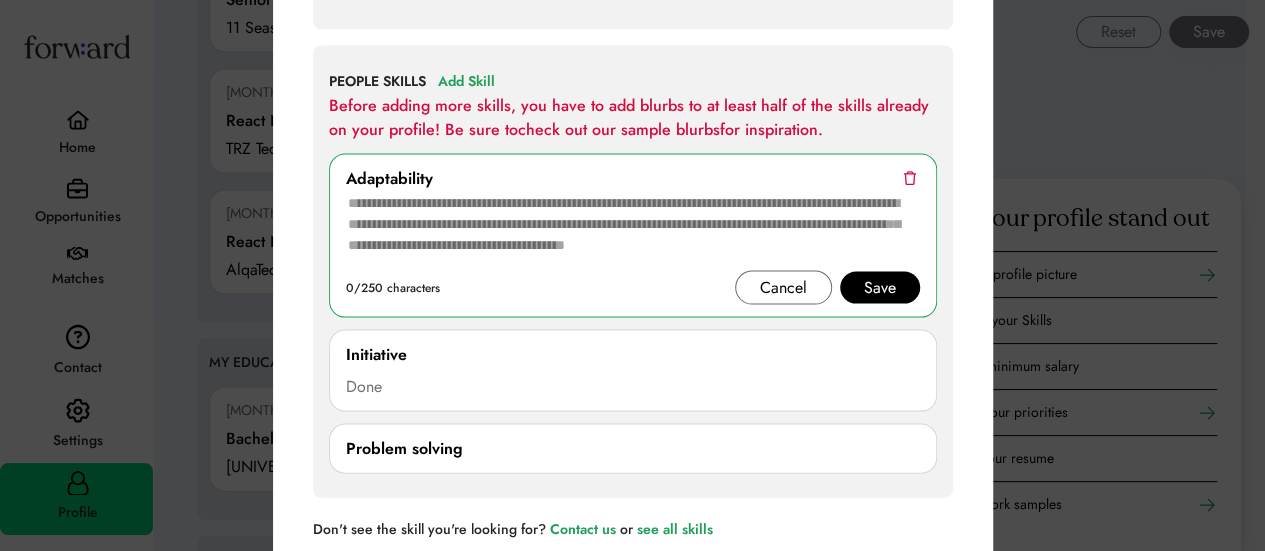 click at bounding box center [909, 178] 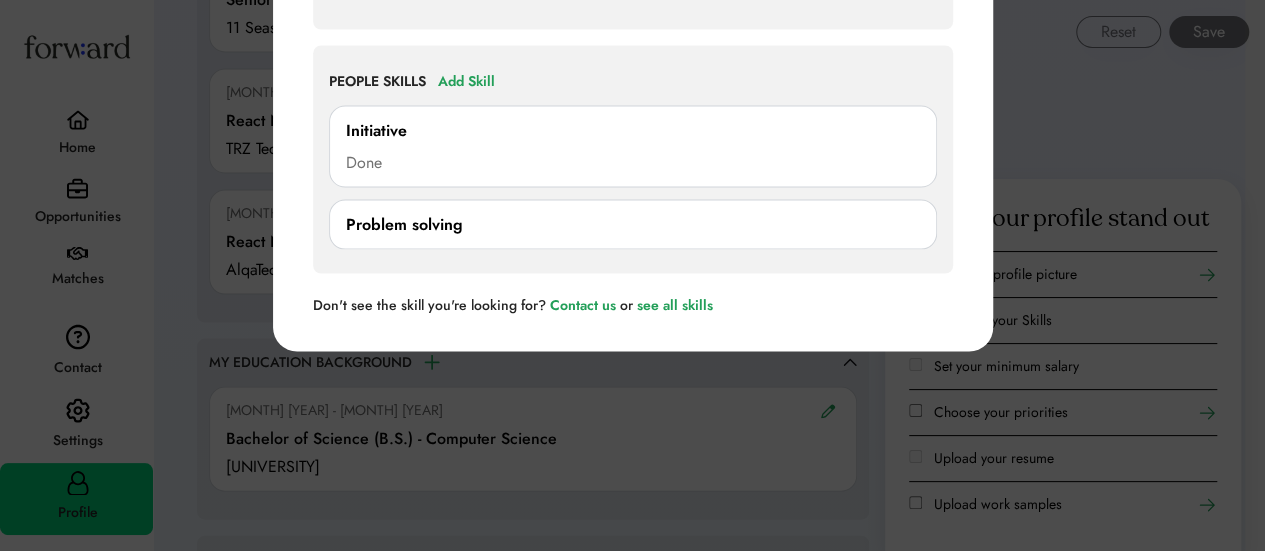 scroll, scrollTop: 1894, scrollLeft: 0, axis: vertical 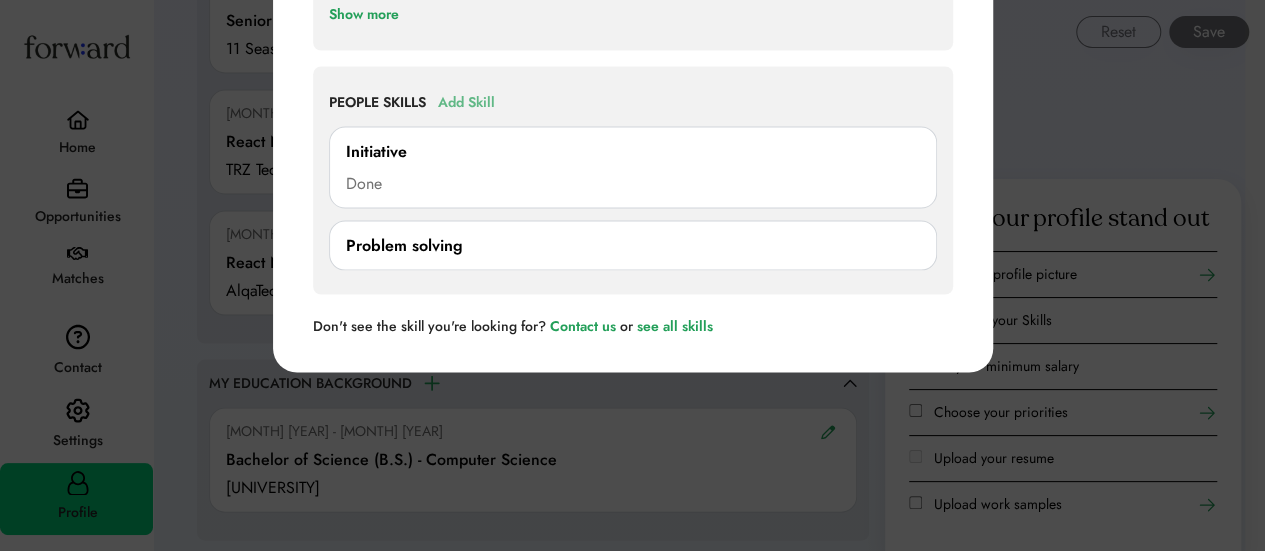 click on "Add Skill" at bounding box center (466, 102) 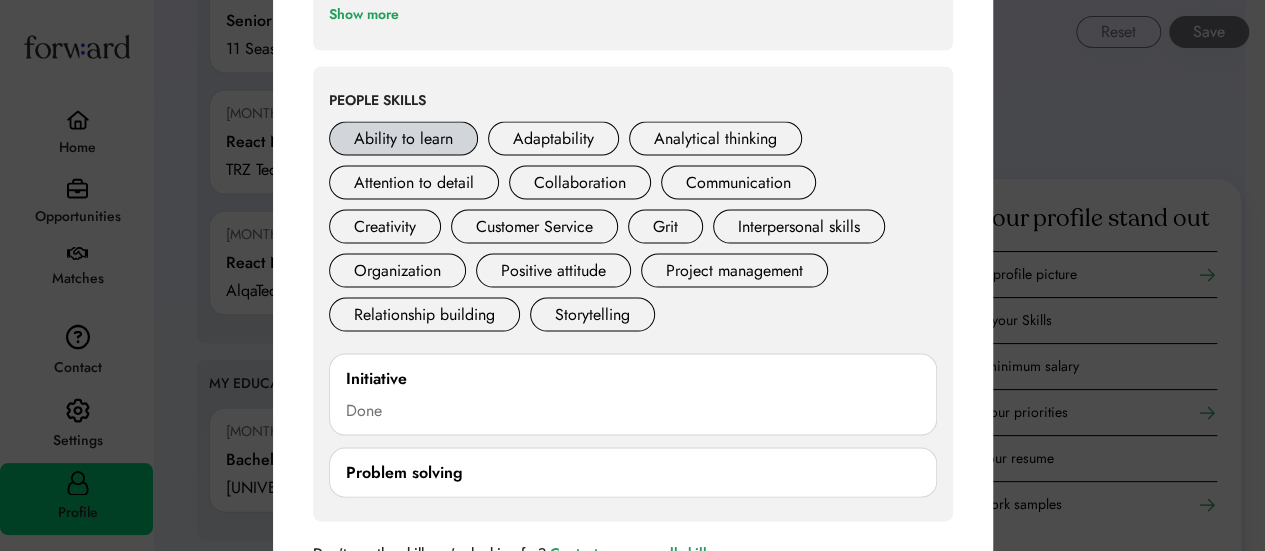 click on "Ability to learn" at bounding box center (403, 138) 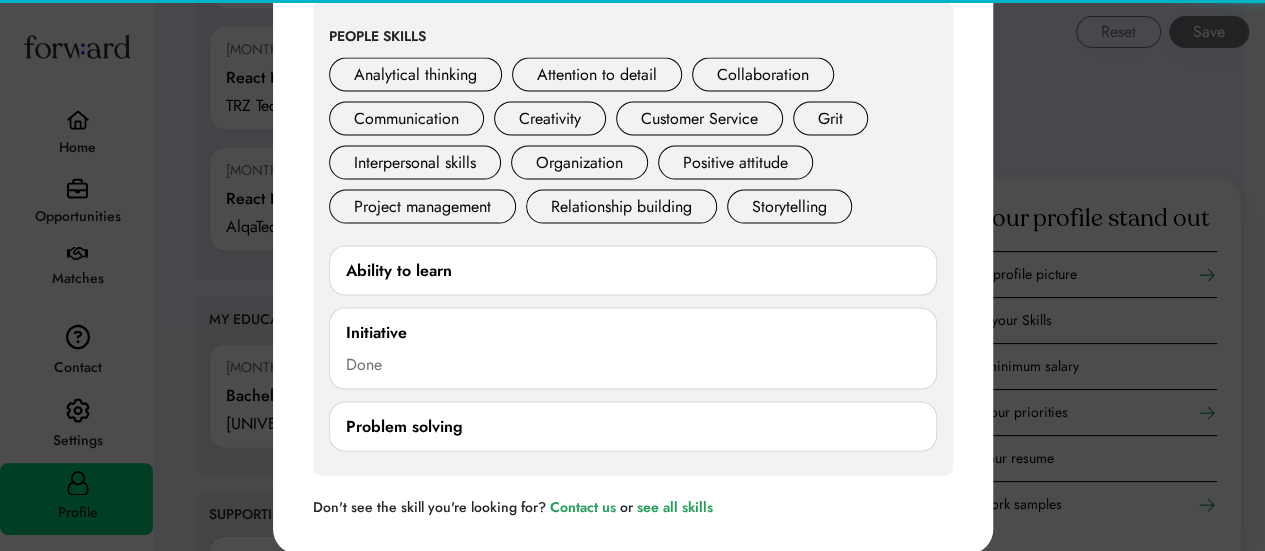scroll, scrollTop: 1965, scrollLeft: 0, axis: vertical 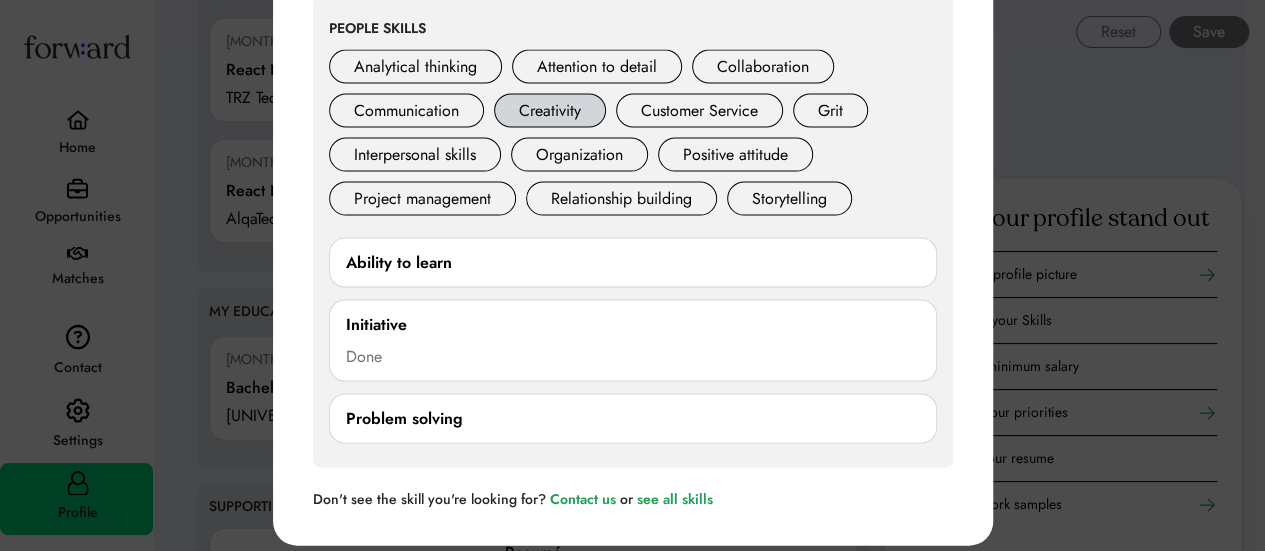 click on "Creativity" at bounding box center (550, 111) 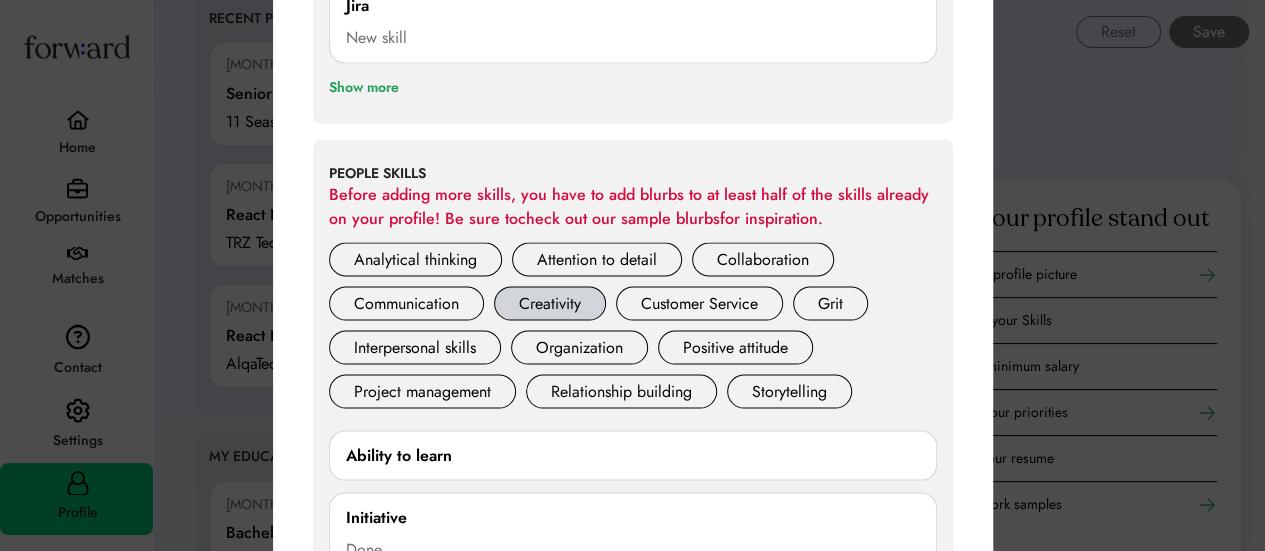 scroll, scrollTop: 1819, scrollLeft: 0, axis: vertical 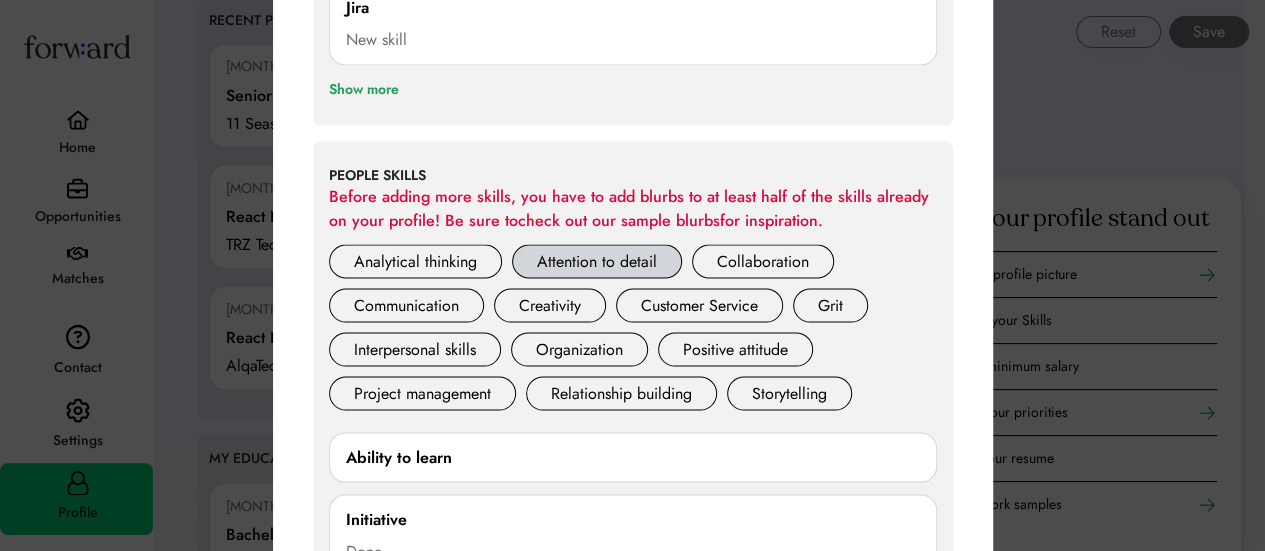 click on "Attention to detail" at bounding box center [597, 261] 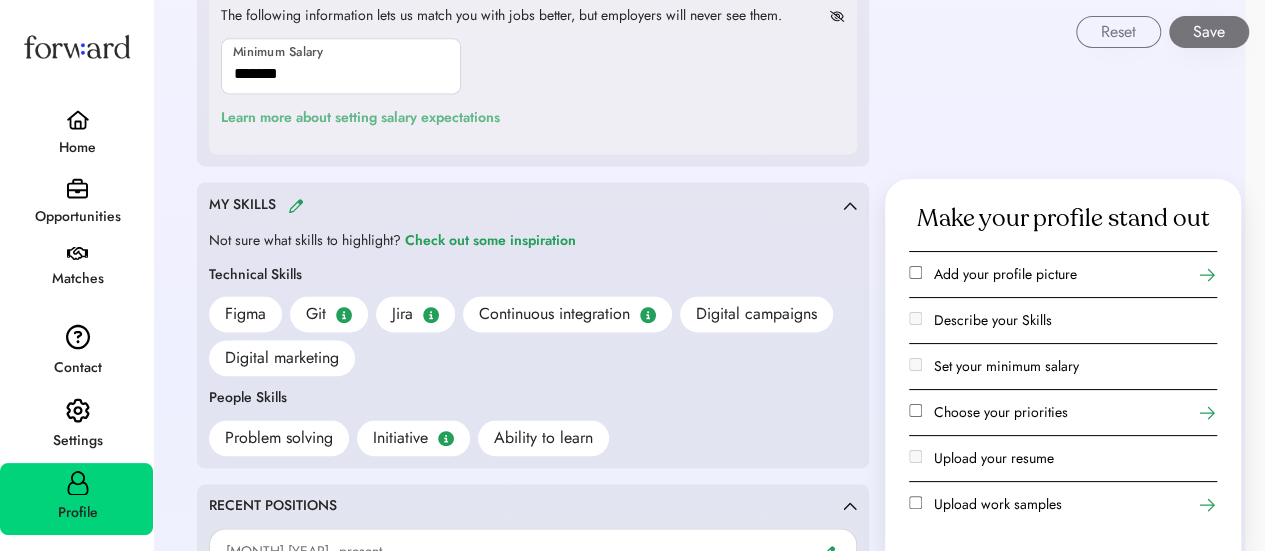 scroll, scrollTop: 1336, scrollLeft: 0, axis: vertical 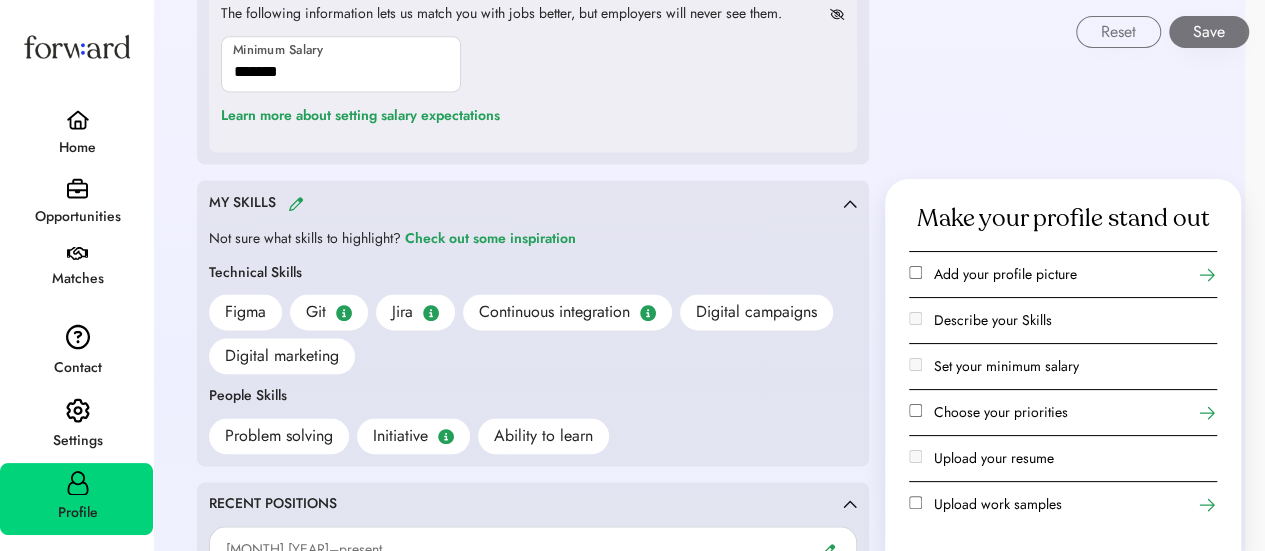click at bounding box center (296, 203) 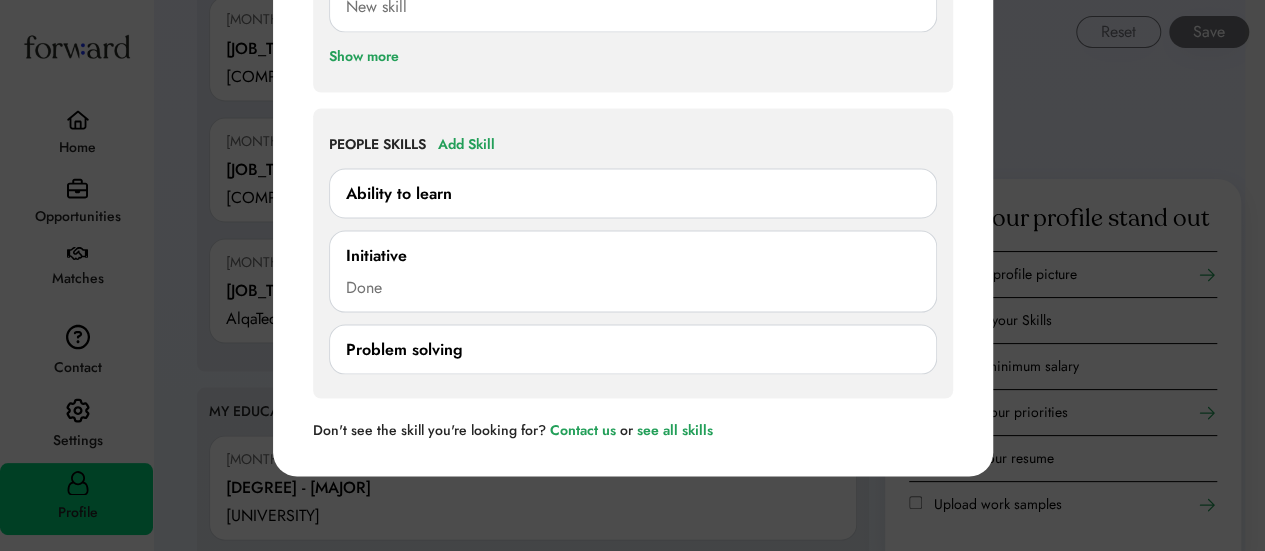 scroll, scrollTop: 1864, scrollLeft: 0, axis: vertical 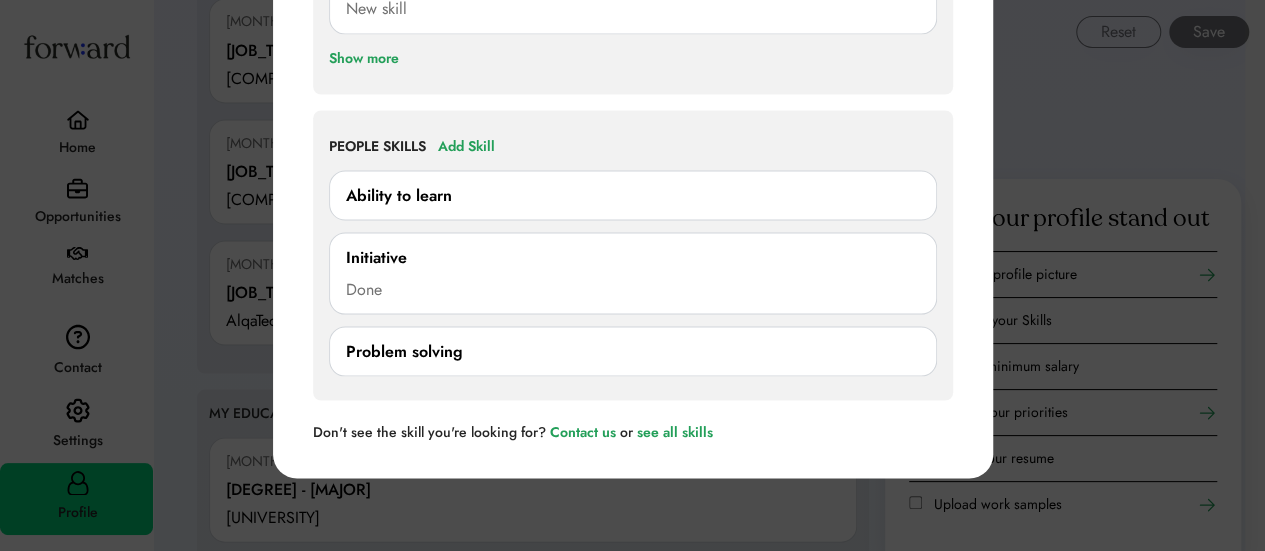 click on "Ability to learn" at bounding box center [633, 195] 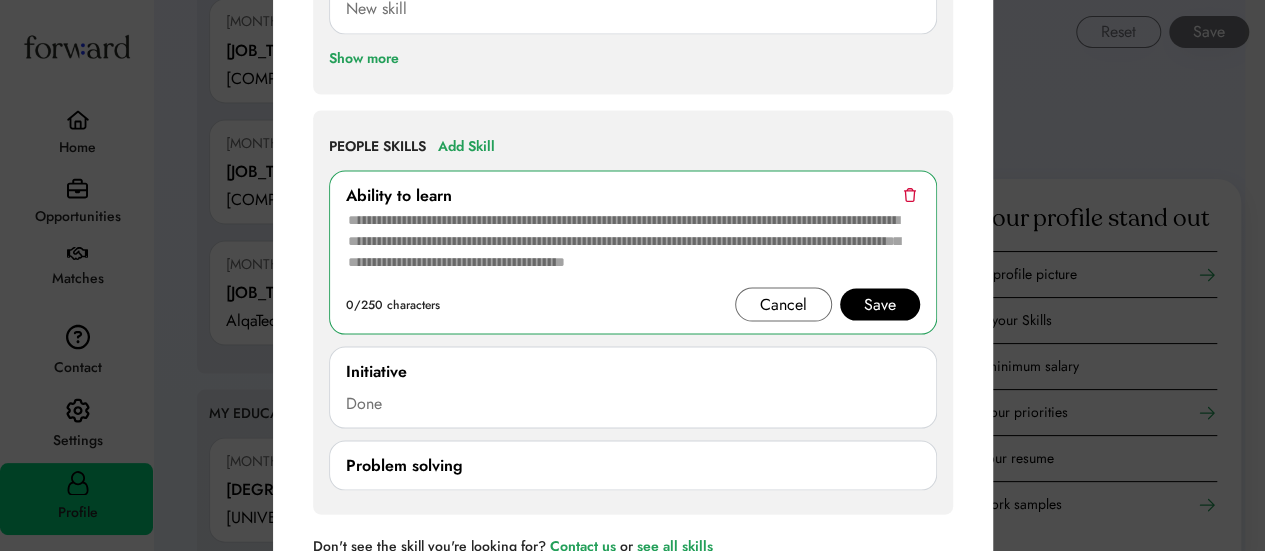 click at bounding box center (909, 194) 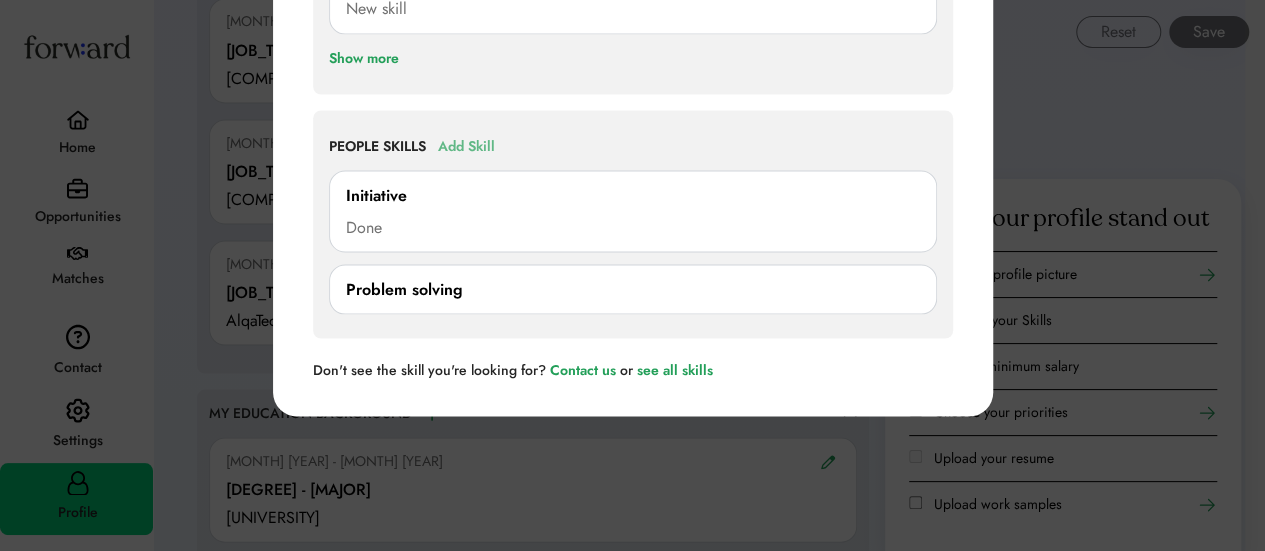 click on "Add Skill" at bounding box center (466, 146) 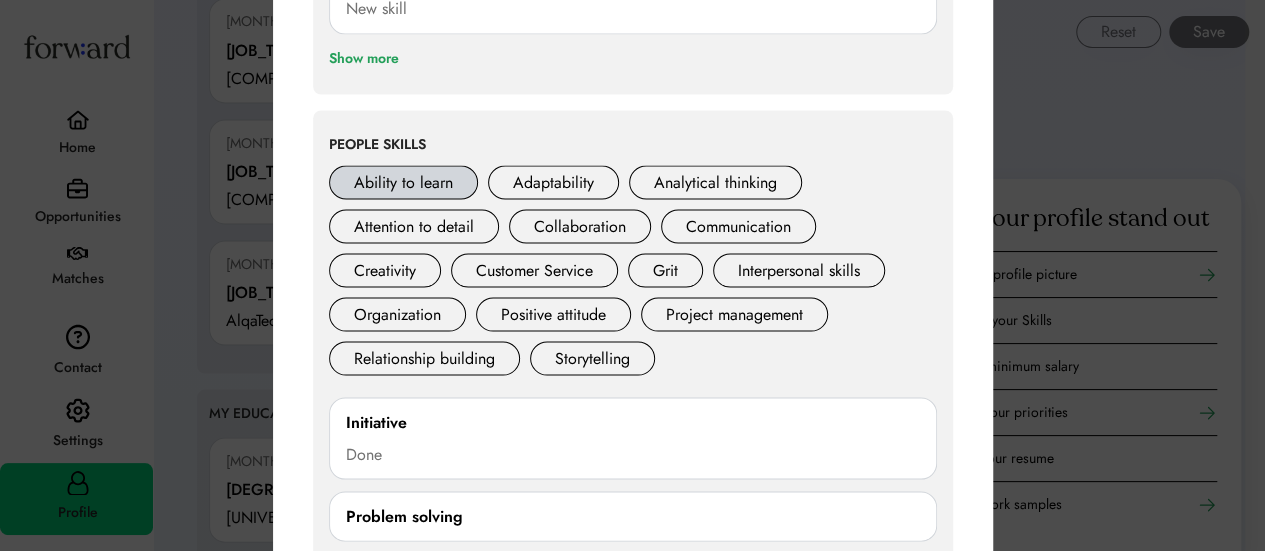 click on "Ability to learn" at bounding box center (403, 182) 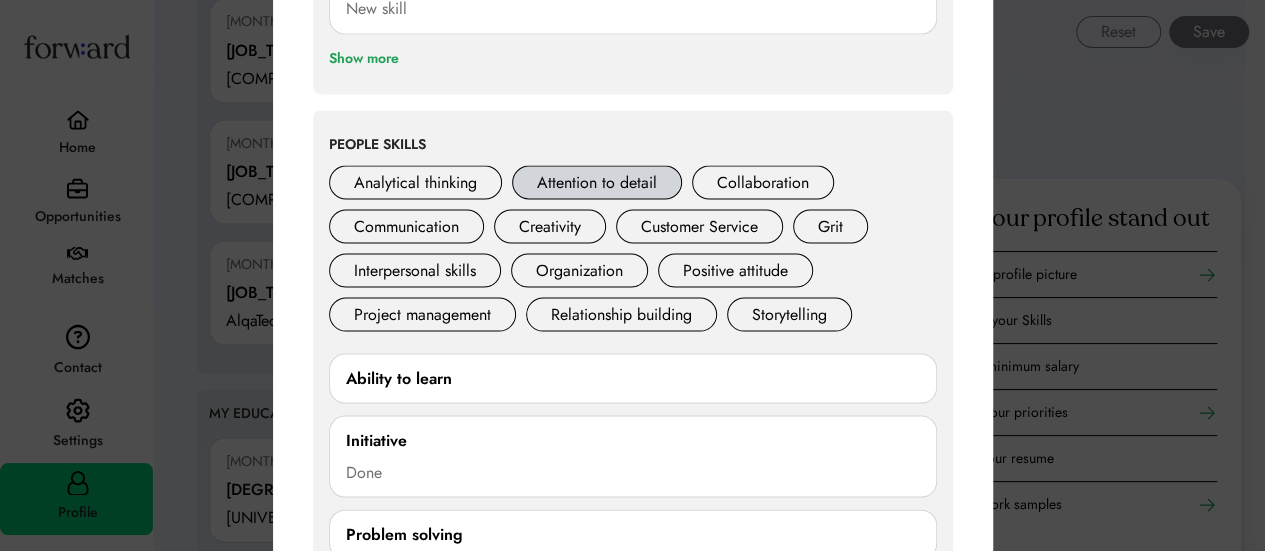 click on "Attention to detail" at bounding box center [597, 182] 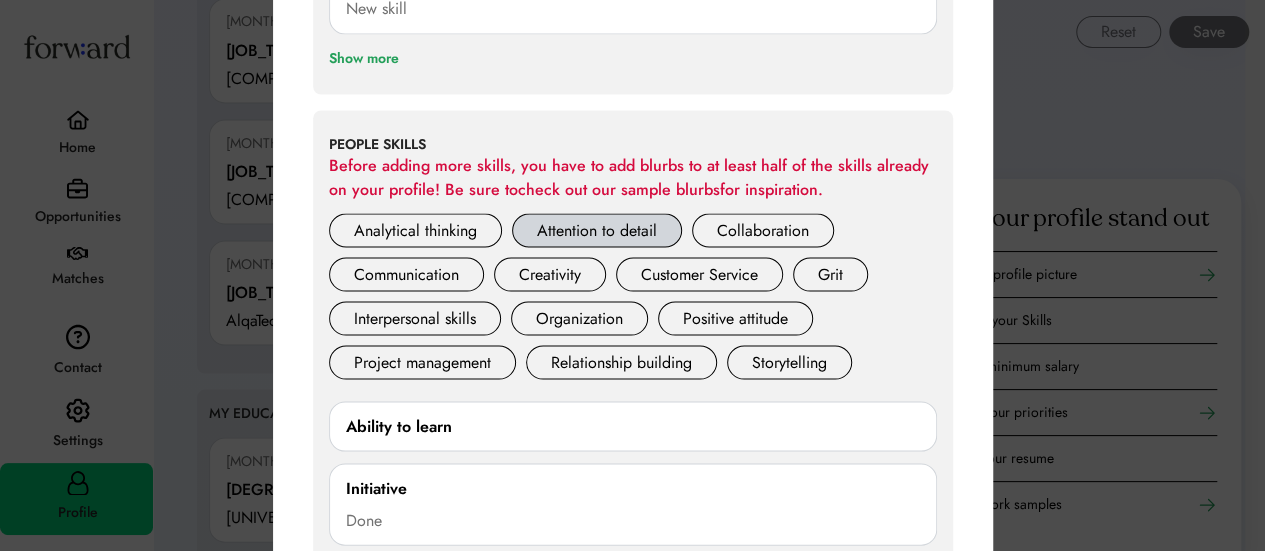 click on "Attention to detail" at bounding box center (597, 230) 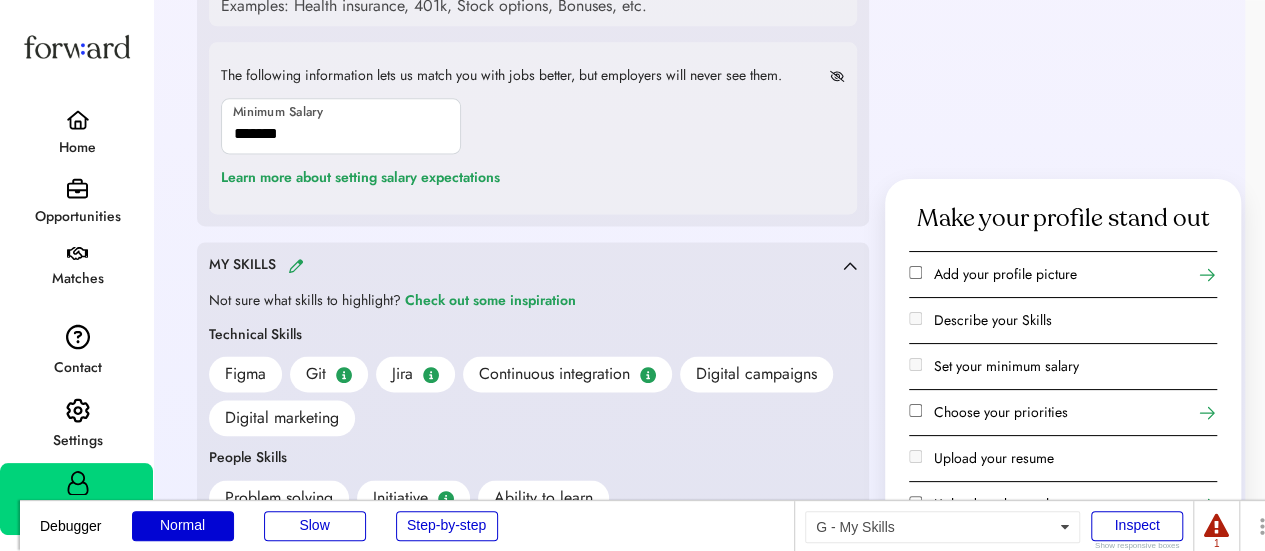scroll, scrollTop: 1273, scrollLeft: 0, axis: vertical 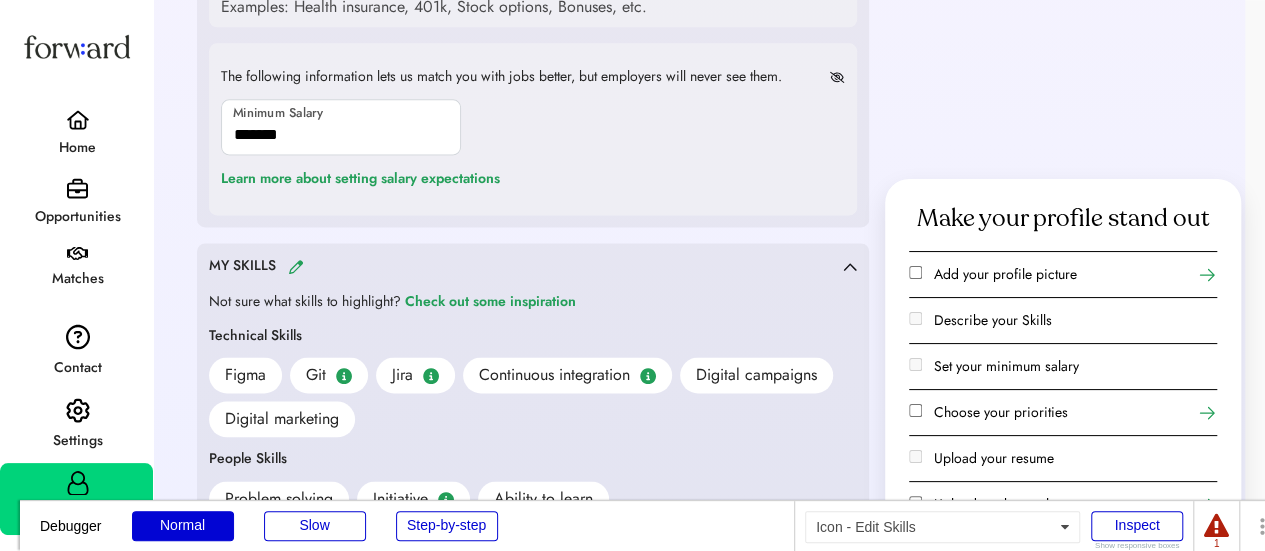 click at bounding box center [296, 266] 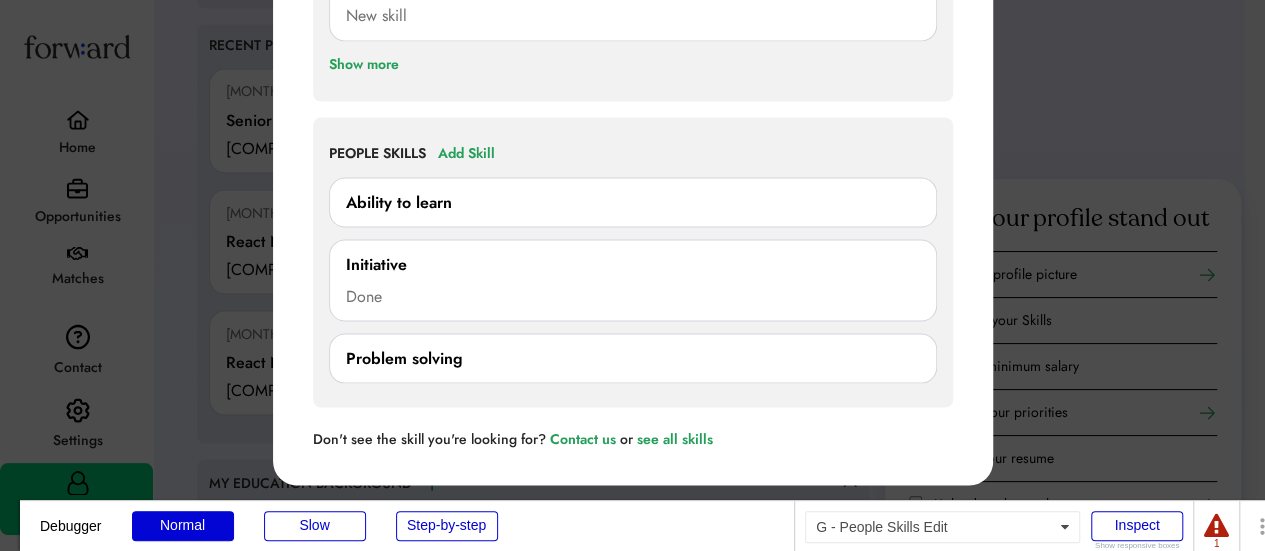 scroll, scrollTop: 1769, scrollLeft: 0, axis: vertical 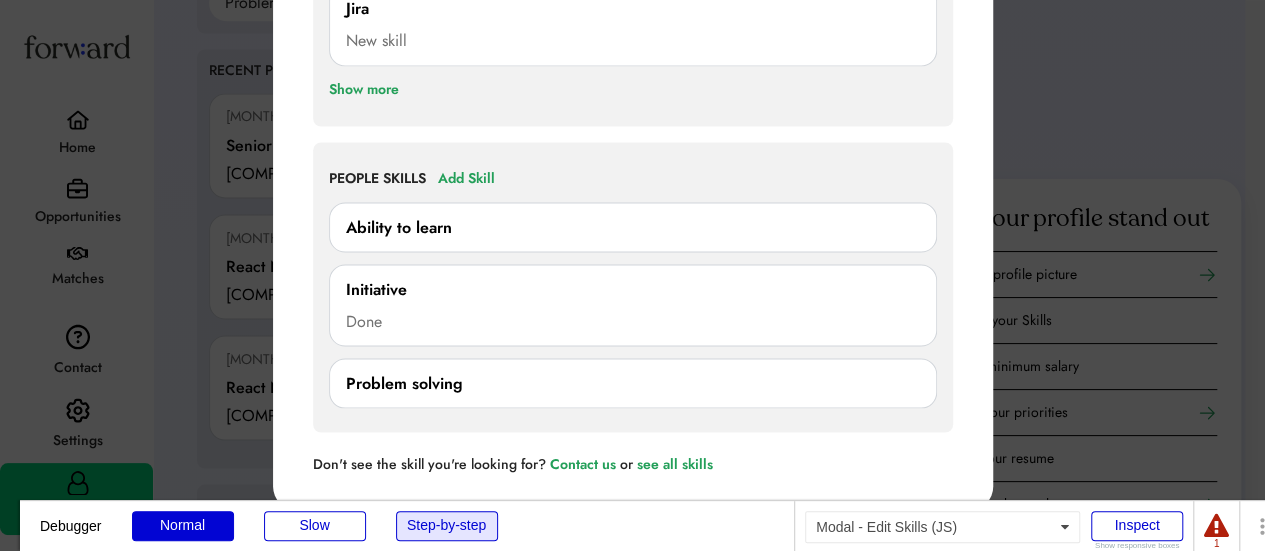 click on "Step-by-step" at bounding box center [447, 526] 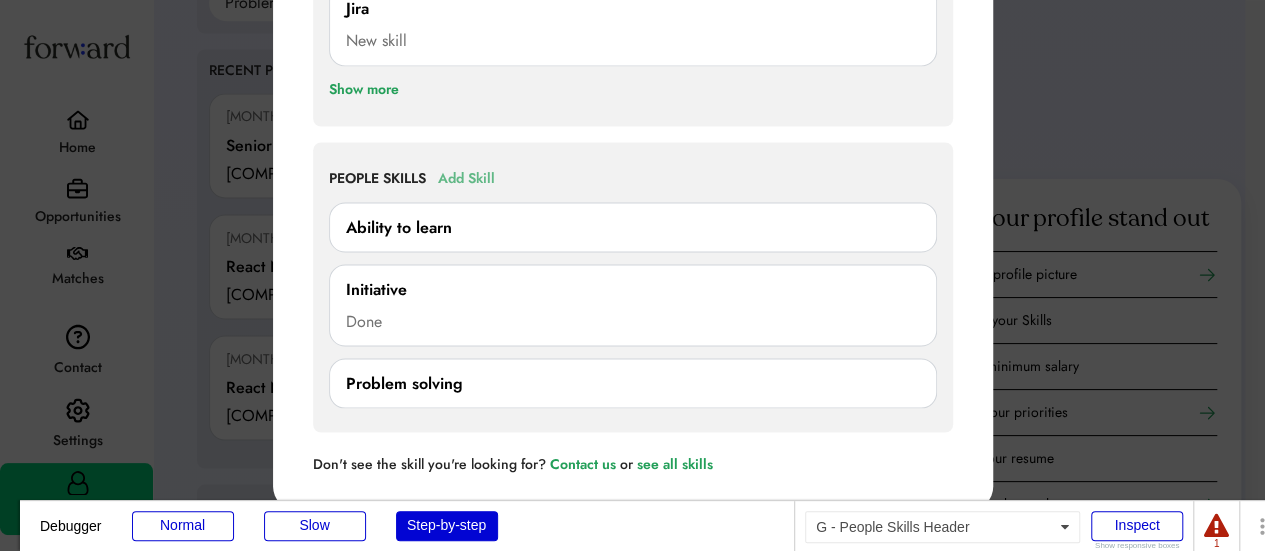click on "Add Skill" at bounding box center (466, 178) 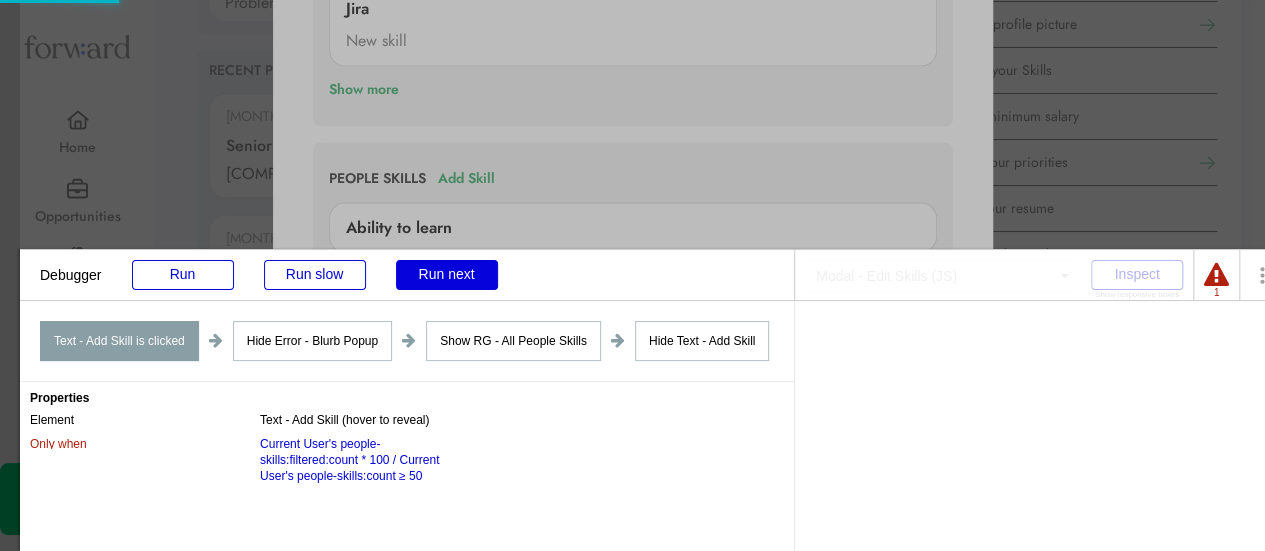 click on "Run next" at bounding box center (447, 275) 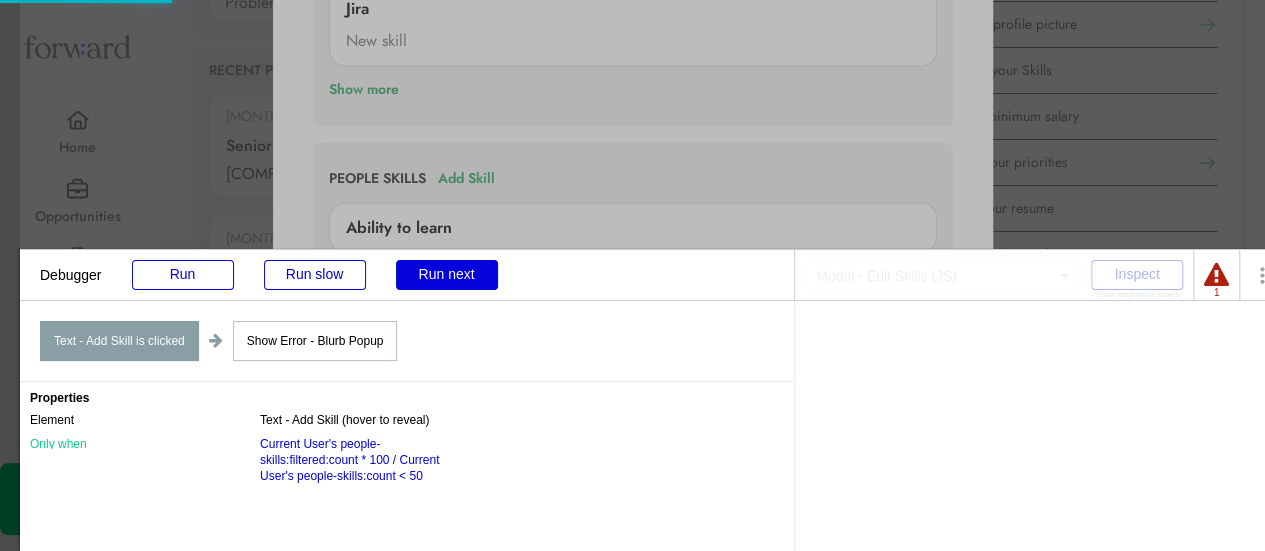click on "Run next" at bounding box center [447, 275] 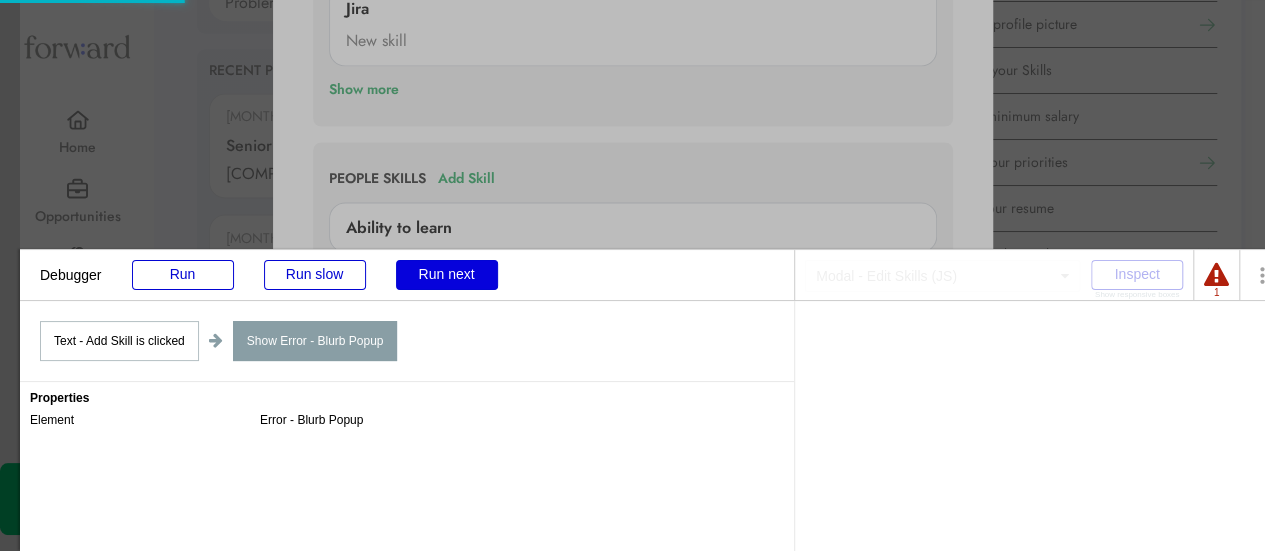 click on "Run next" at bounding box center (447, 275) 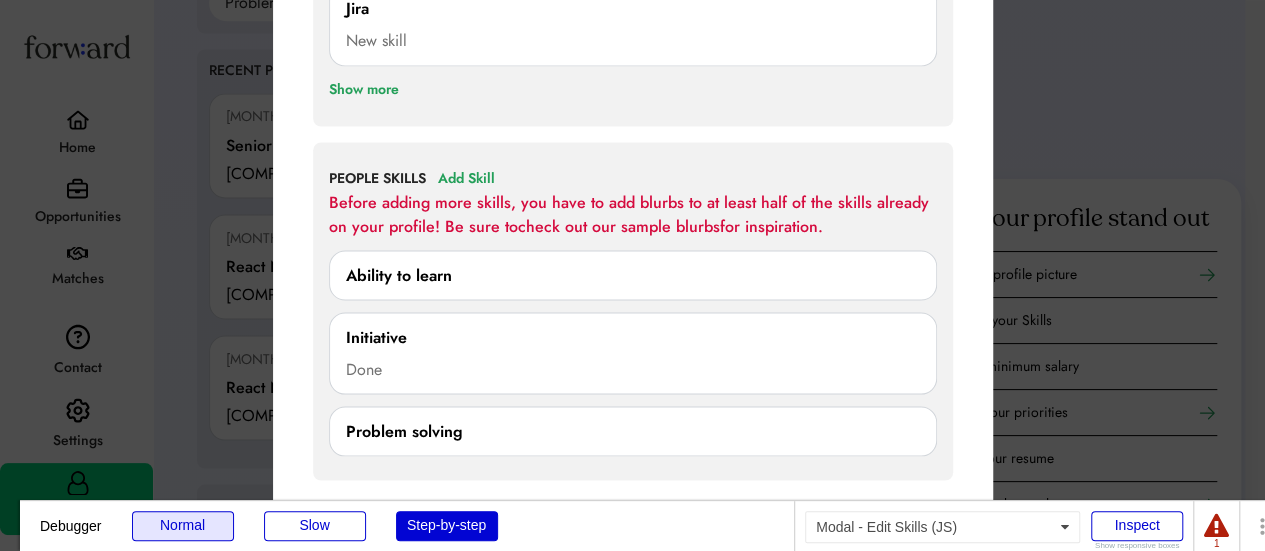 click on "Normal" at bounding box center [183, 526] 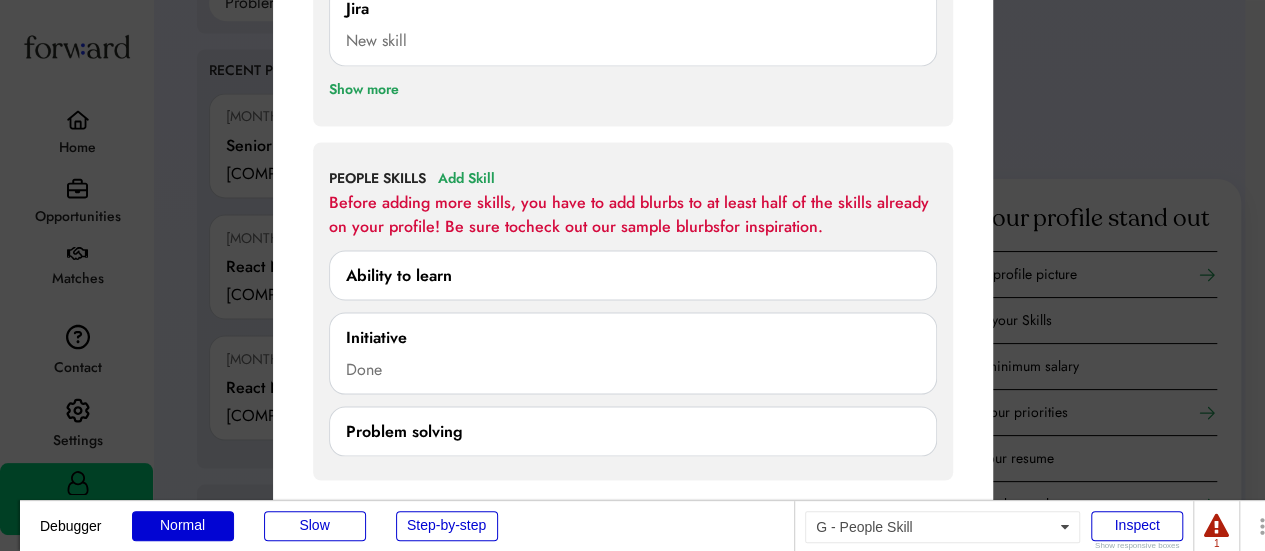 drag, startPoint x: 739, startPoint y: 235, endPoint x: 744, endPoint y: 264, distance: 29.427877 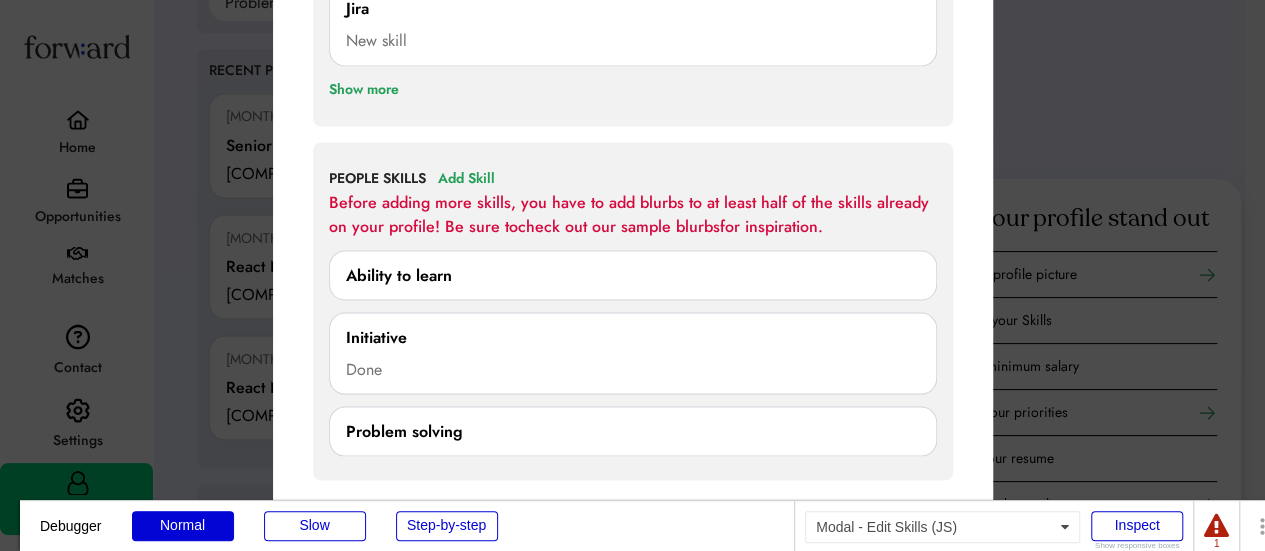 click on "Ability to learn" at bounding box center [633, 275] 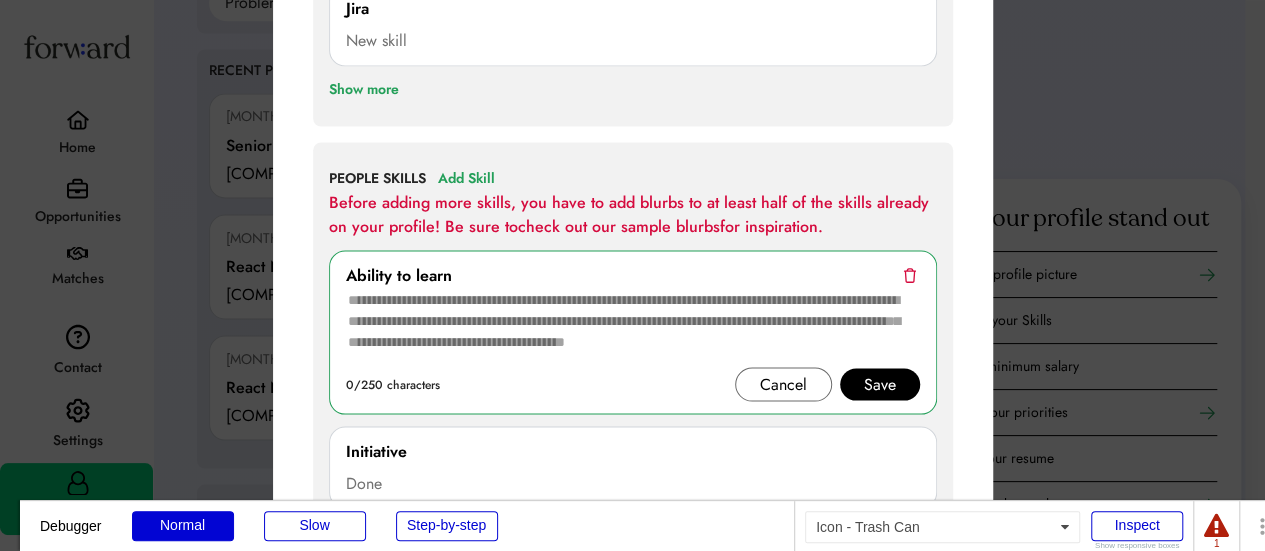 click at bounding box center (909, 274) 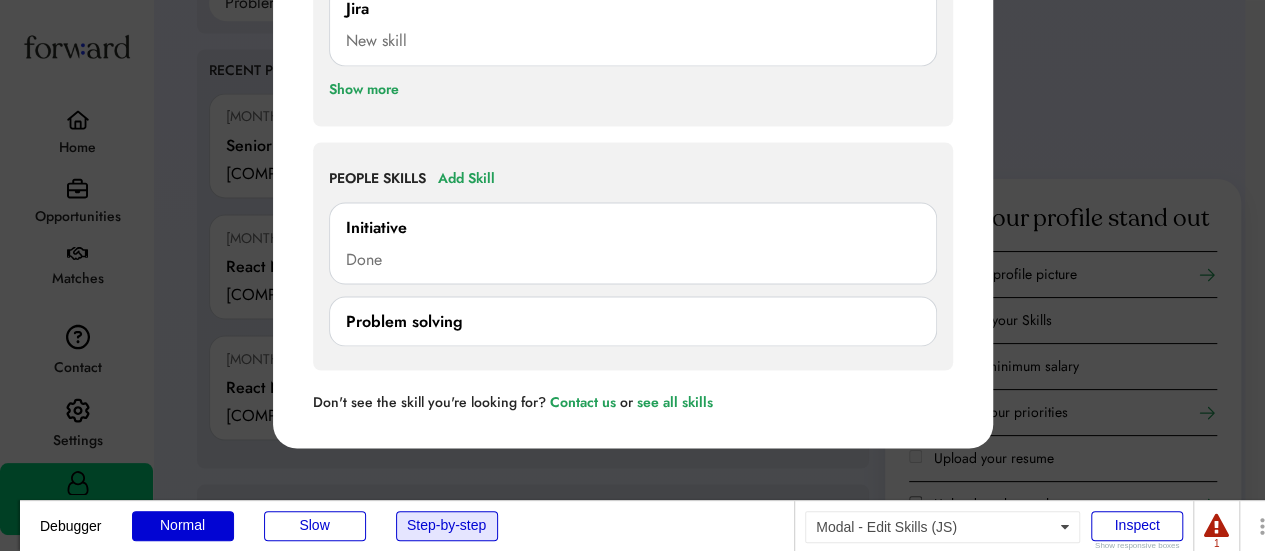 click on "Step-by-step" at bounding box center (447, 526) 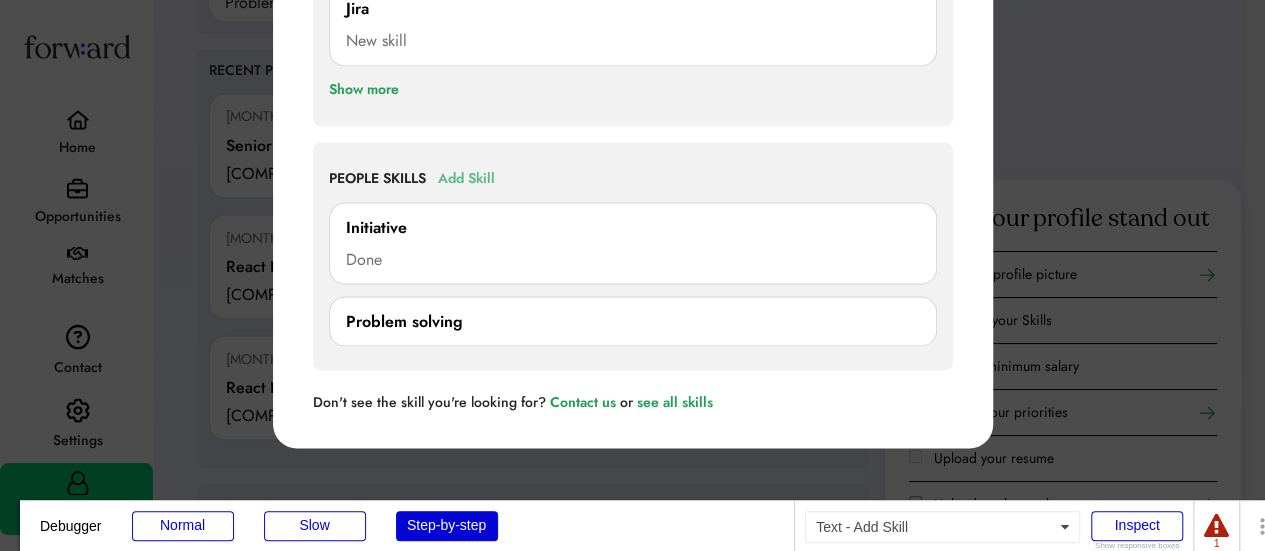 click on "Add Skill" at bounding box center (466, 178) 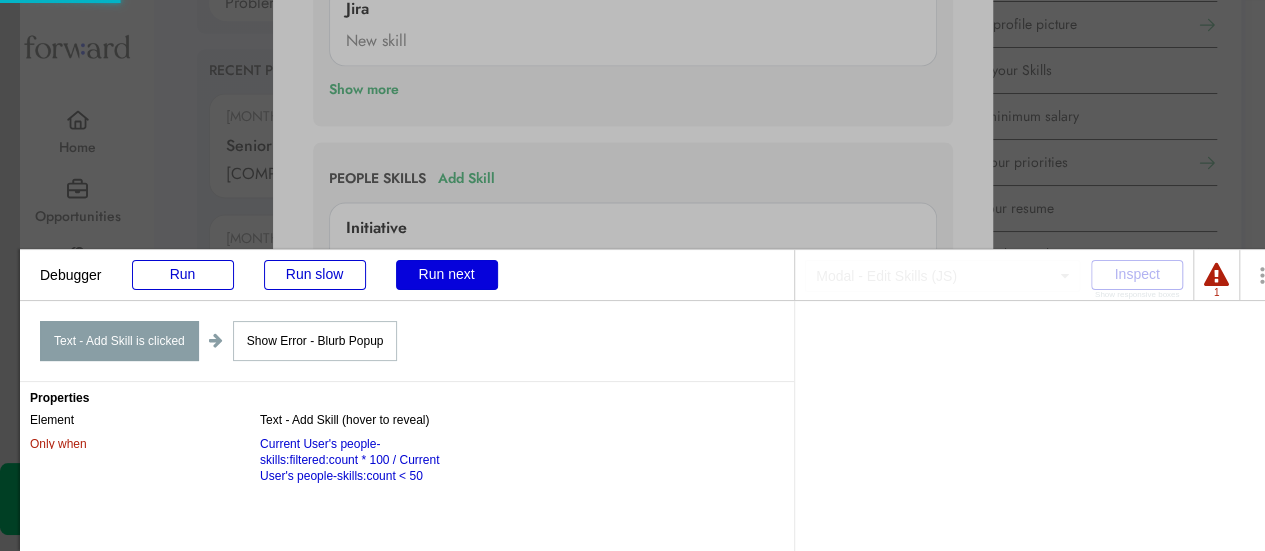 click on "Run next" at bounding box center (447, 275) 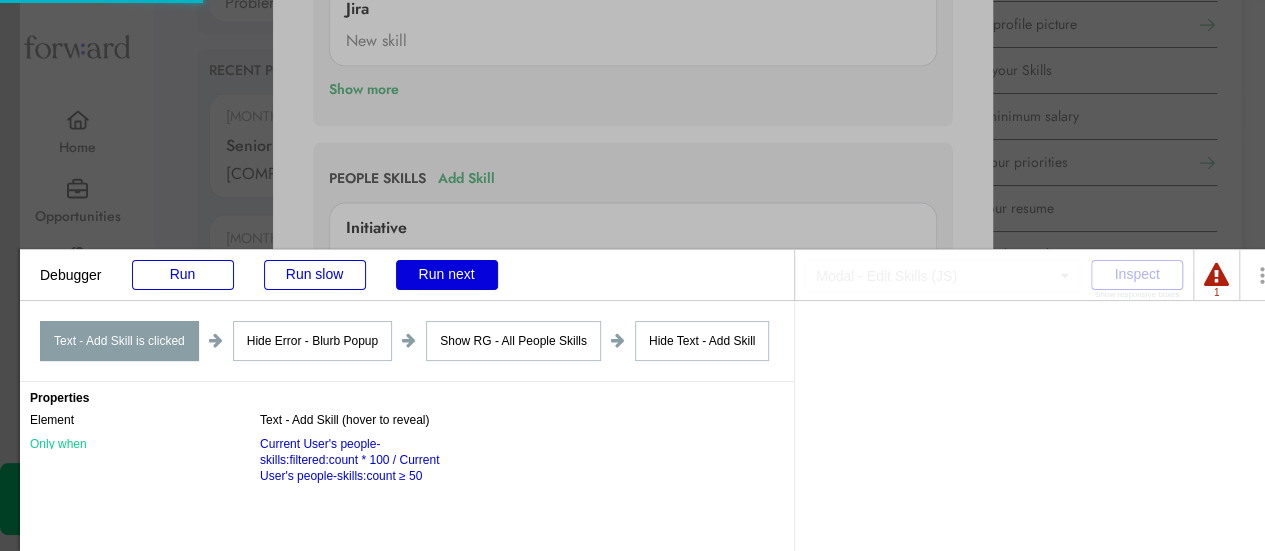 click on "Run next" at bounding box center [447, 275] 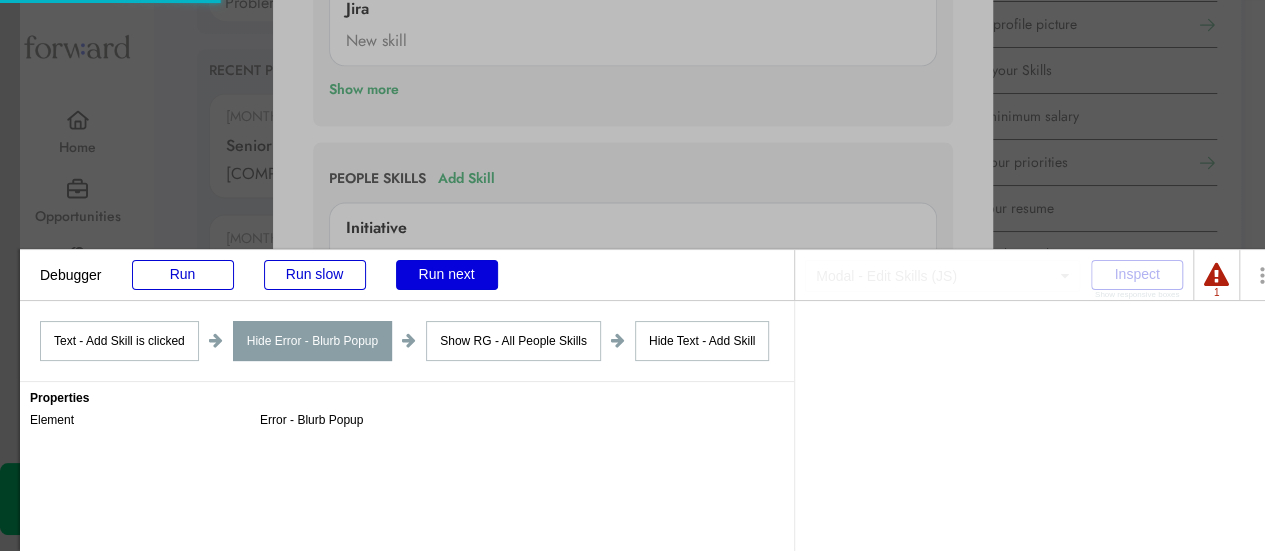 click on "Run next" at bounding box center [447, 275] 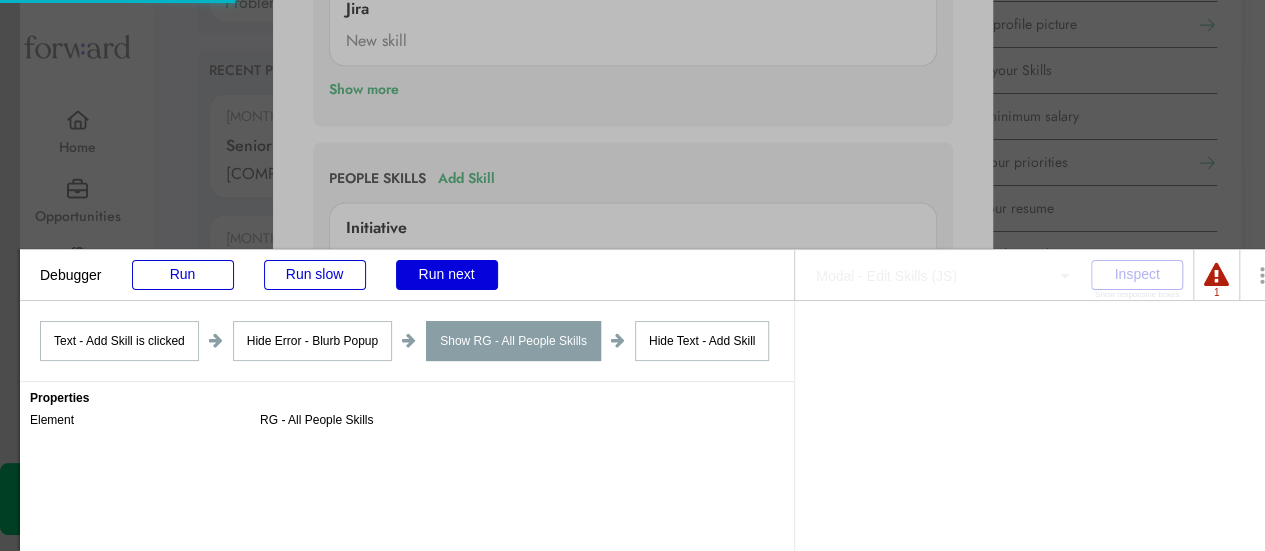 click on "Run next" at bounding box center (447, 275) 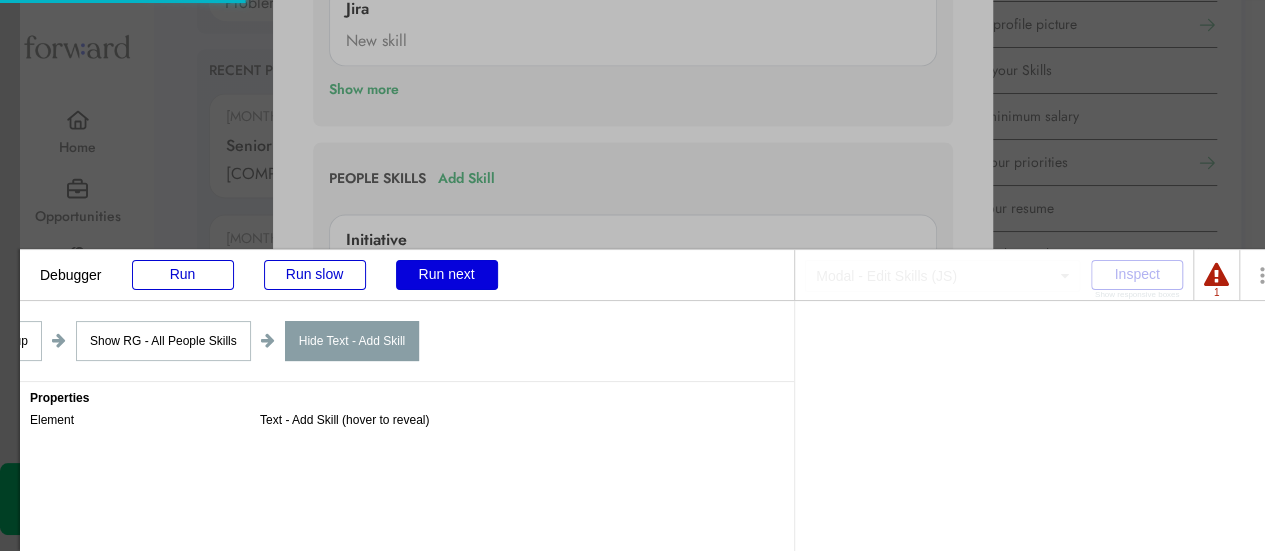click on "Run next" at bounding box center [447, 275] 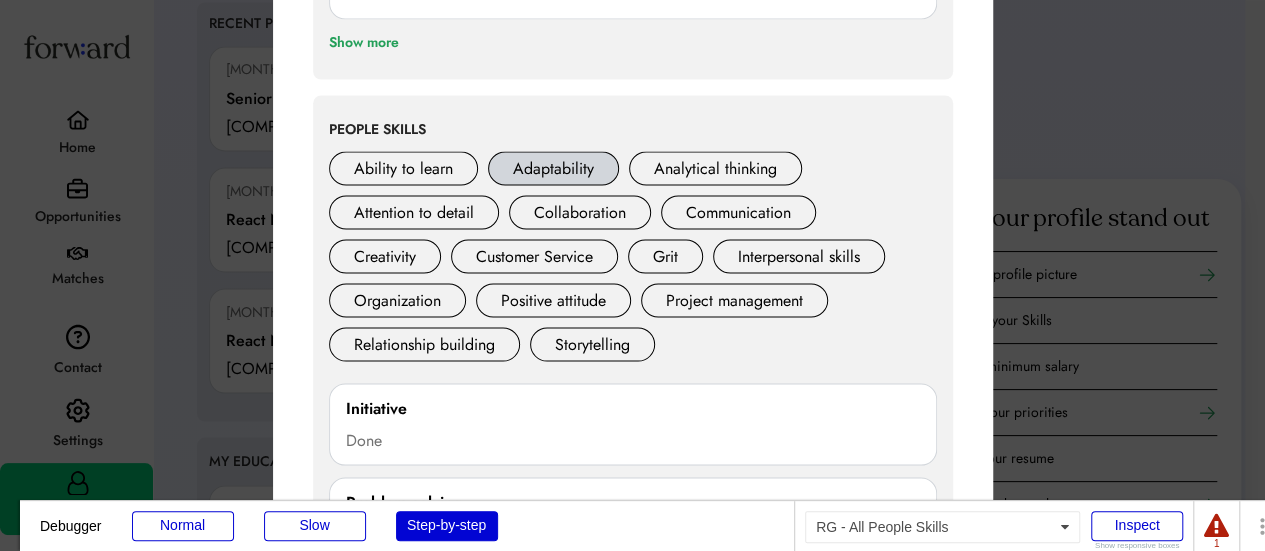scroll, scrollTop: 1817, scrollLeft: 0, axis: vertical 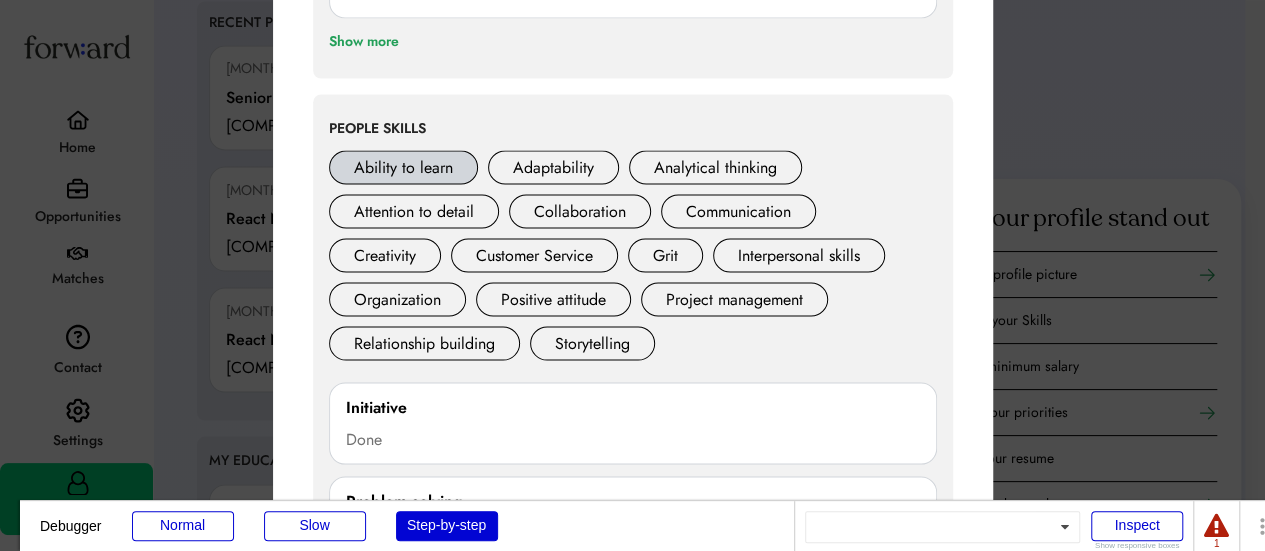 click on "Ability to learn" at bounding box center (403, 167) 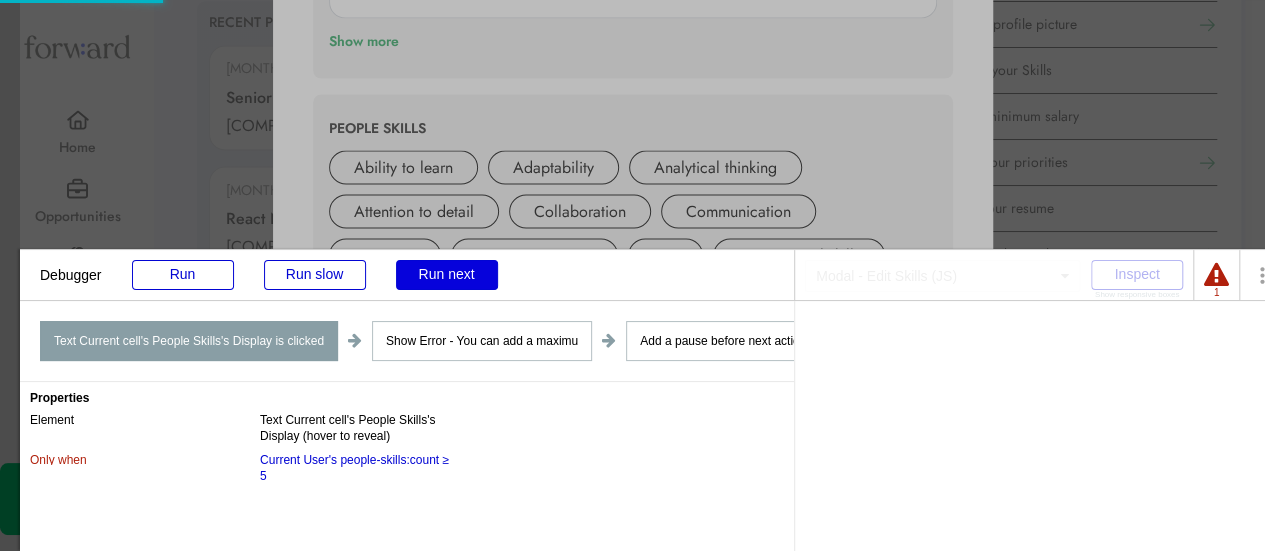 click on "Run next" at bounding box center [447, 275] 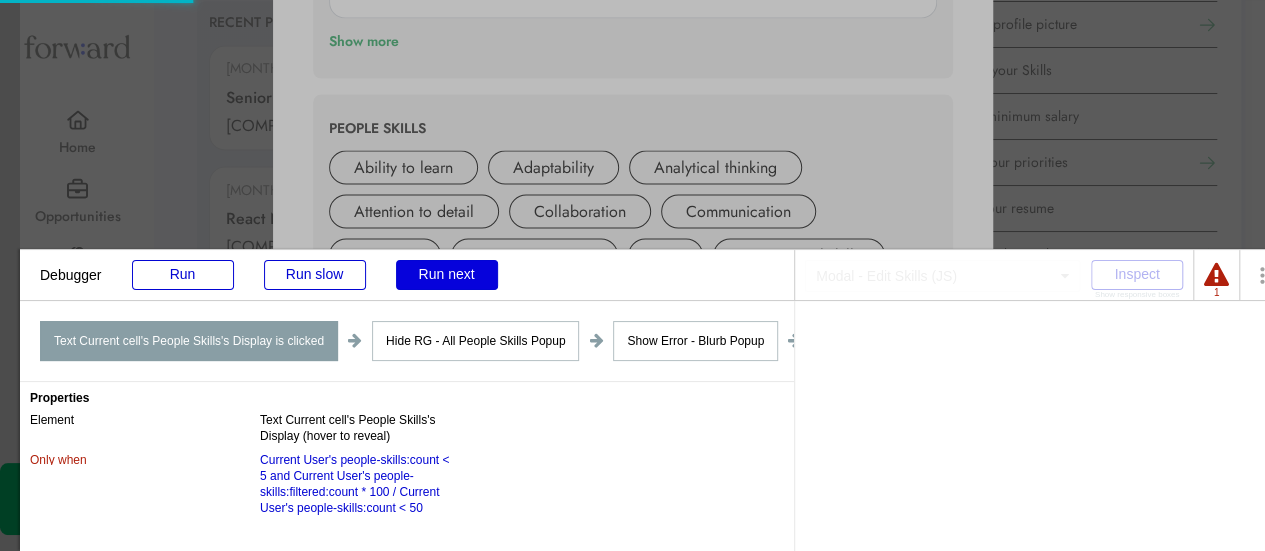 click on "Run next" at bounding box center (447, 275) 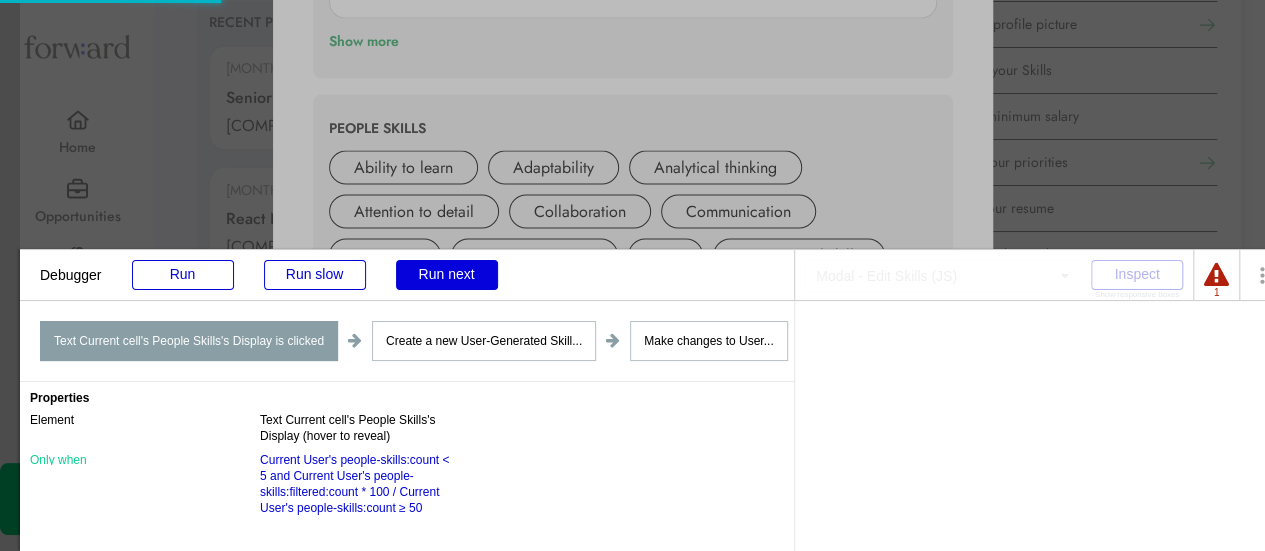 click on "Run next" at bounding box center [447, 275] 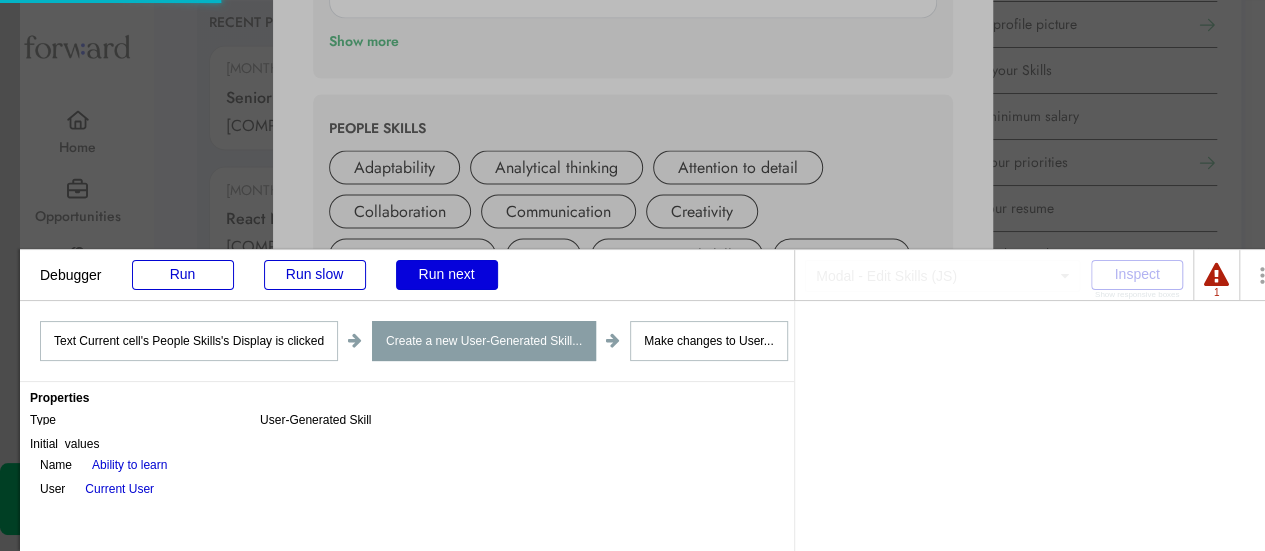 click on "Run next" at bounding box center (447, 275) 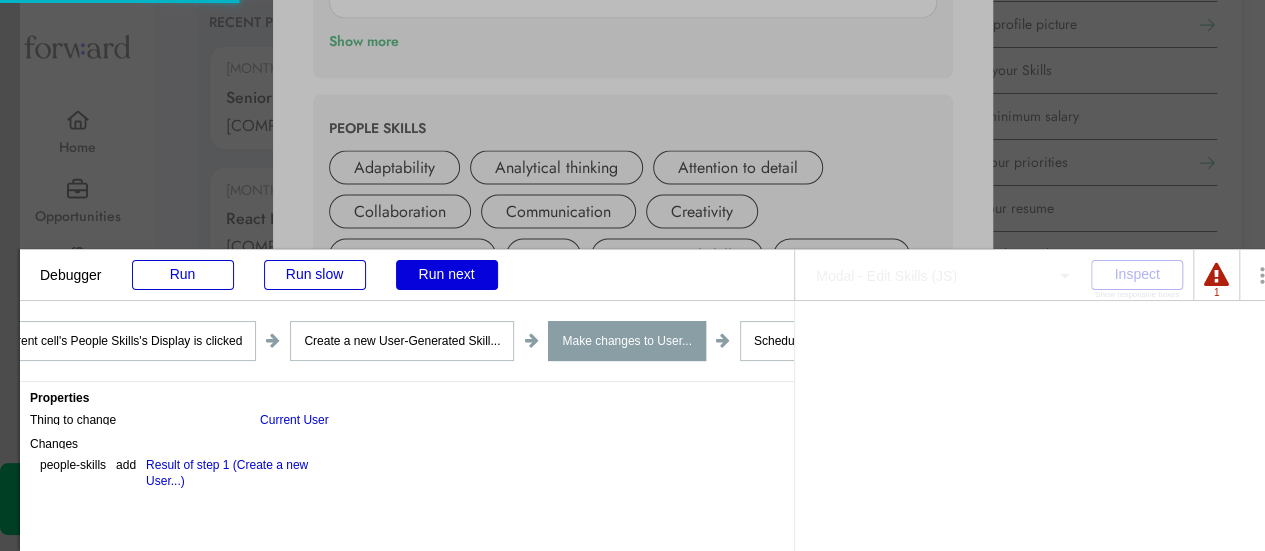click on "Run next" at bounding box center (447, 275) 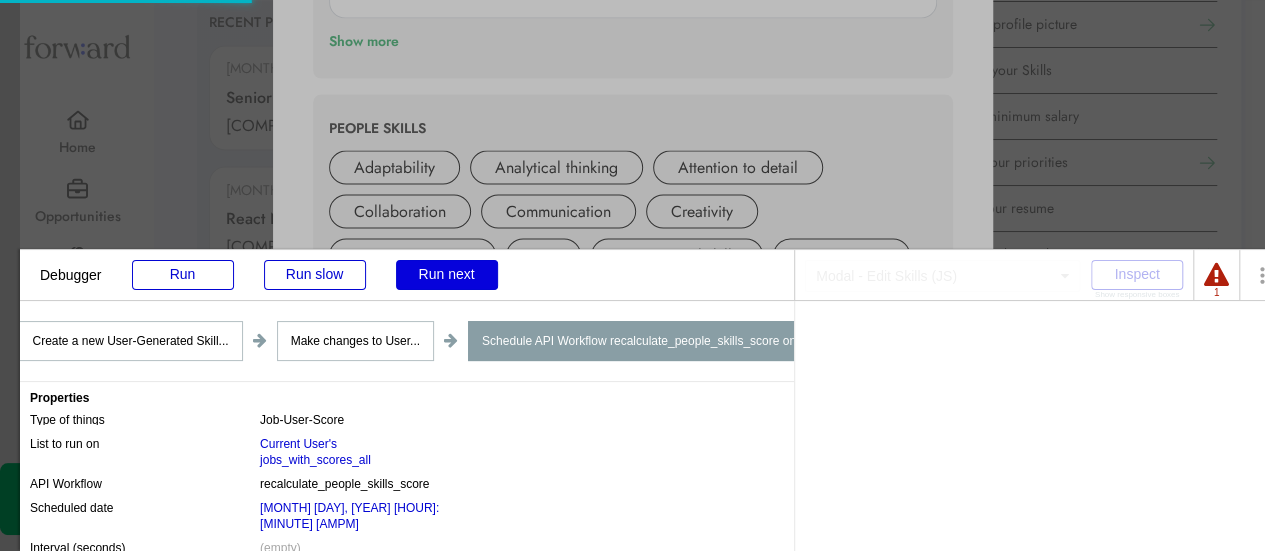 click on "Run next" at bounding box center [447, 275] 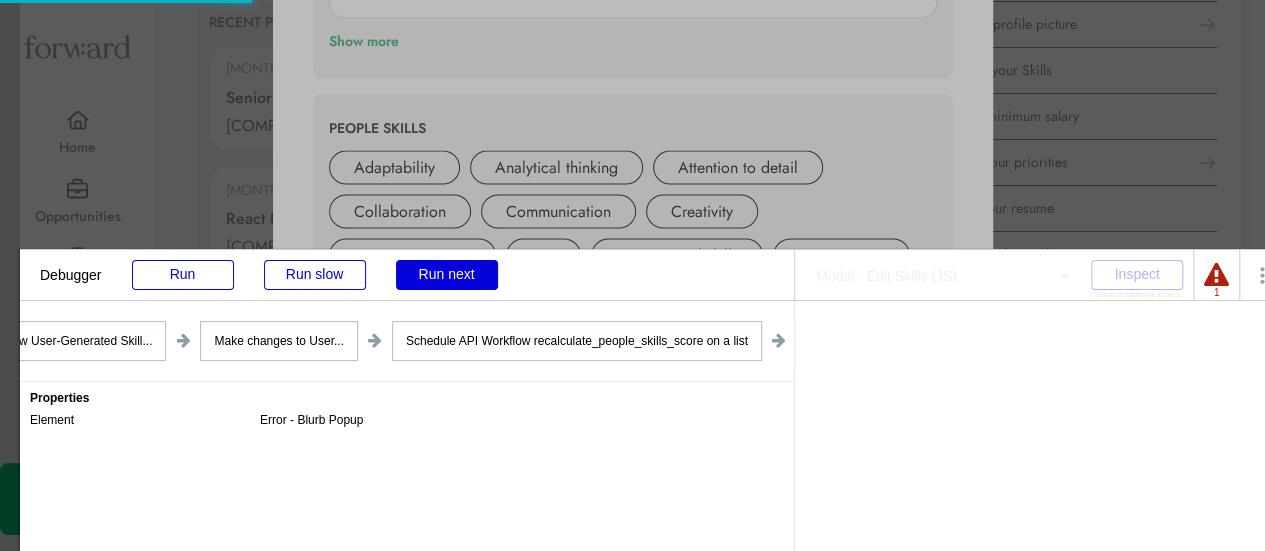 click on "Run next" at bounding box center (447, 275) 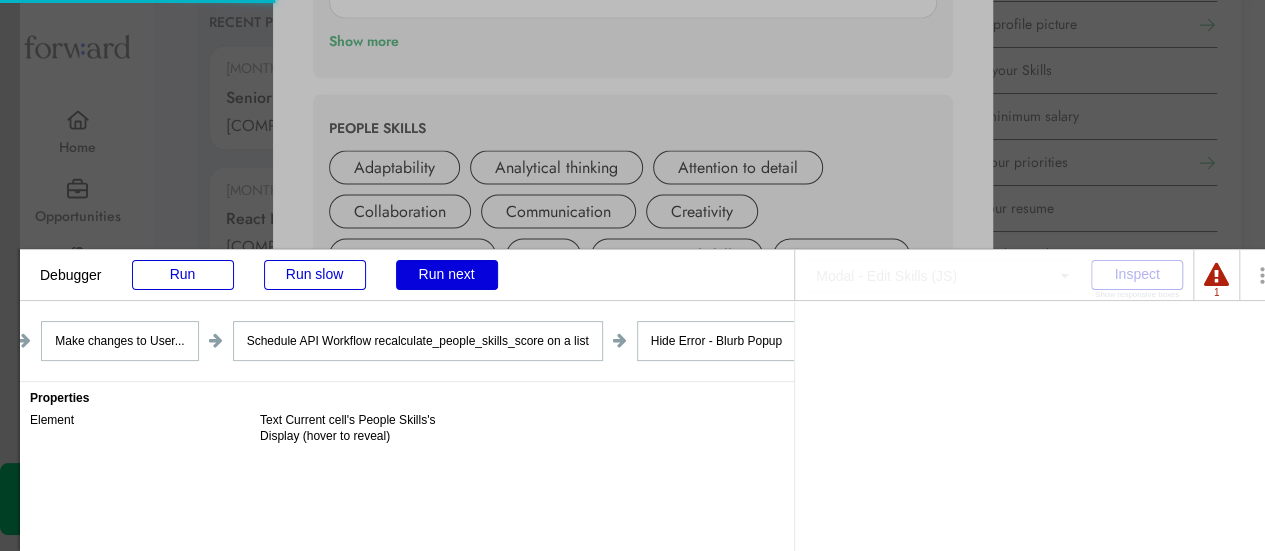 click on "Run next" at bounding box center (447, 275) 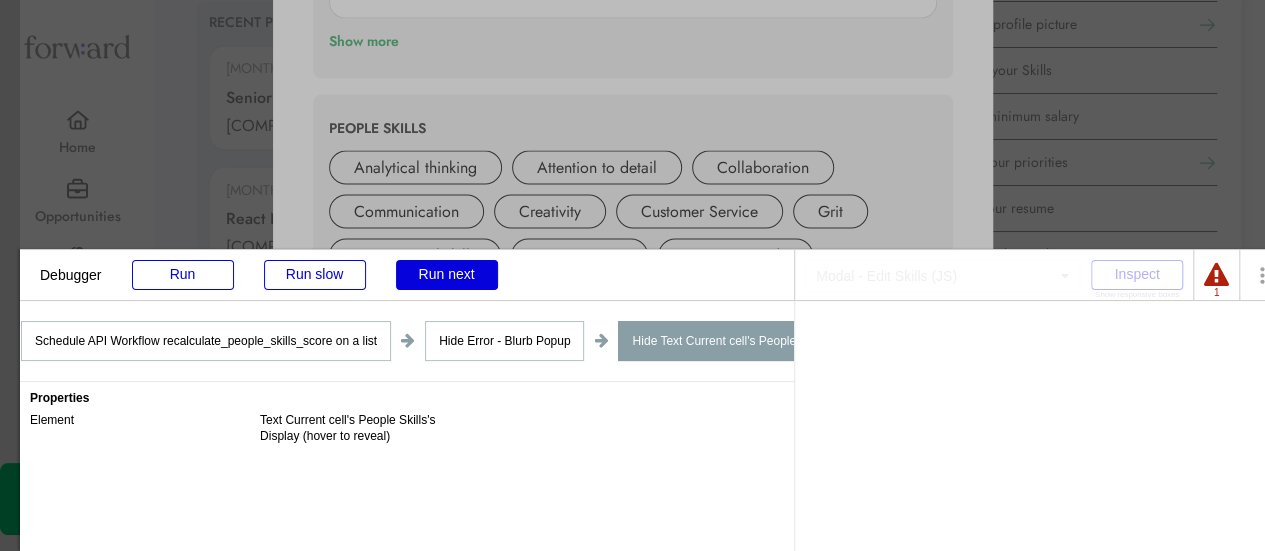 click on "Run next" at bounding box center (447, 275) 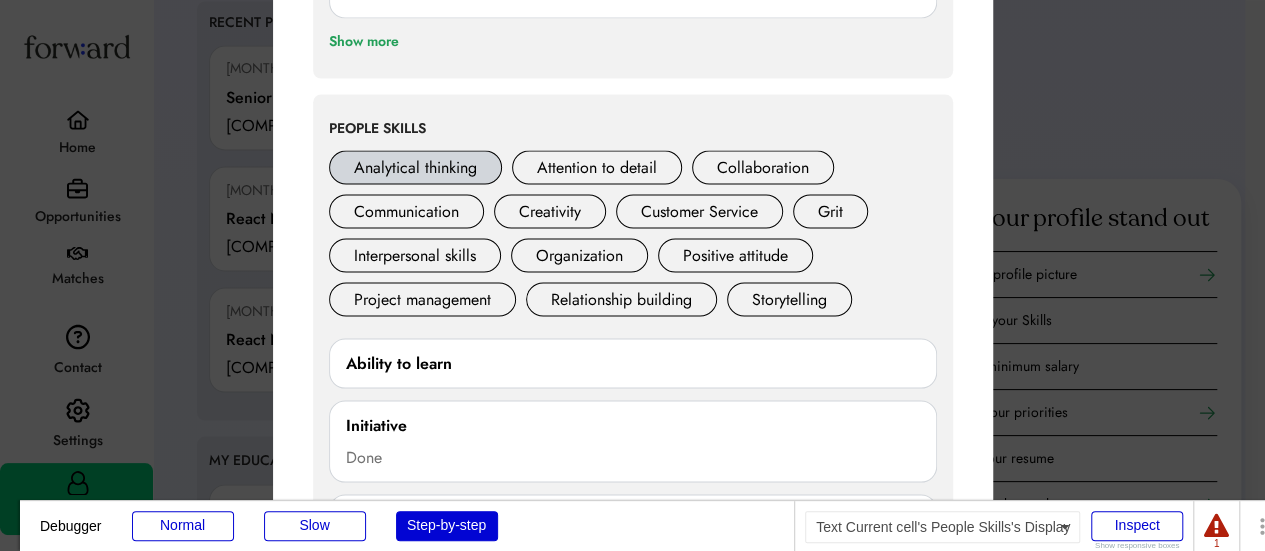 click on "Analytical thinking" at bounding box center (415, 167) 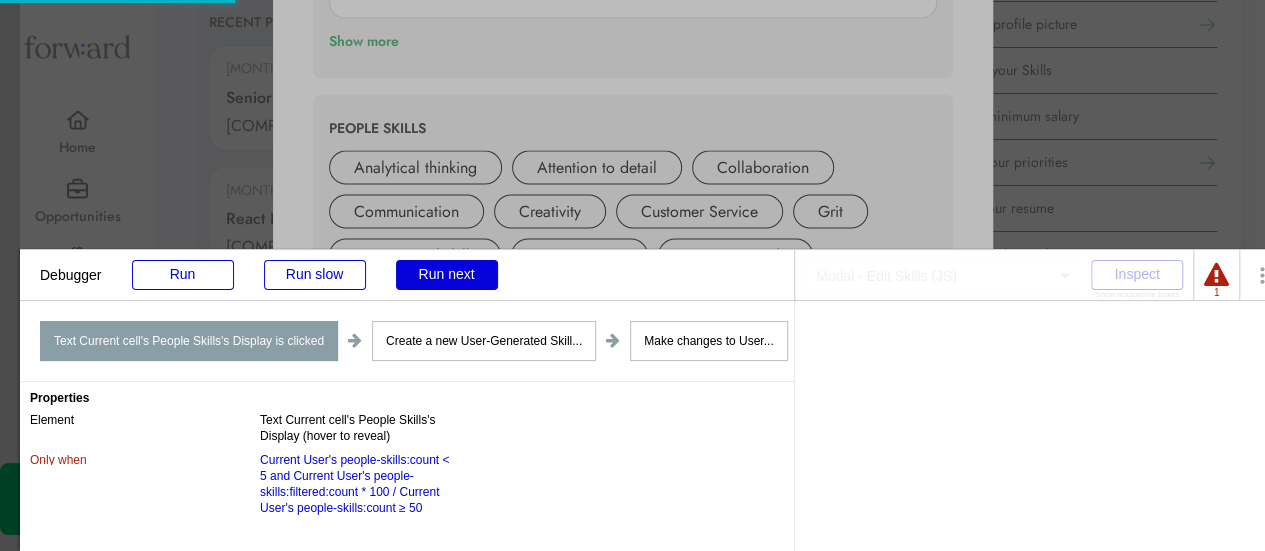 click on "Run next" at bounding box center (447, 275) 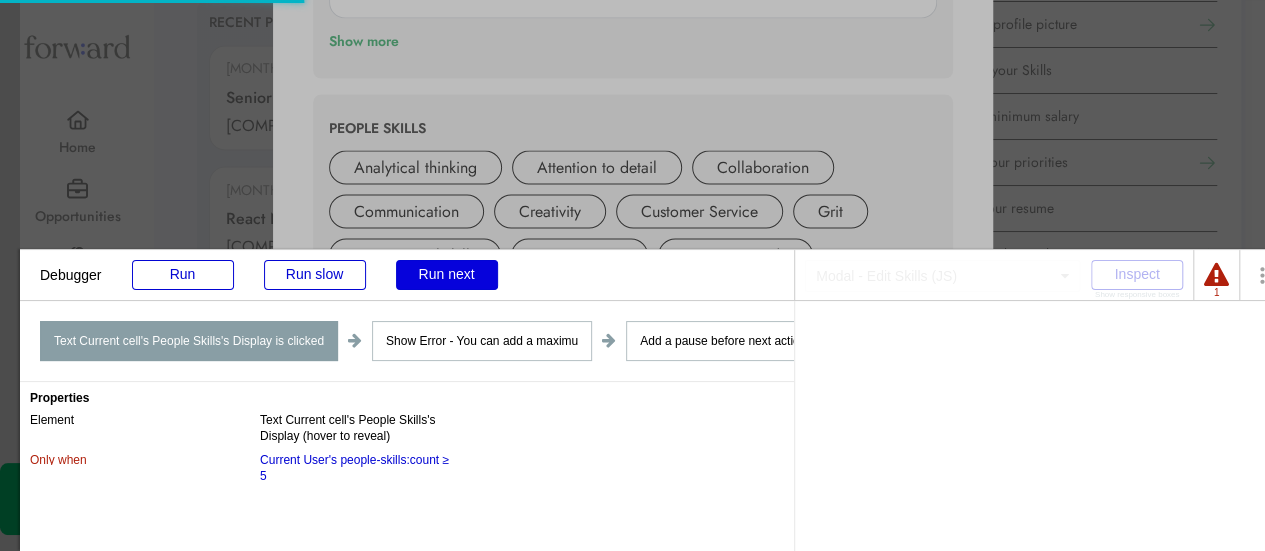 click on "Run next" at bounding box center [447, 275] 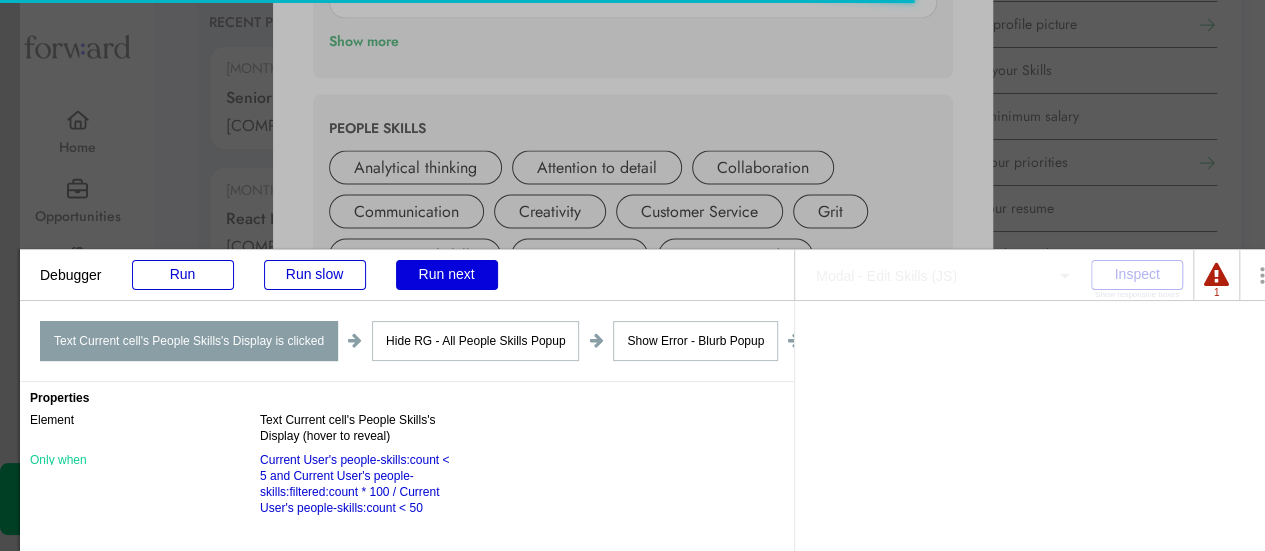 click on "Run next" at bounding box center [447, 275] 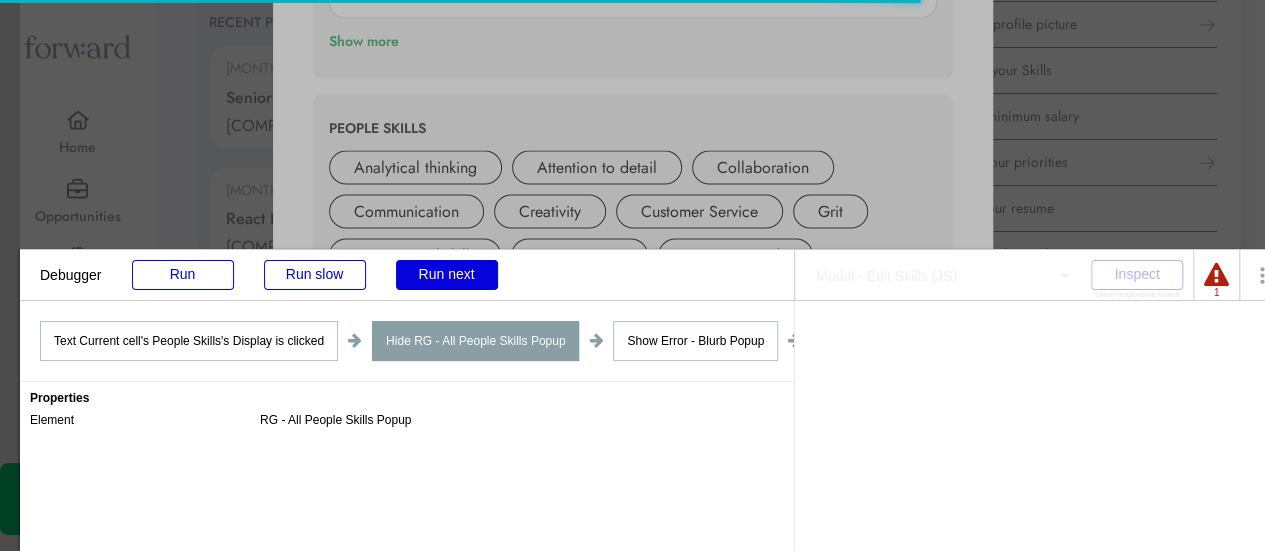 click on "Run next" at bounding box center [447, 275] 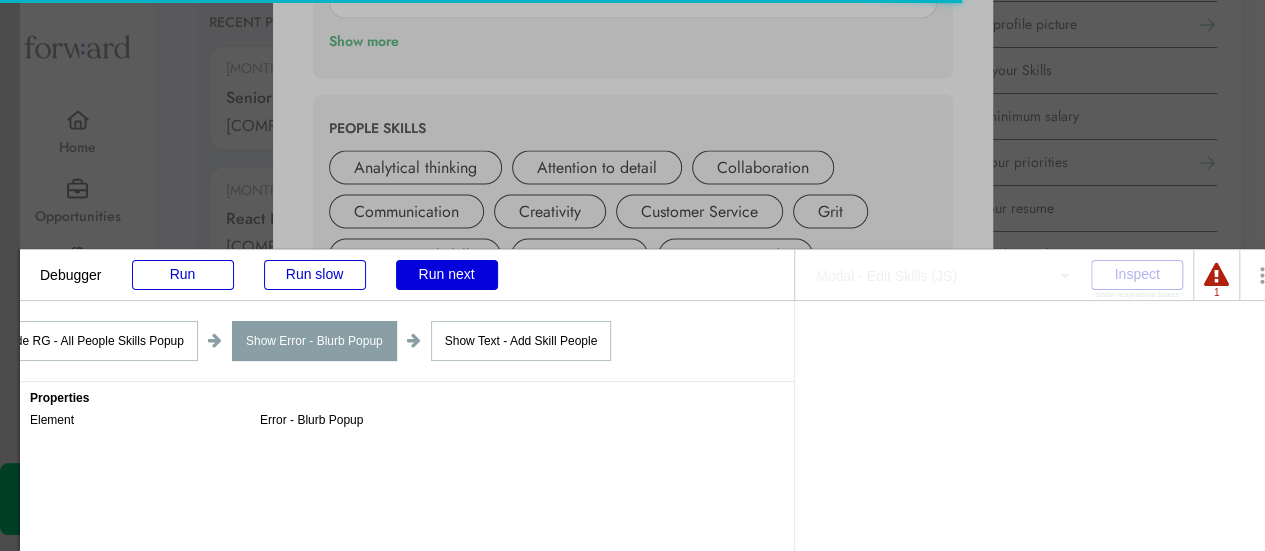 click on "Run next" at bounding box center [447, 275] 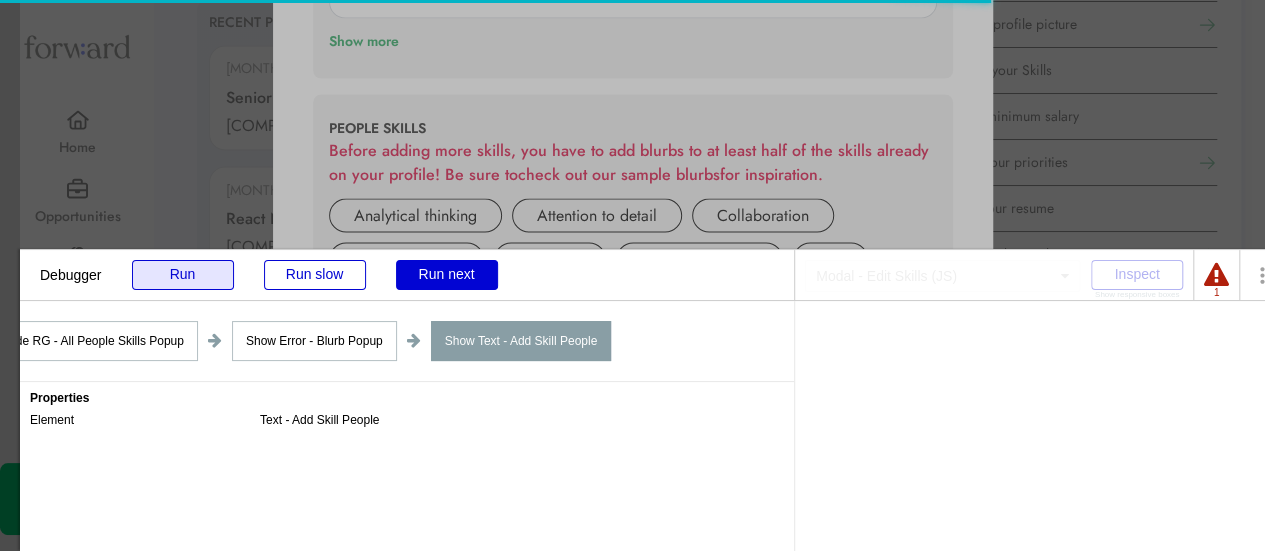 click on "Run" at bounding box center (183, 275) 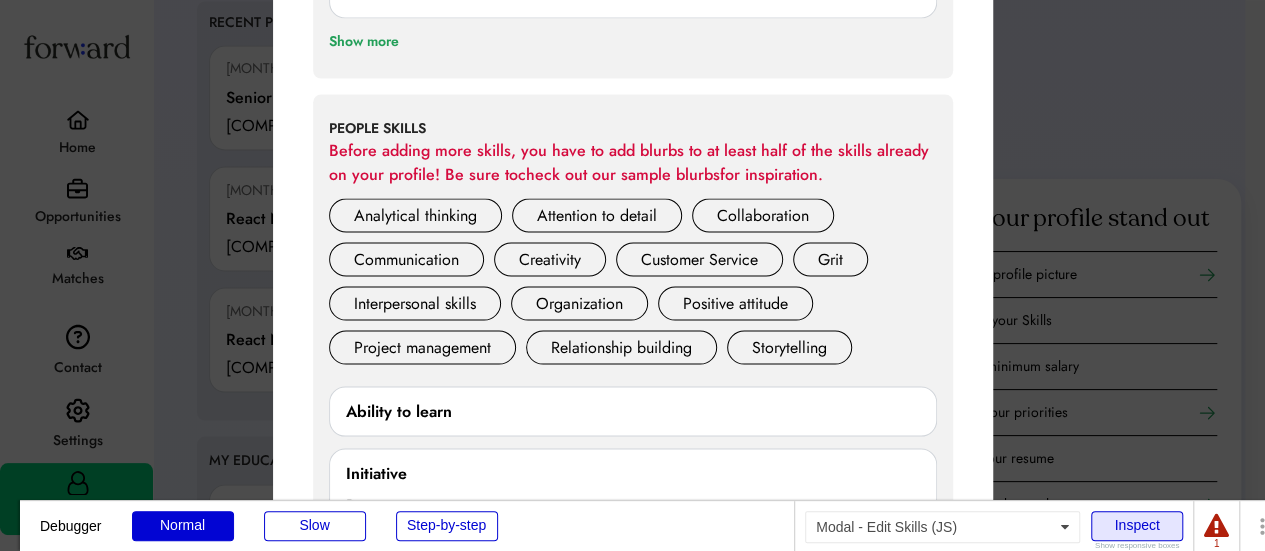 click on "Inspect" at bounding box center [1137, 526] 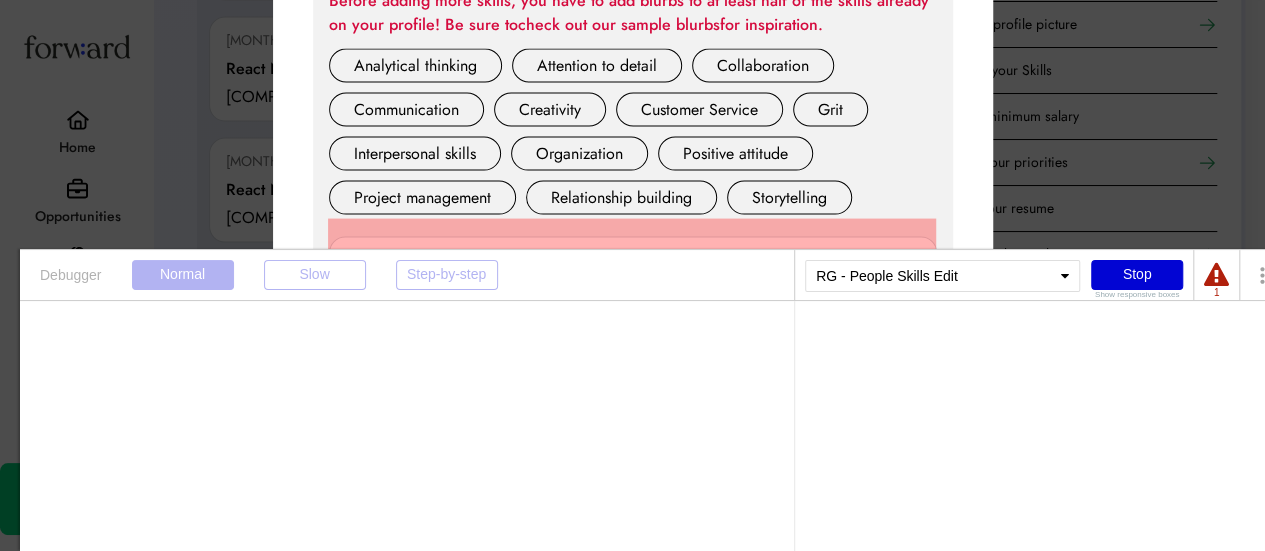 scroll, scrollTop: 1967, scrollLeft: 0, axis: vertical 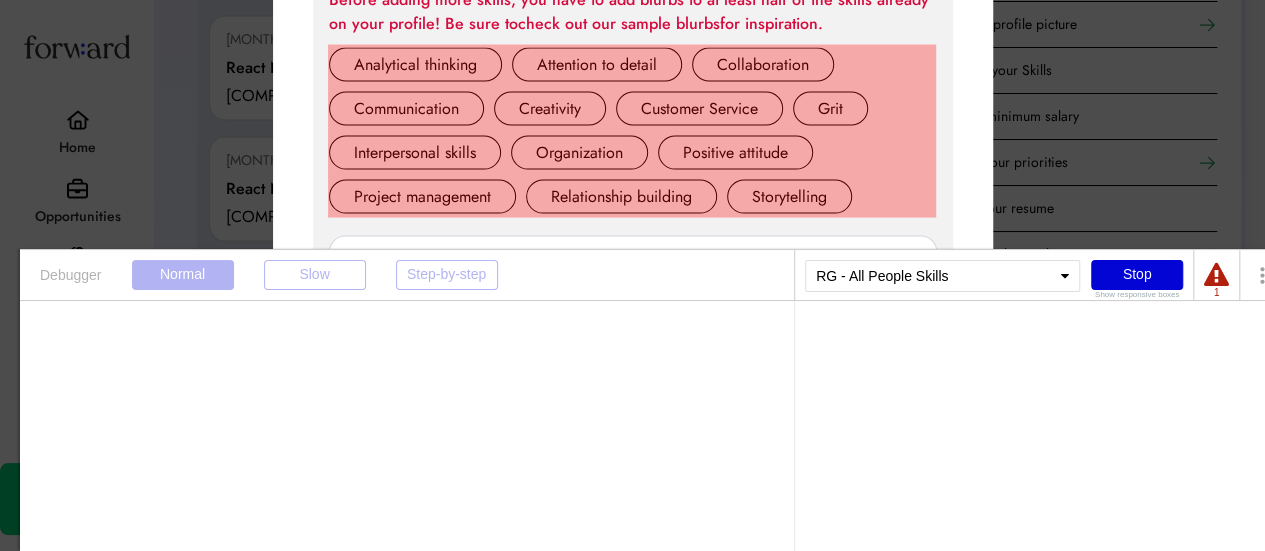 click on "Adaptability Analytical thinking Attention to detail Collaboration Communication Creativity Customer Service Grit Interpersonal skills Organization Positive attitude Project management Relationship building Storytelling Storytelling" at bounding box center [633, 136] 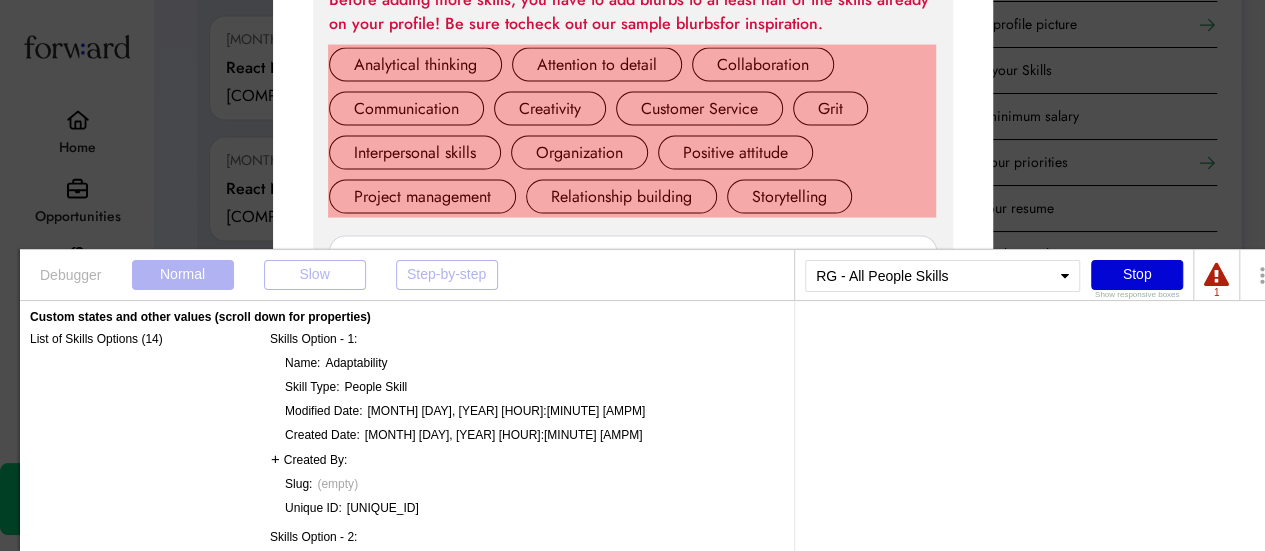 click on "Attention to detail" at bounding box center [602, 70] 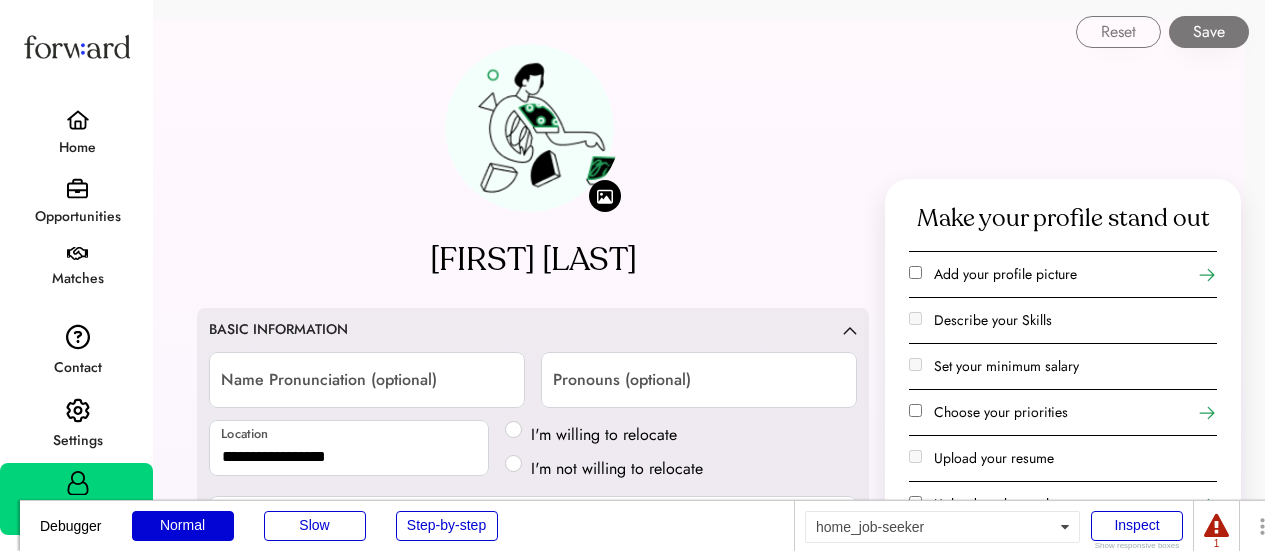scroll, scrollTop: 0, scrollLeft: 0, axis: both 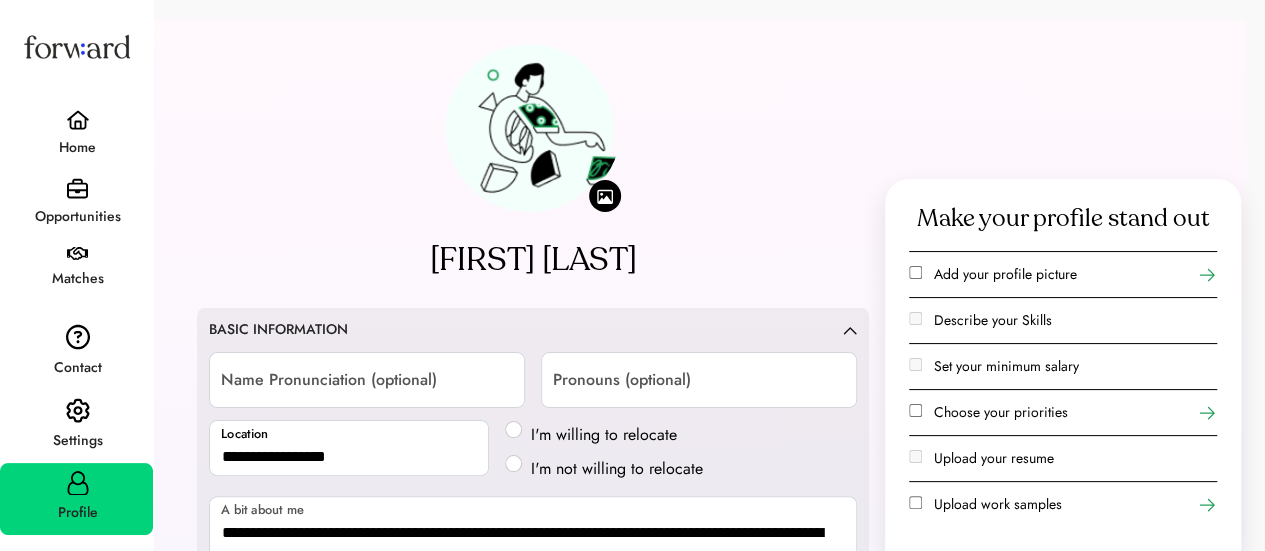 click on "**********" at bounding box center [533, 1707] 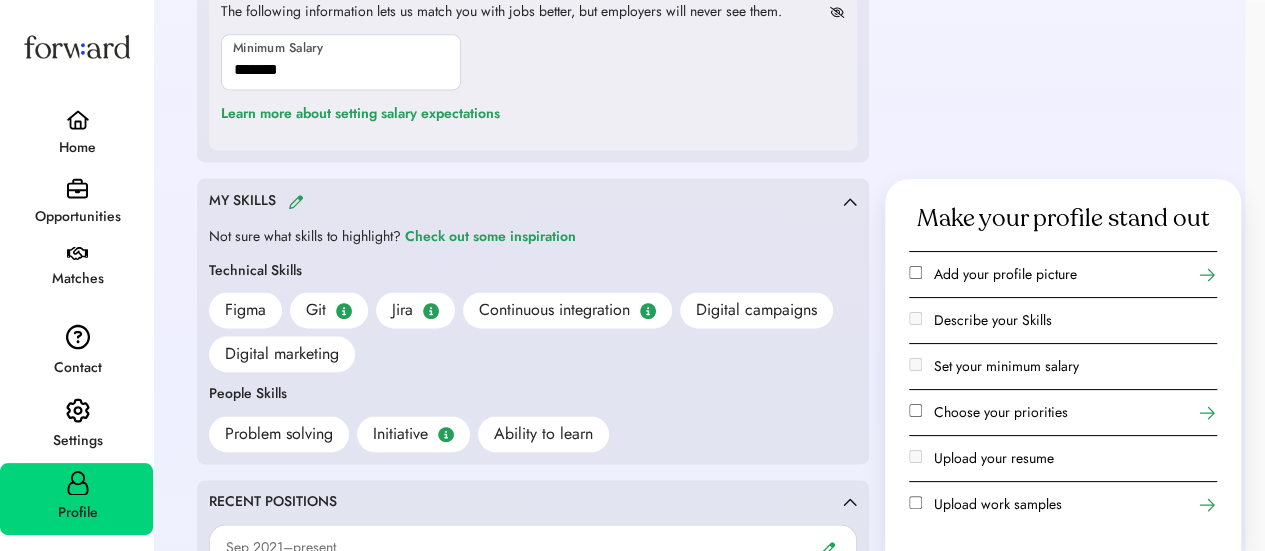 scroll, scrollTop: 1339, scrollLeft: 0, axis: vertical 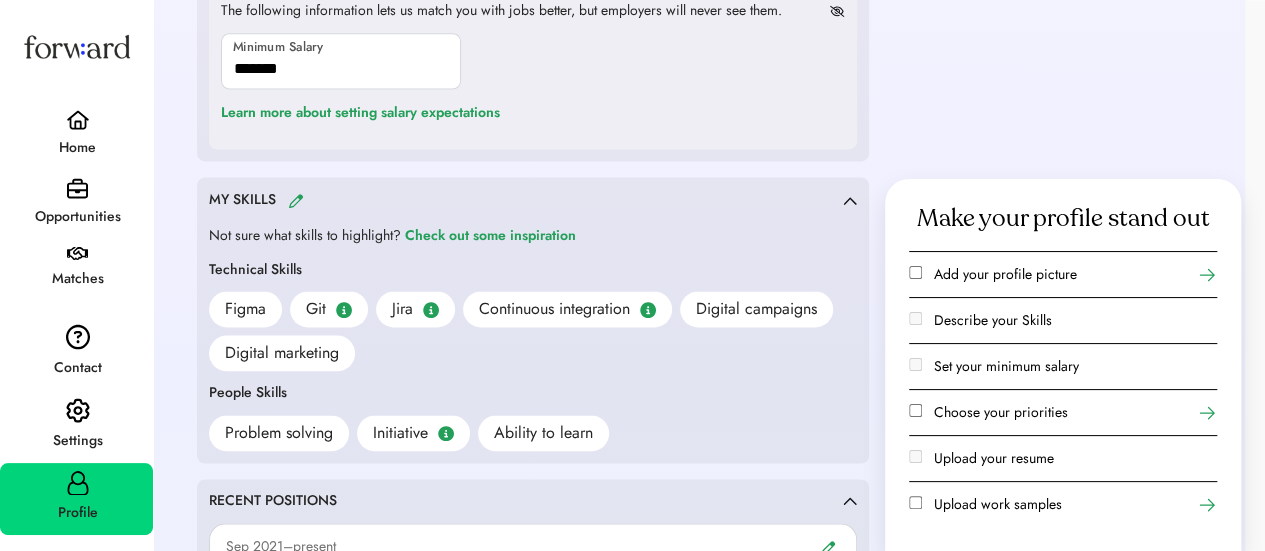 click at bounding box center (296, 200) 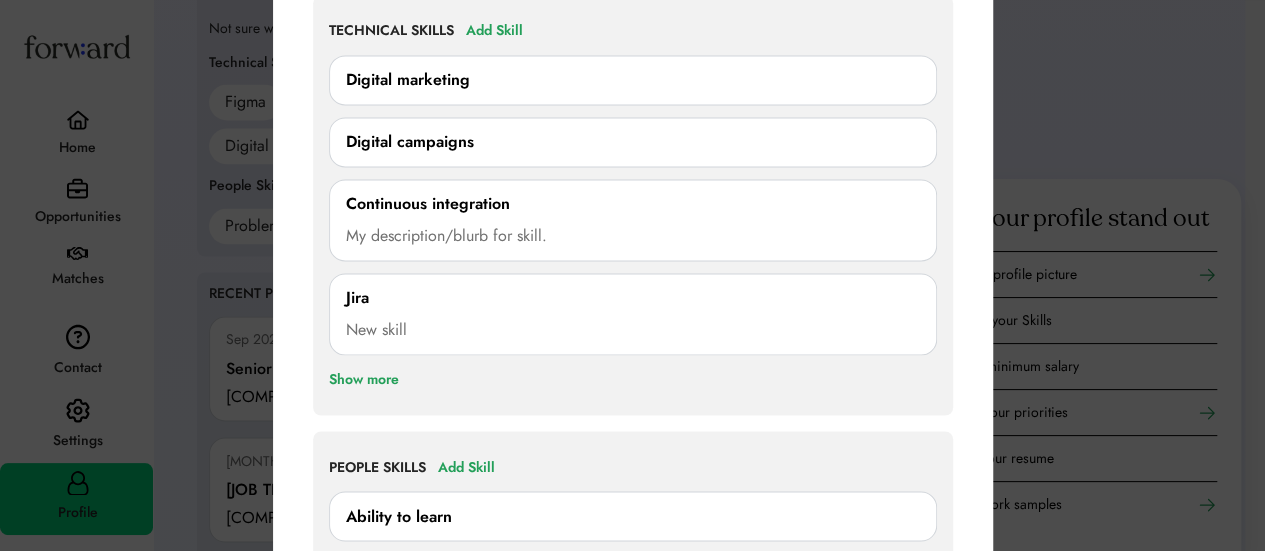 scroll, scrollTop: 1540, scrollLeft: 0, axis: vertical 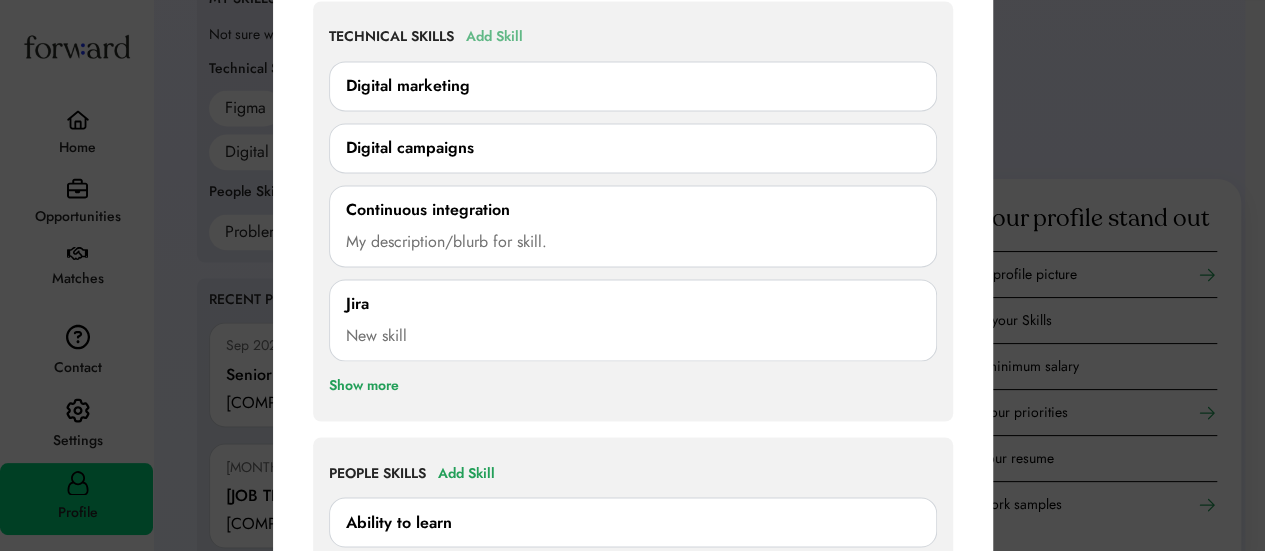 click on "Add Skill" at bounding box center [494, 37] 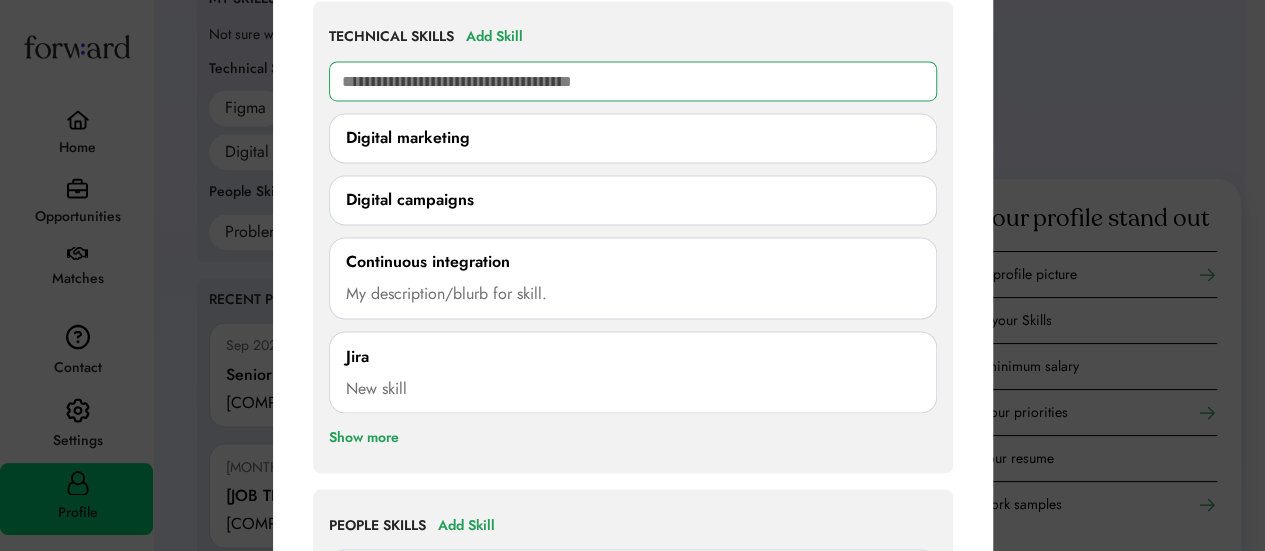 click at bounding box center (633, 81) 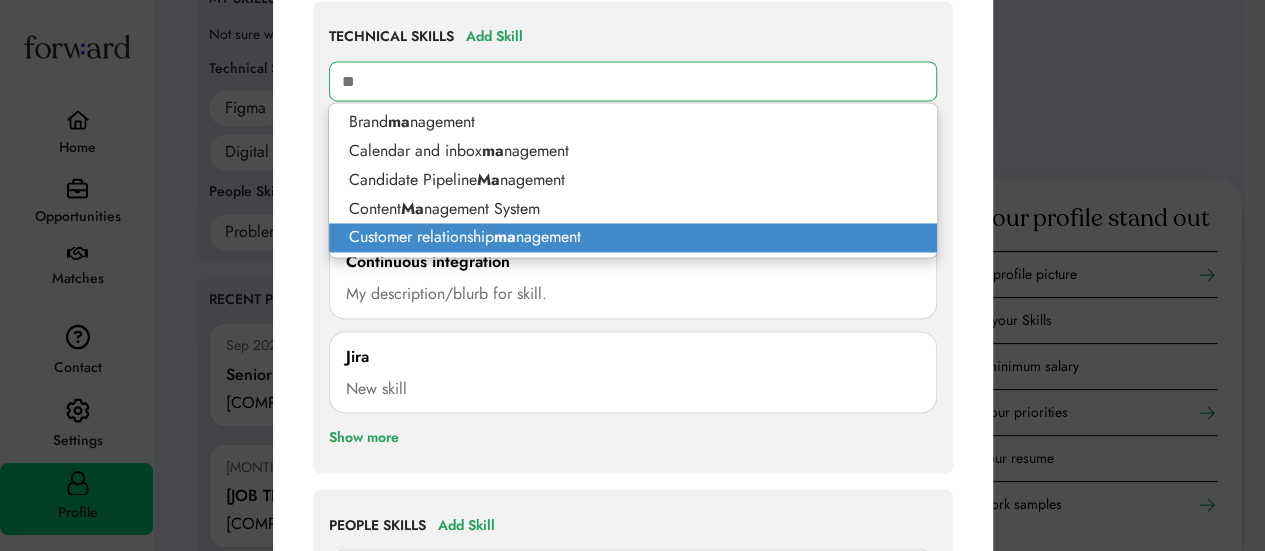 click on "ma" at bounding box center (505, 236) 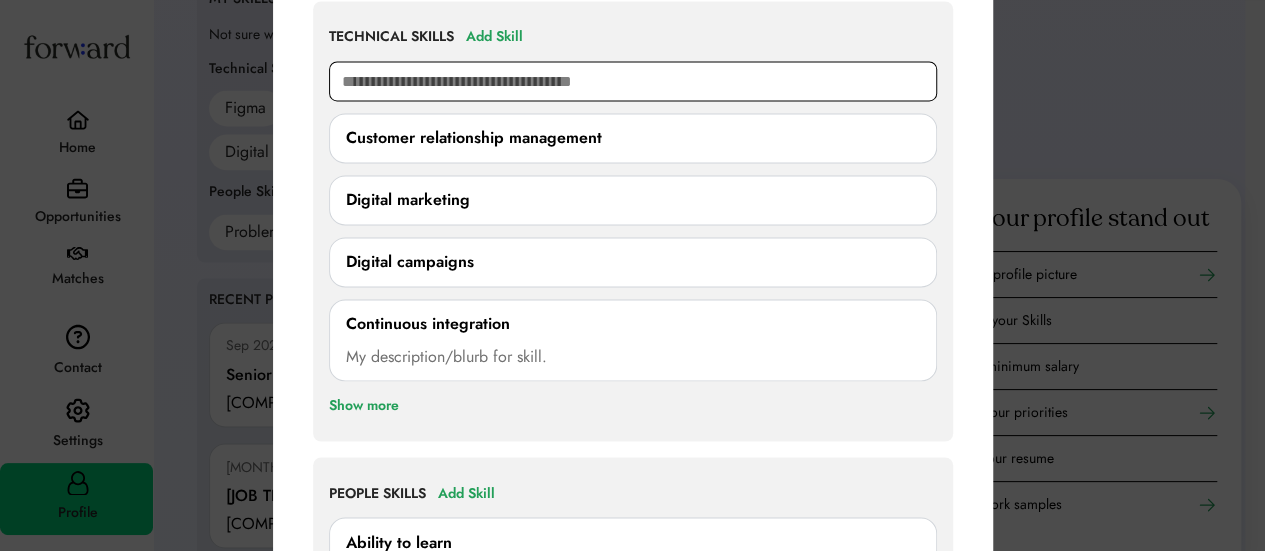 click at bounding box center [633, 81] 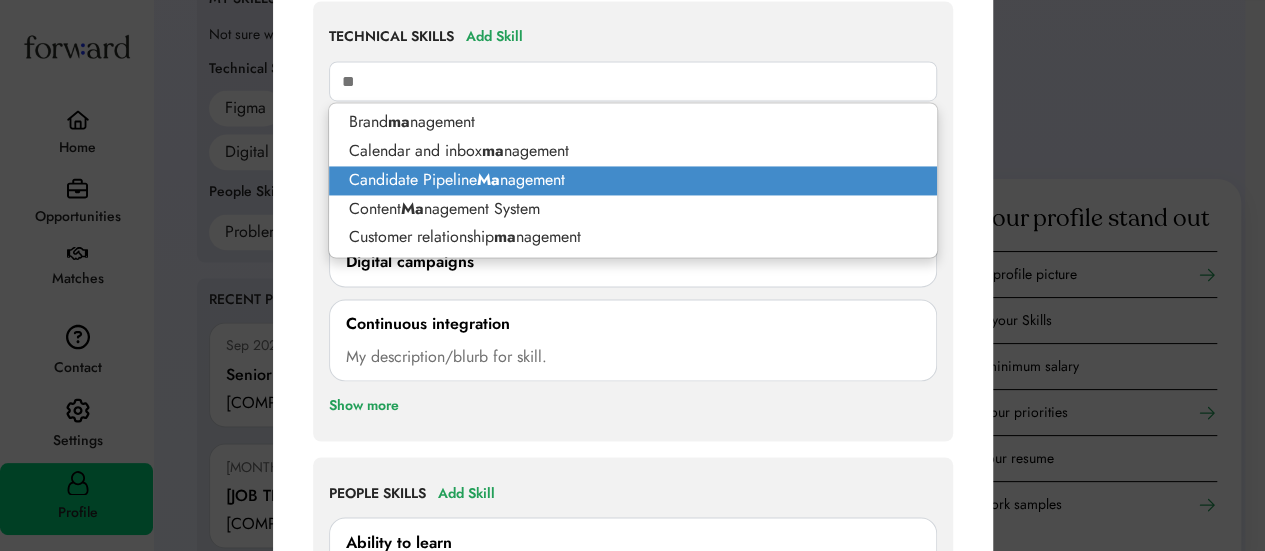 click on "Ma" at bounding box center [488, 179] 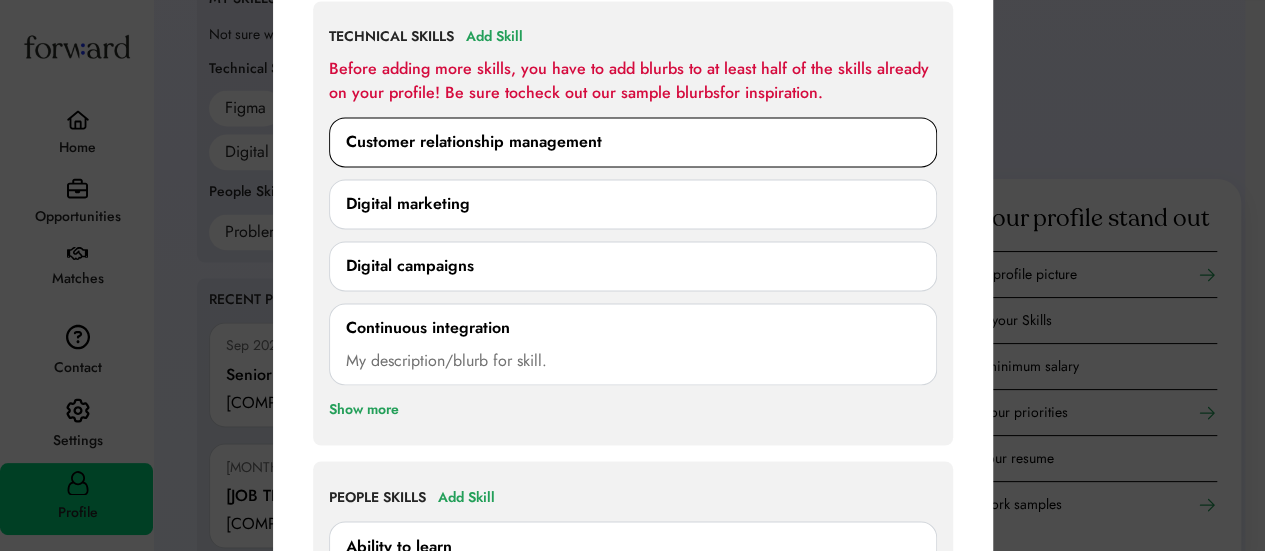 click on "Customer relationship management" at bounding box center (474, 142) 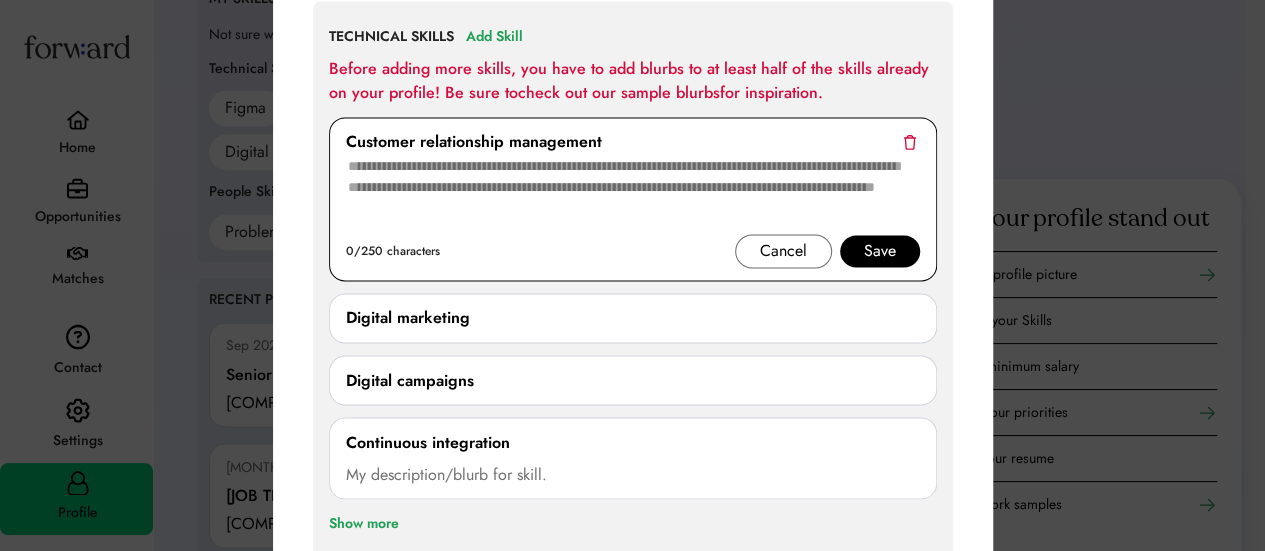 click at bounding box center (909, 141) 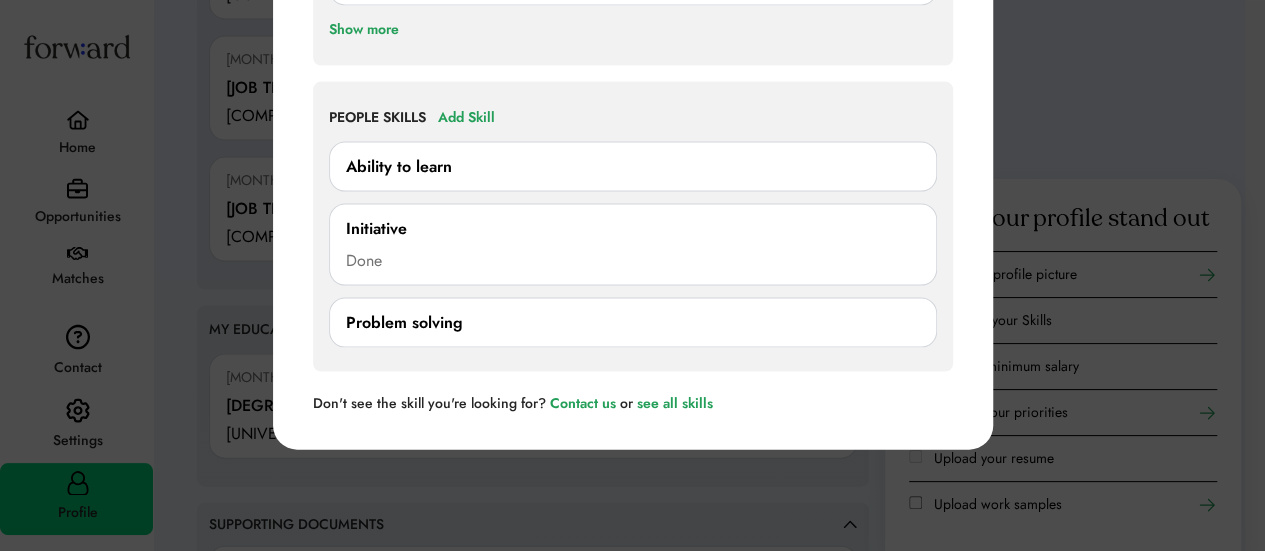 scroll, scrollTop: 1948, scrollLeft: 0, axis: vertical 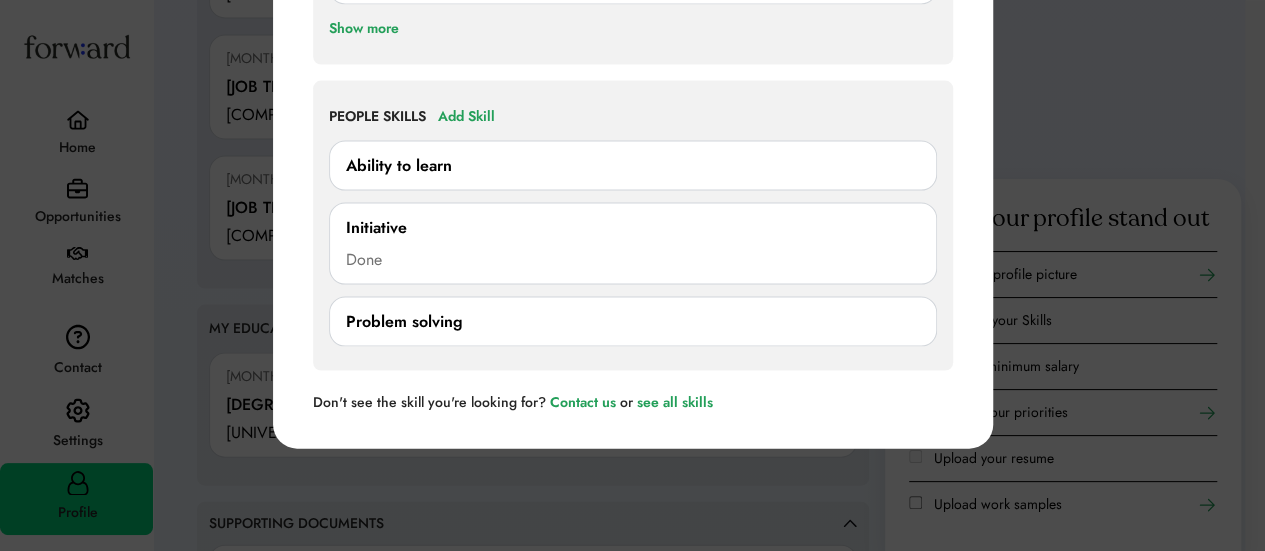 click on "Ability to learn" at bounding box center [633, 166] 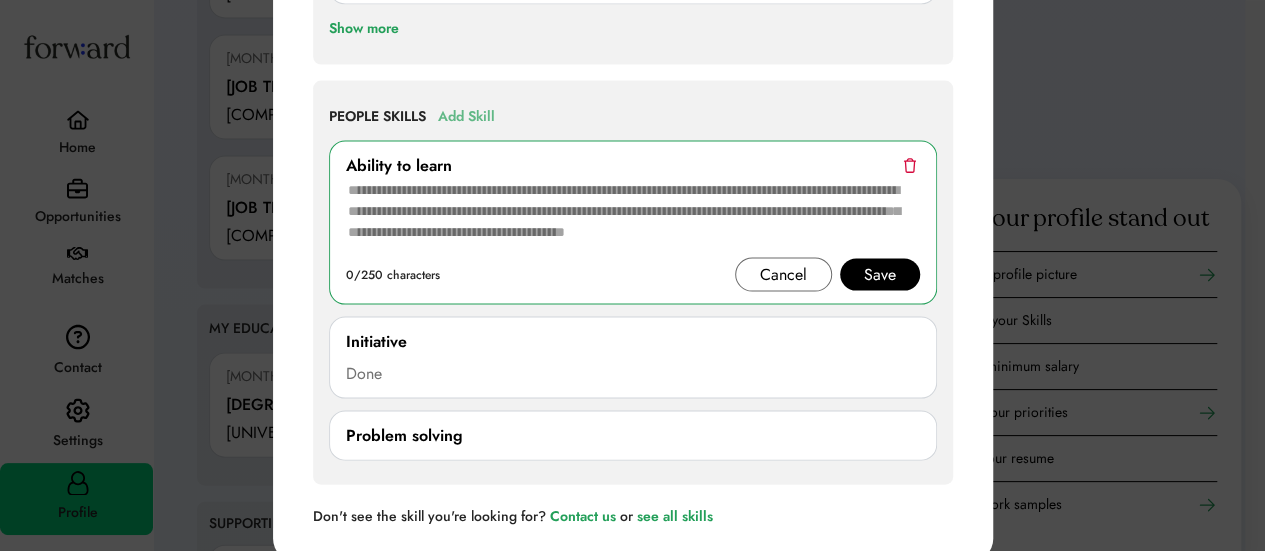 click on "Add Skill" at bounding box center (466, 117) 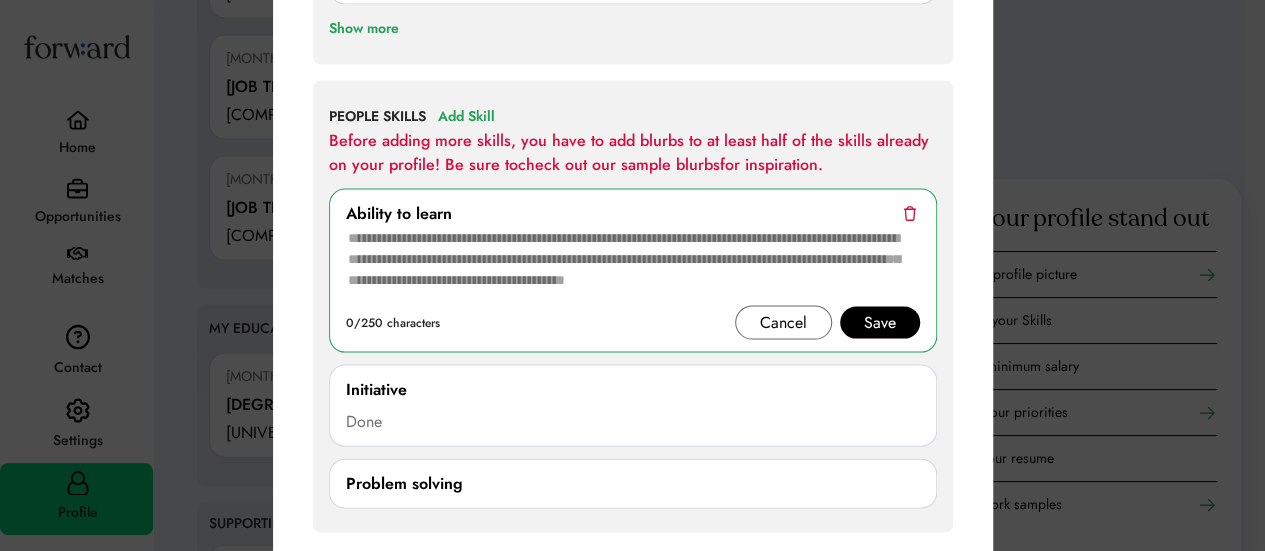 click at bounding box center [909, 213] 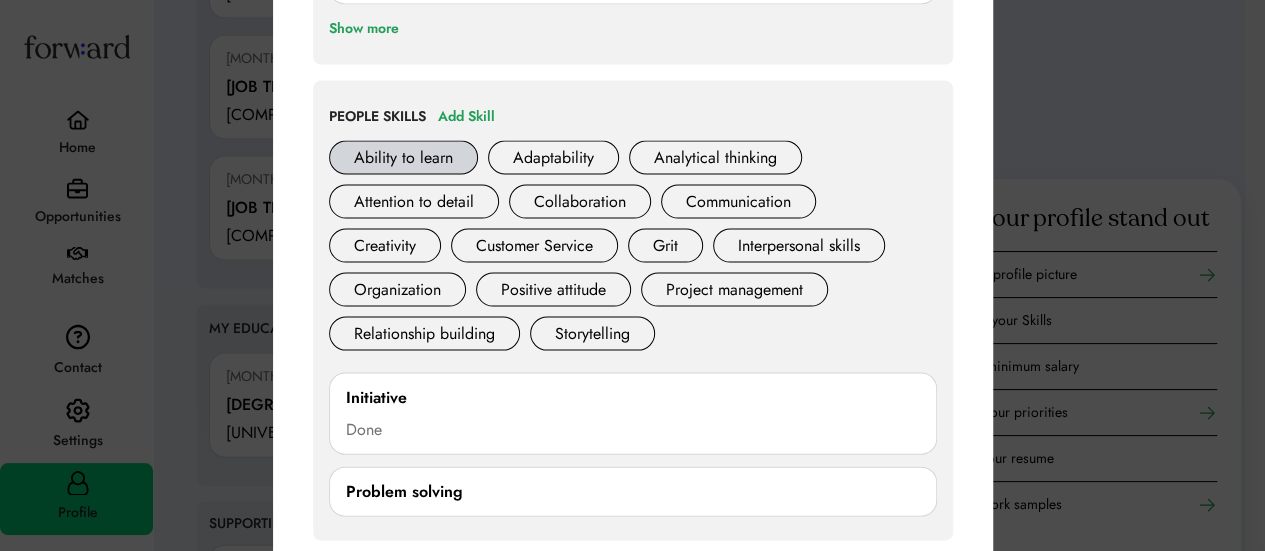 click on "Ability to learn" at bounding box center (403, 158) 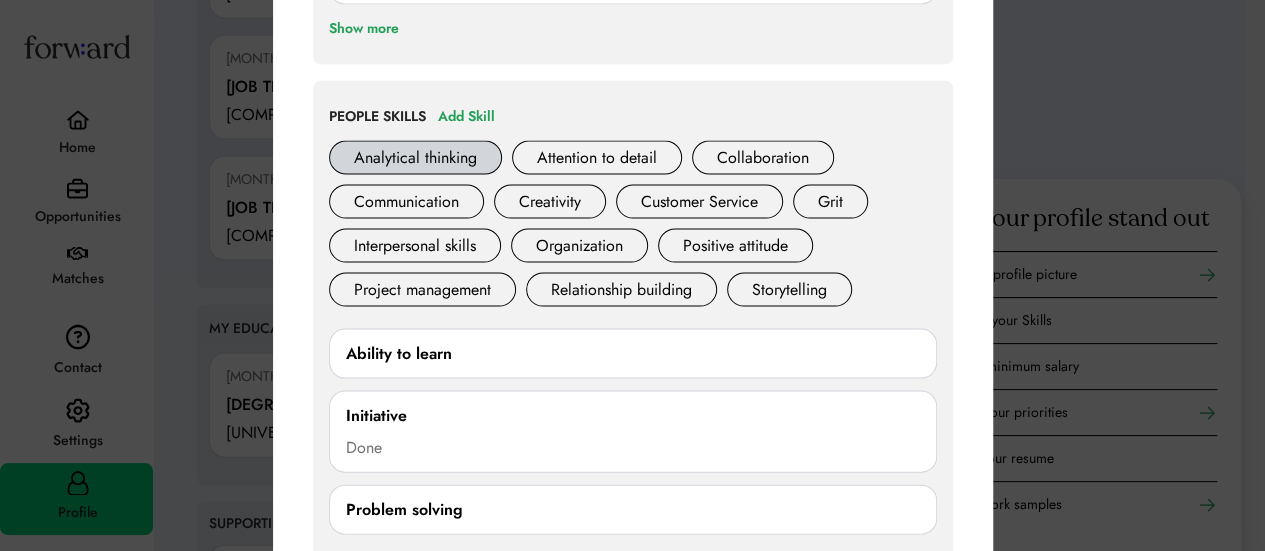click on "Analytical thinking" at bounding box center (415, 158) 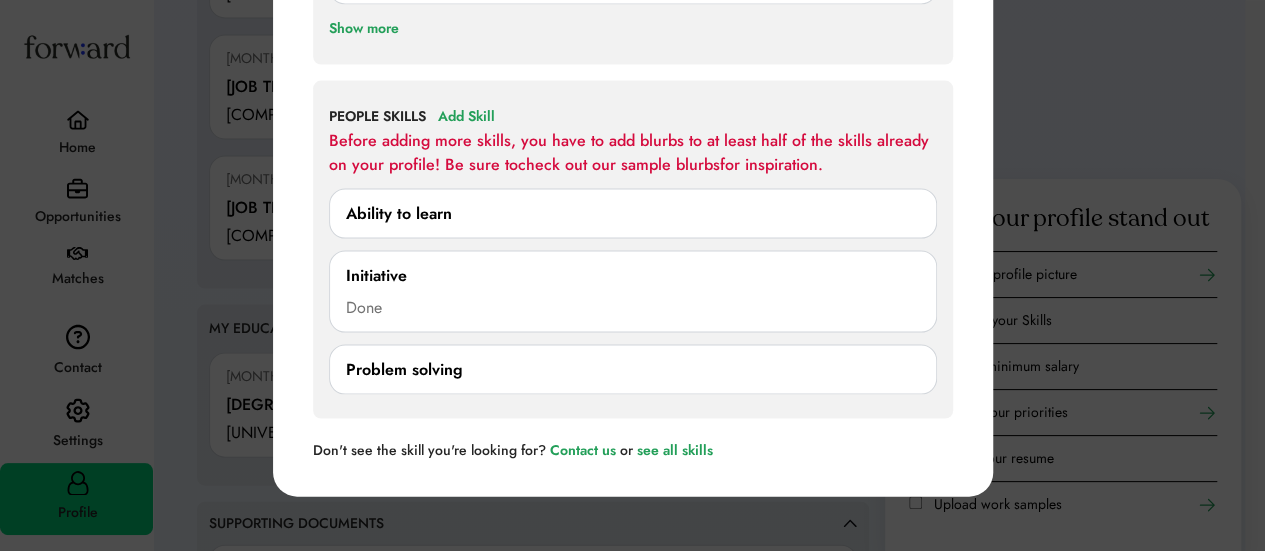 click on "Ability to learn" at bounding box center [633, 214] 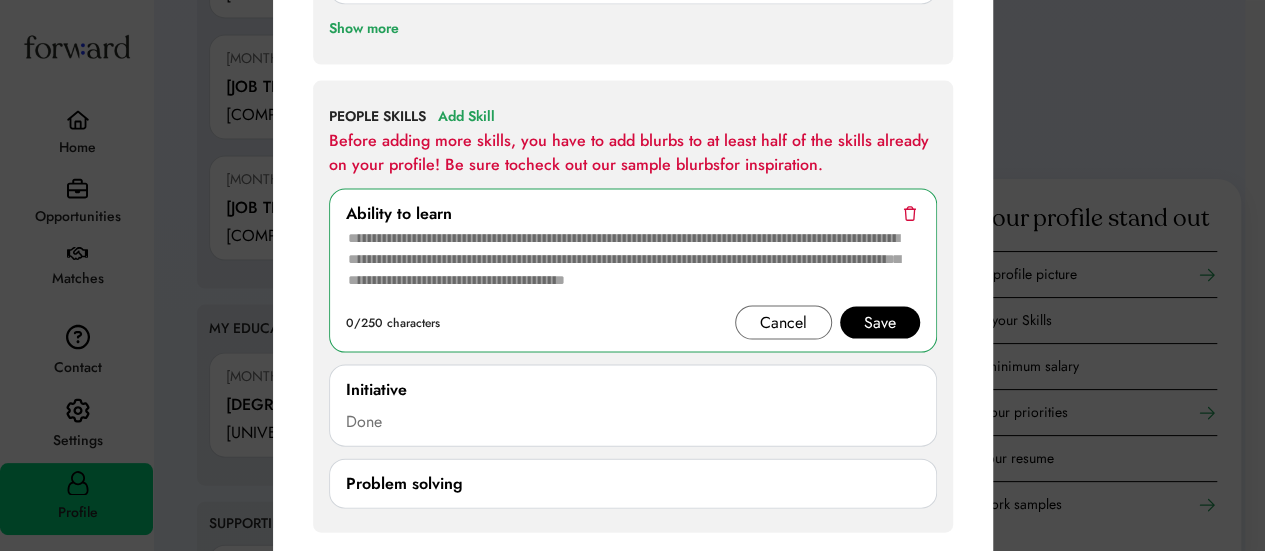 click at bounding box center (909, 213) 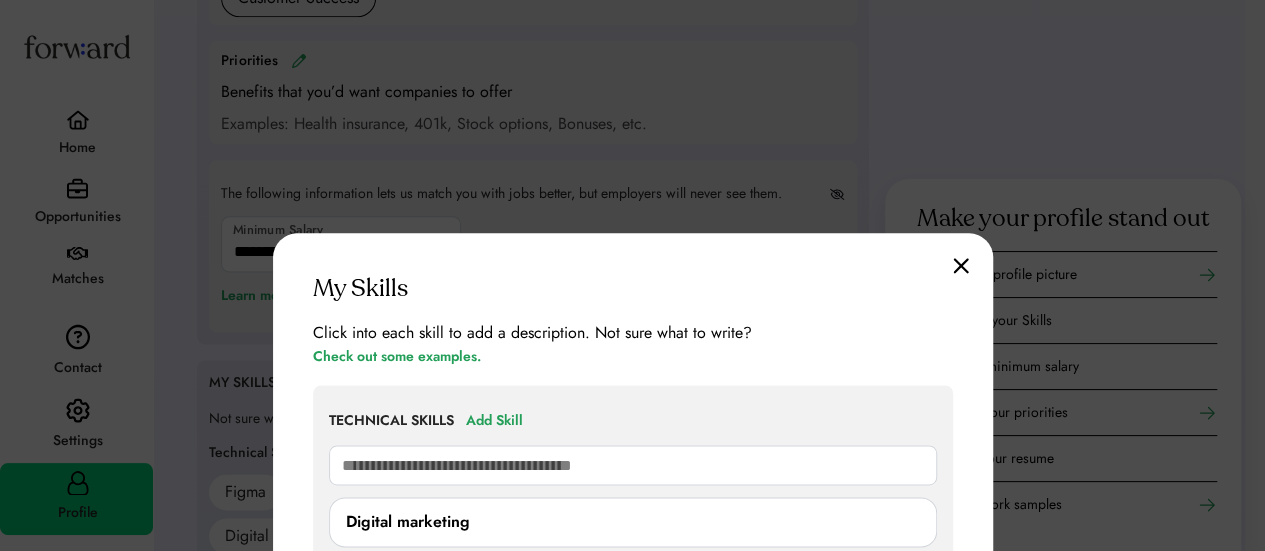 scroll, scrollTop: 998, scrollLeft: 0, axis: vertical 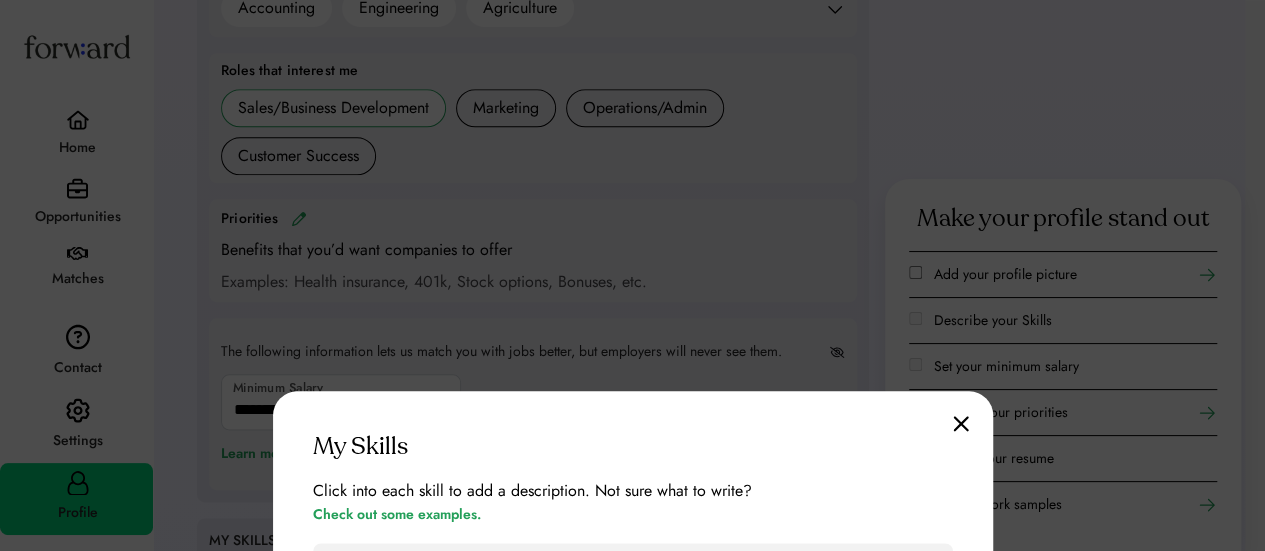 click on "My Skills Click into each skill to add a description. Not sure what to write? Check out some examples. TECHNICAL SKILLS Add Skill ma Before adding more skills, you have to add blurbs to at least half of the skills already on your profile! Be sure to  check out our sample blurbs  for inspiration. Digital marketing 0/250 characters Cancel Save Digital campaigns Continuous integration My description/blurb for skill. Jira New skill Show more PEOPLE SKILLS Add Skill Before adding more skills, you have to add blurbs to at least half of the skills already on your profile! Be sure to  check out our sample blurbs  for inspiration. Ability to learn Adaptability Analytical thinking Attention to detail Collaboration Communication Creativity Customer Service Grit Interpersonal skills Organization Positive attitude Project management Relationship building Storytelling Initiative Done **** 4/250 characters Cancel Save Problem solving Problem solving Show more Don't see the skill you're looking for?  Contact us or" at bounding box center [633, 980] 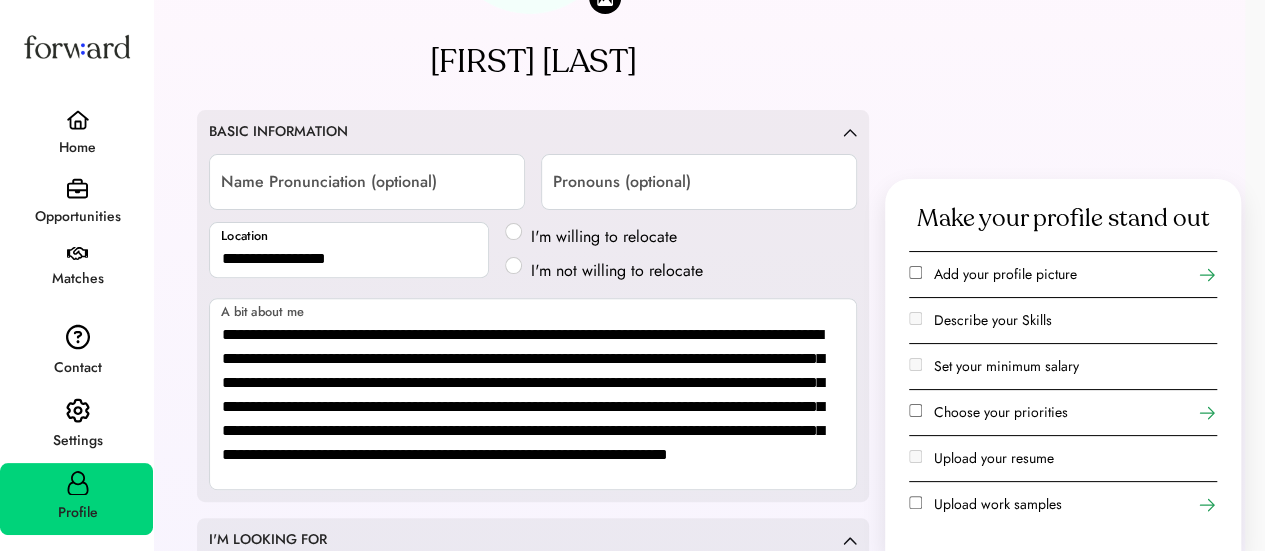 scroll, scrollTop: 70, scrollLeft: 0, axis: vertical 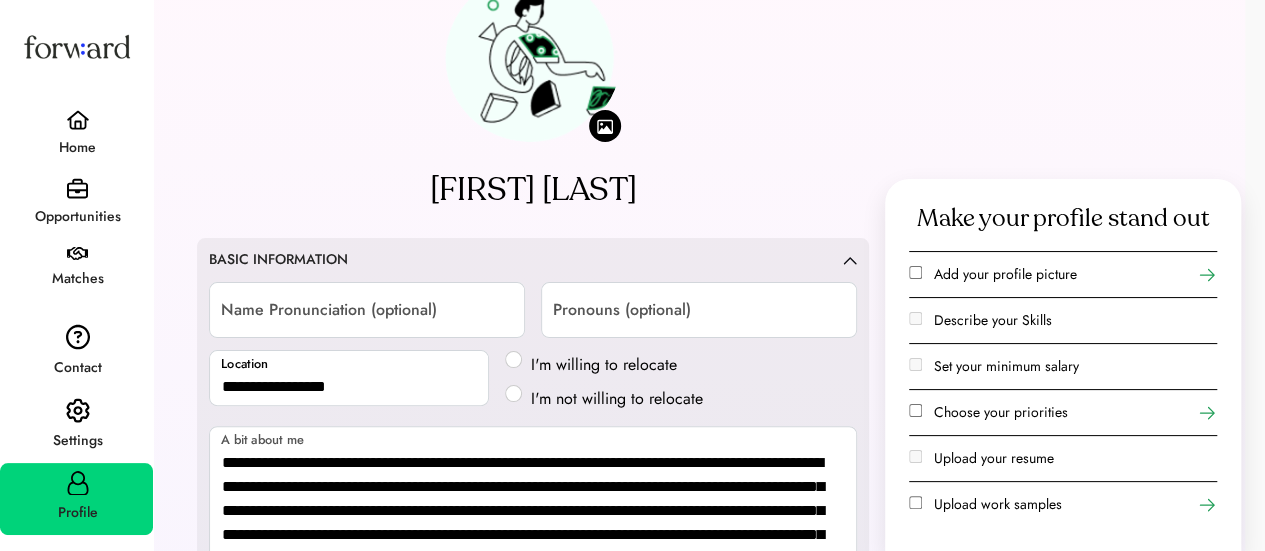 click on "Opportunities" at bounding box center [77, 217] 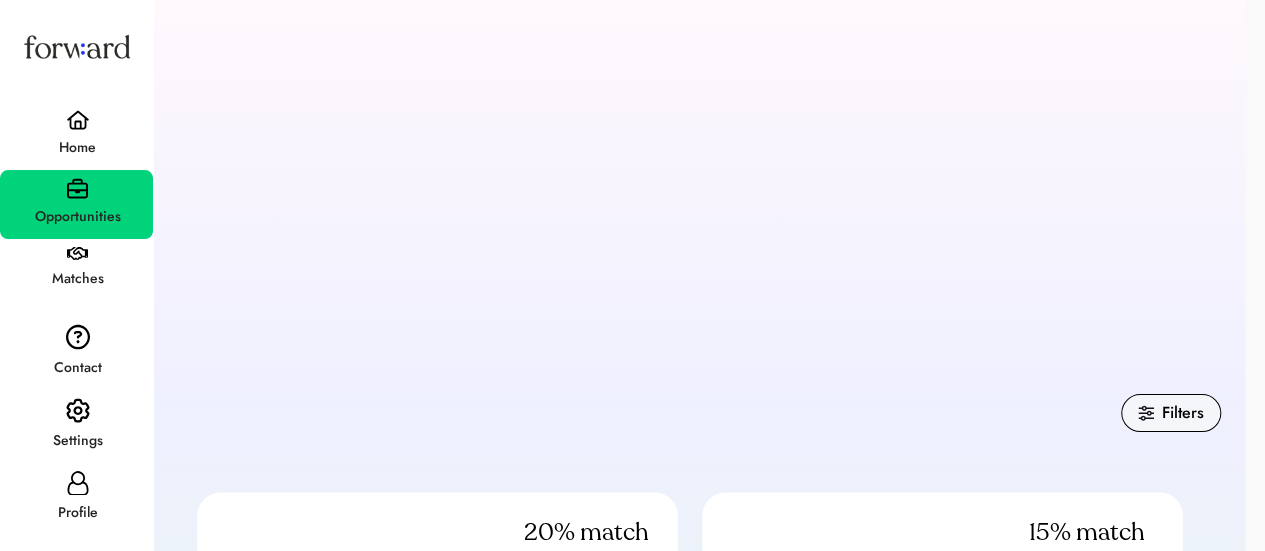 scroll, scrollTop: 0, scrollLeft: 0, axis: both 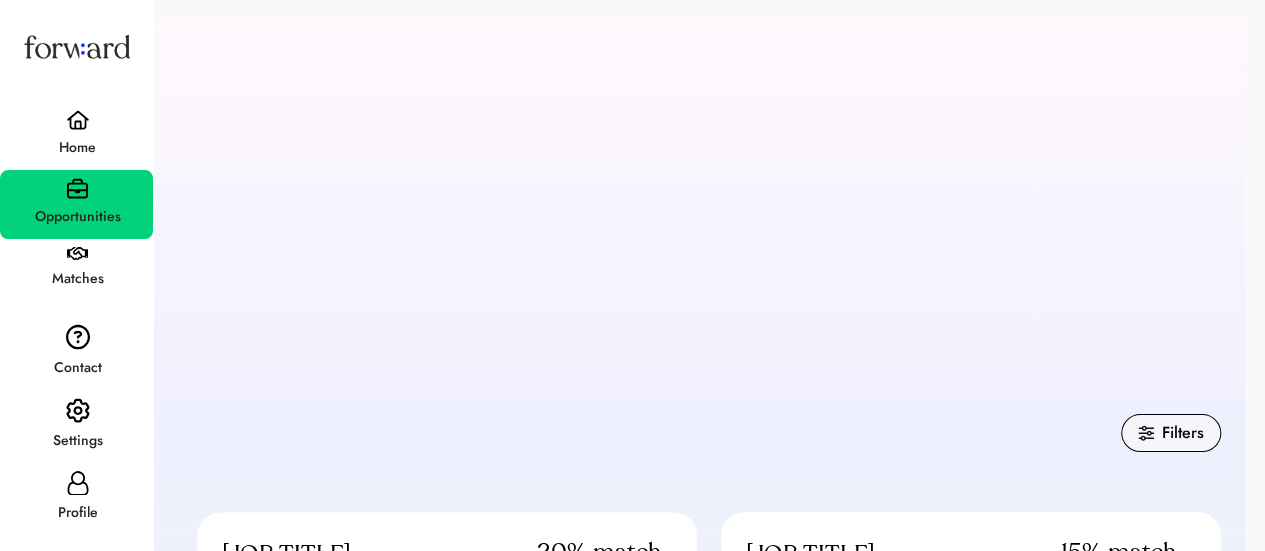 click on "Home" at bounding box center [76, 136] 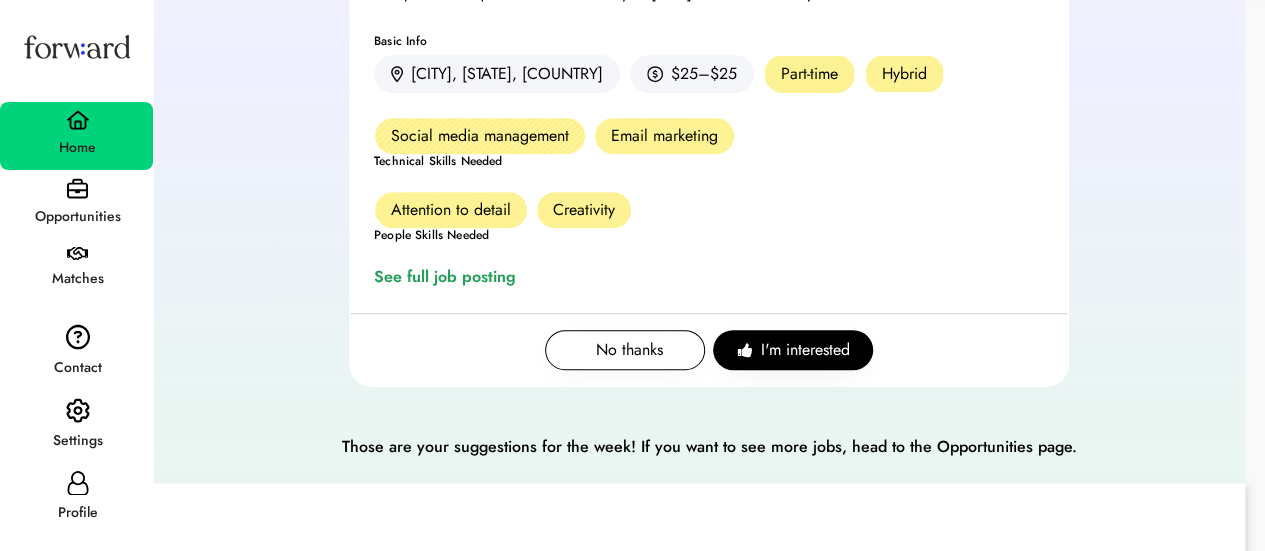 scroll, scrollTop: 386, scrollLeft: 0, axis: vertical 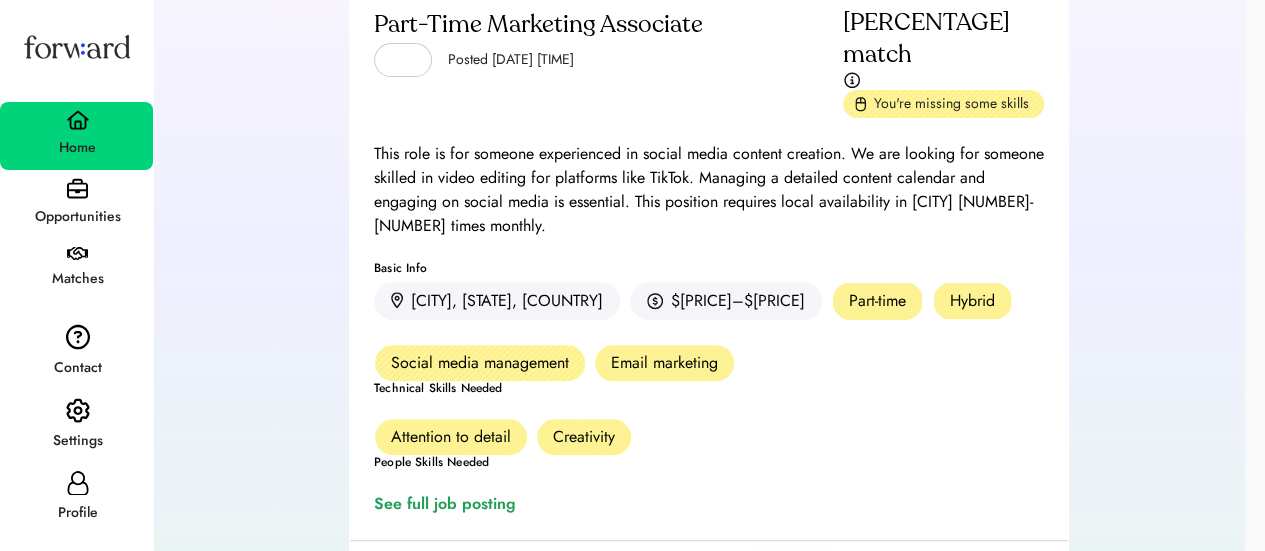 click on "This role is for someone experienced in social media content creation. We are looking for someone skilled in video editing for platforms like TikTok. Managing a detailed content calendar and engaging on social media is essential. This position requires local availability in [CITY] 2-3 times monthly." at bounding box center [709, 149] 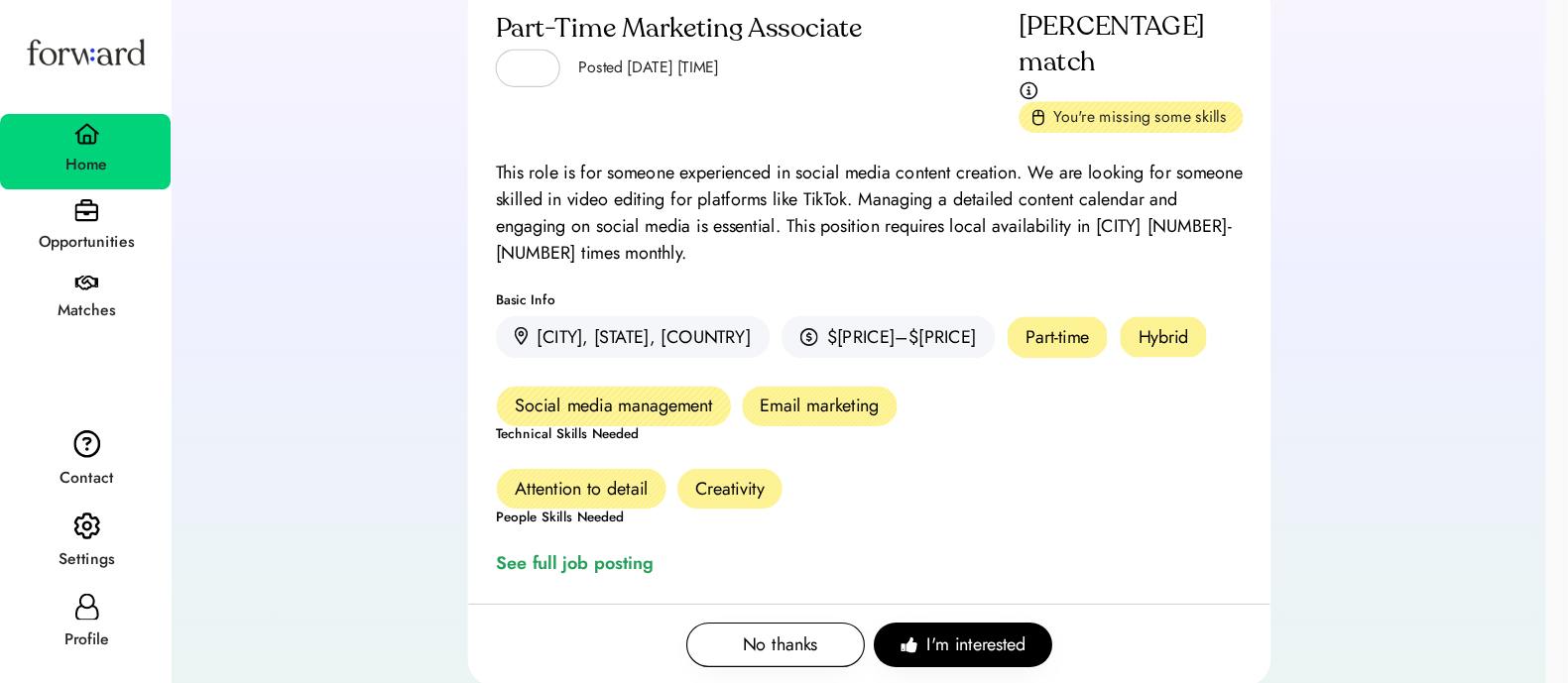 scroll, scrollTop: 247, scrollLeft: 0, axis: vertical 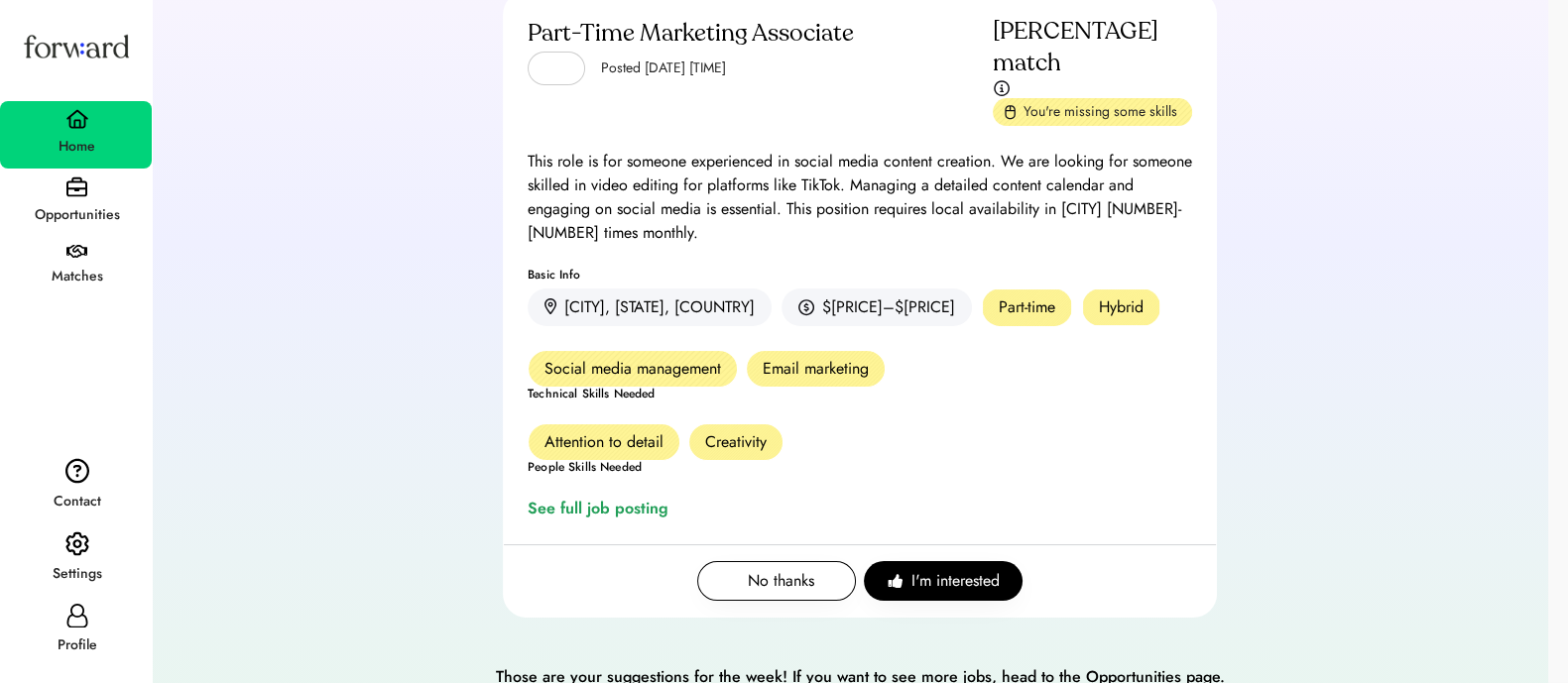 click on "Part-Time Marketing Associate Posted Jan 10, 2025 2:09 am 0% match You're missing some skills This role is for someone experienced in social media content creation. We are looking for someone skilled in video editing for platforms like TikTok. Managing a detailed content calendar and engaging on social media is essential. This position requires local availability in Austin 2-3 times monthly. Basic Info Austin, TX, USA $25–$25 Part-time Hybrid Technical Skills Needed Social media management Email marketing People Skills Needed Attention to detail Creativity See full job posting No thanks I'm interested" at bounding box center (860, 295) 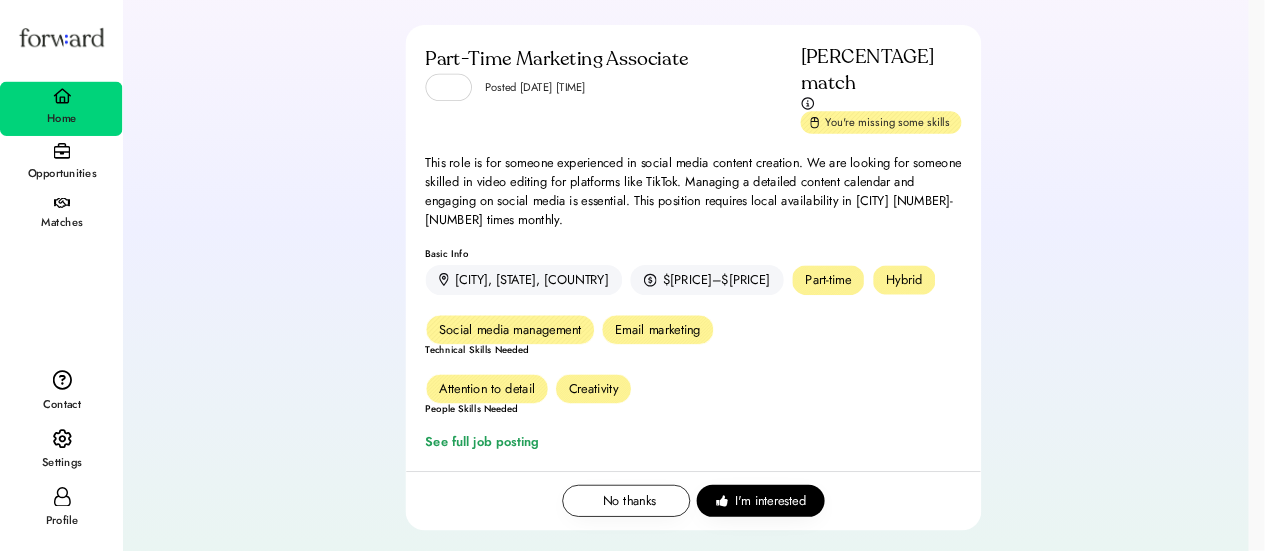 scroll, scrollTop: 208, scrollLeft: 0, axis: vertical 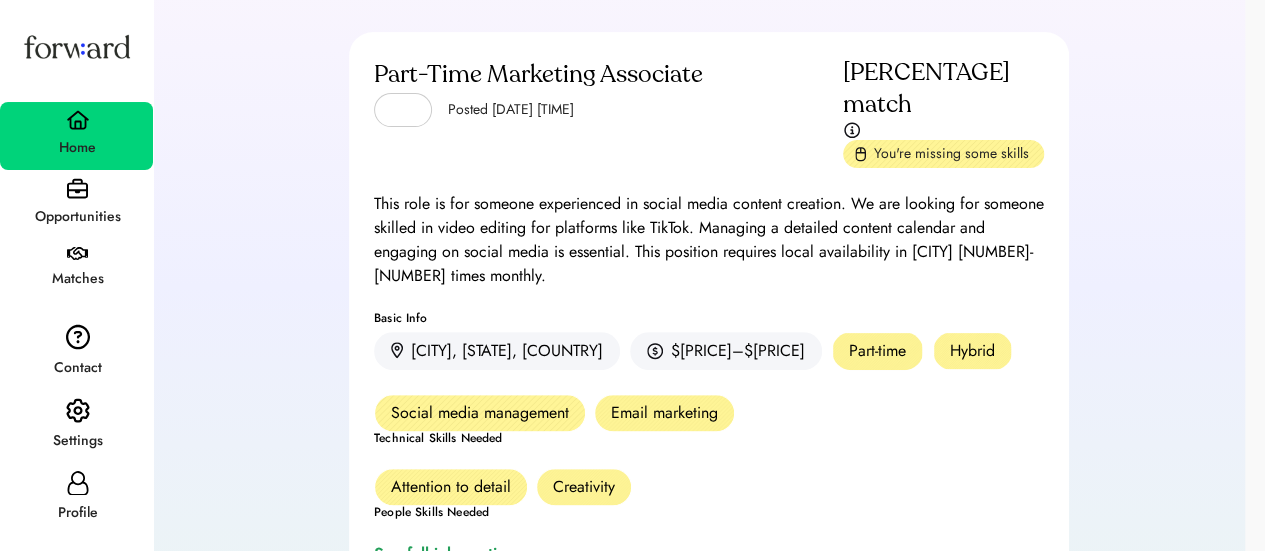 click on "Part-Time Marketing Associate Posted Jan 10, 2025 2:09 am 0% match You're missing some skills This role is for someone experienced in social media content creation. We are looking for someone skilled in video editing for platforms like TikTok. Managing a detailed content calendar and engaging on social media is essential. This position requires local availability in Austin 2-3 times monthly. Basic Info Austin, TX, USA $25–$25 Part-time Hybrid Technical Skills Needed Social media management Email marketing People Skills Needed Attention to detail Creativity See full job posting No thanks I'm interested" at bounding box center [709, 339] 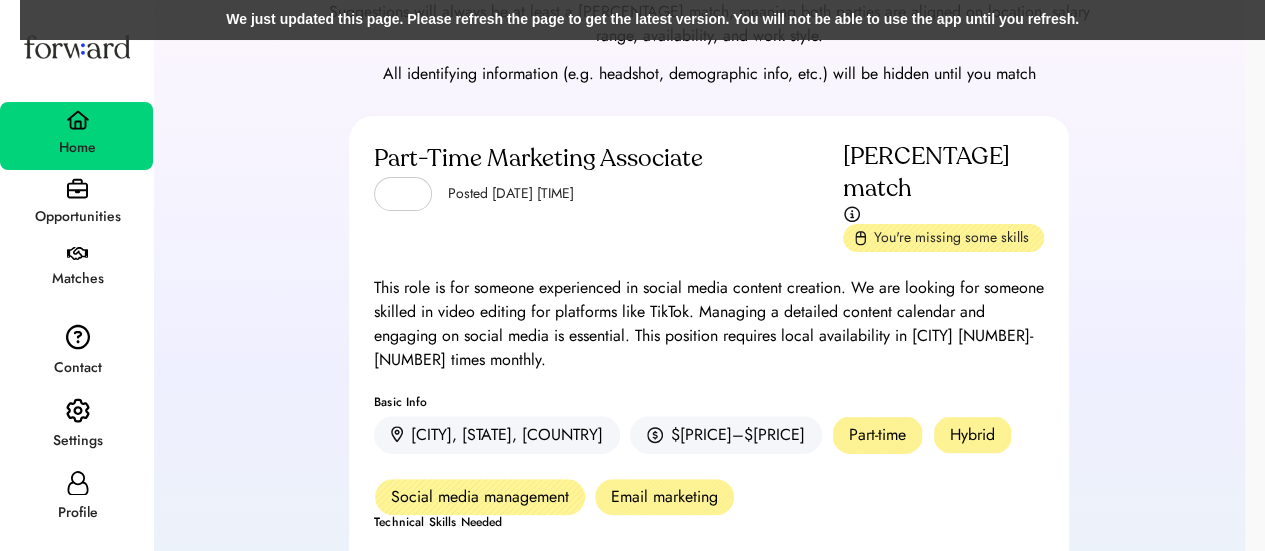 scroll, scrollTop: 386, scrollLeft: 0, axis: vertical 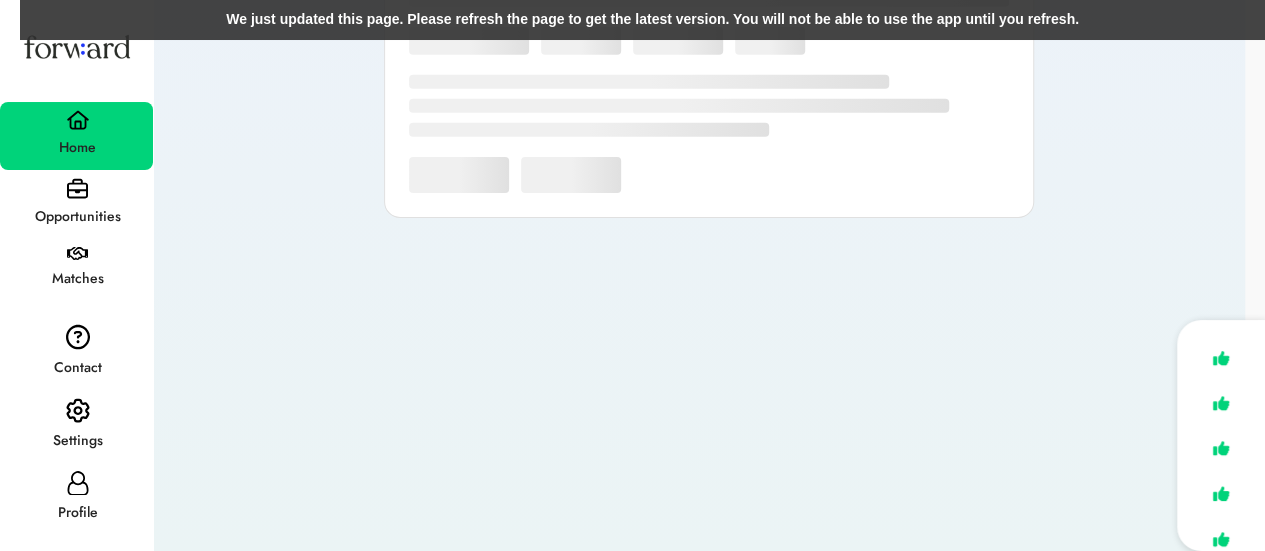 click on "We just updated this page.  Please refresh the page to get the latest version. You will not be able to use the app until you refresh." at bounding box center (652, 20) 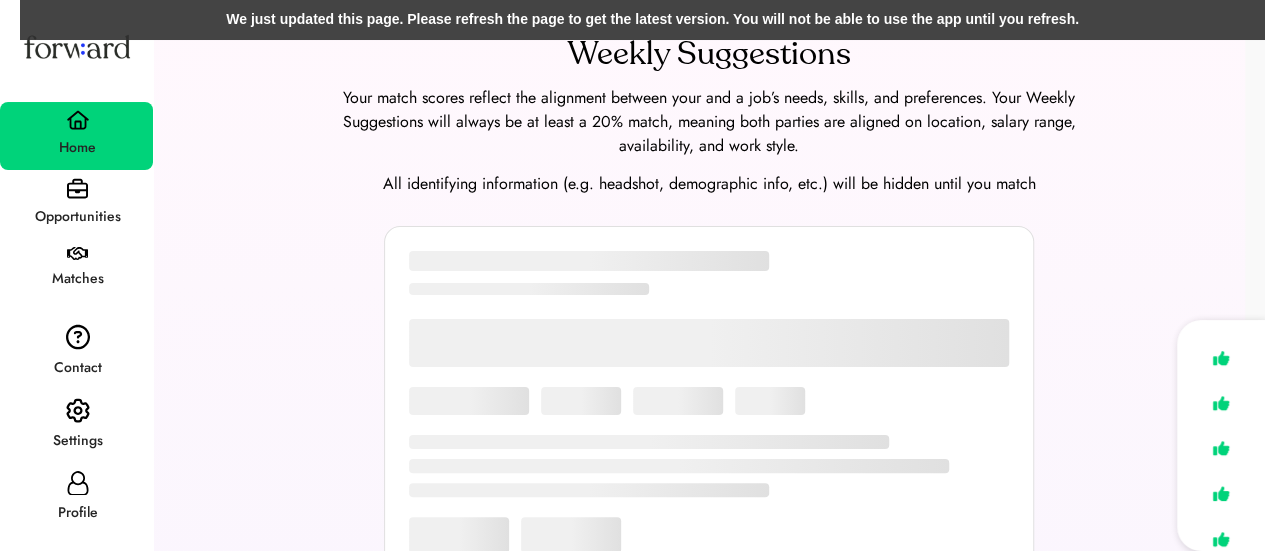 scroll, scrollTop: 0, scrollLeft: 0, axis: both 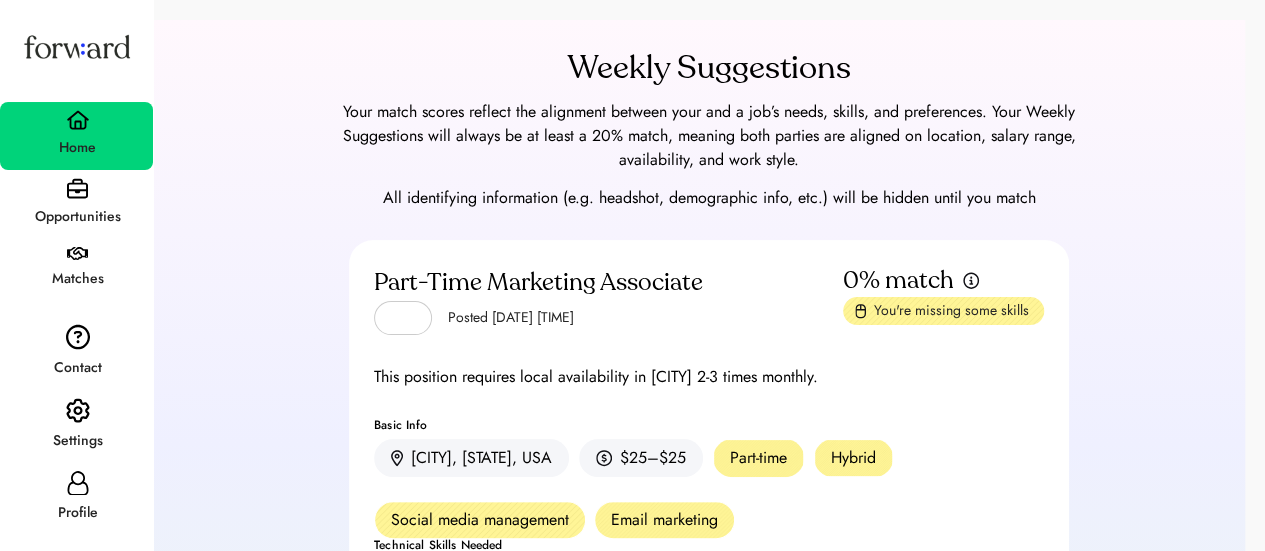 click at bounding box center (77, 188) 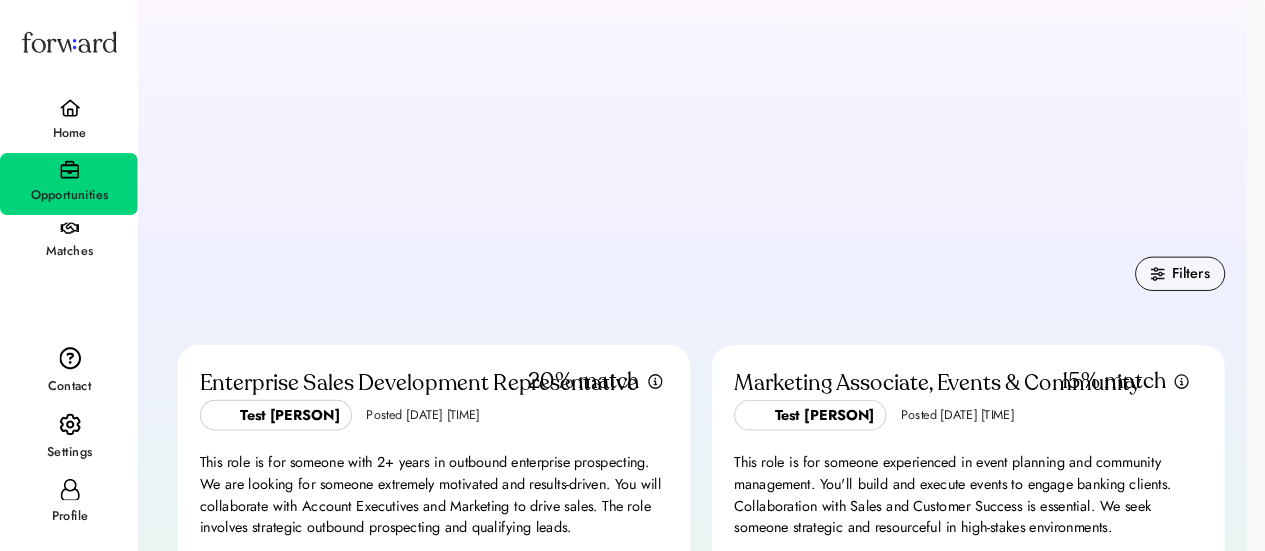 scroll, scrollTop: 129, scrollLeft: 0, axis: vertical 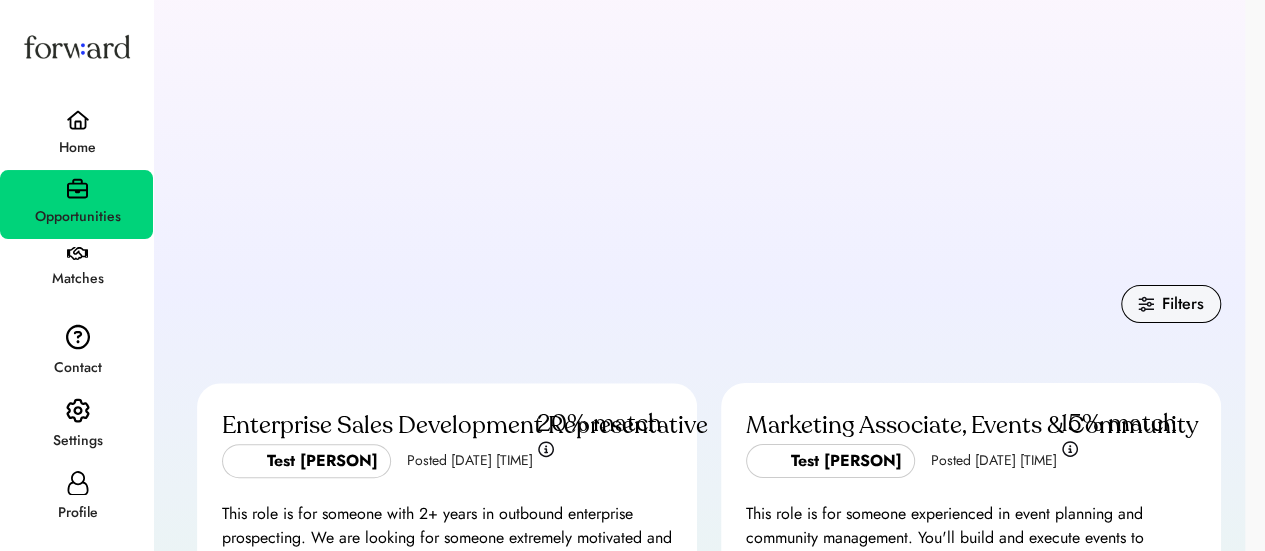 click on "Marketing Associate, Events & Community Test Irfan Posted Mar 28, 2025 12:46 pm 15% match This role is for someone experienced in event planning and community management. You'll build and execute events to engage banking clients. Collaboration with Sales and Customer Success is essential. We seek someone strategic and resourceful in high-stakes environments. Basic Info Remote $90,000– Full-time Remote Technical Skills Needed Event planning Project management Content creation Presentation skills Customer relationship management People Skills Needed Collaboration See full job posting" at bounding box center [959, 678] 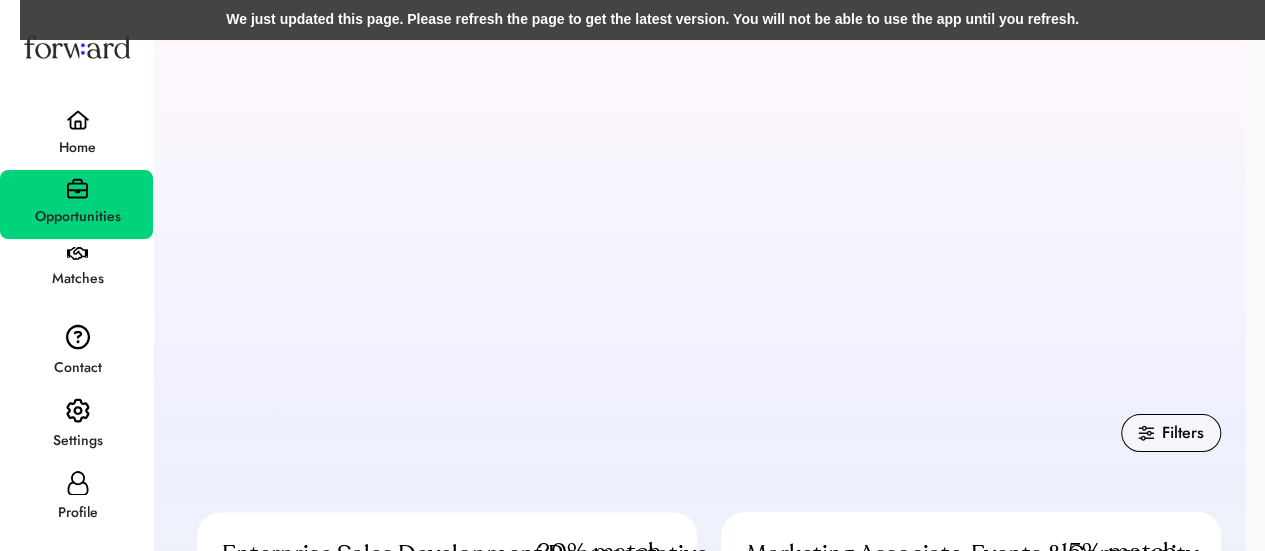 click on "We just updated this page.  Please refresh the page to get the latest version. You will not be able to use the app until you refresh." at bounding box center [652, 20] 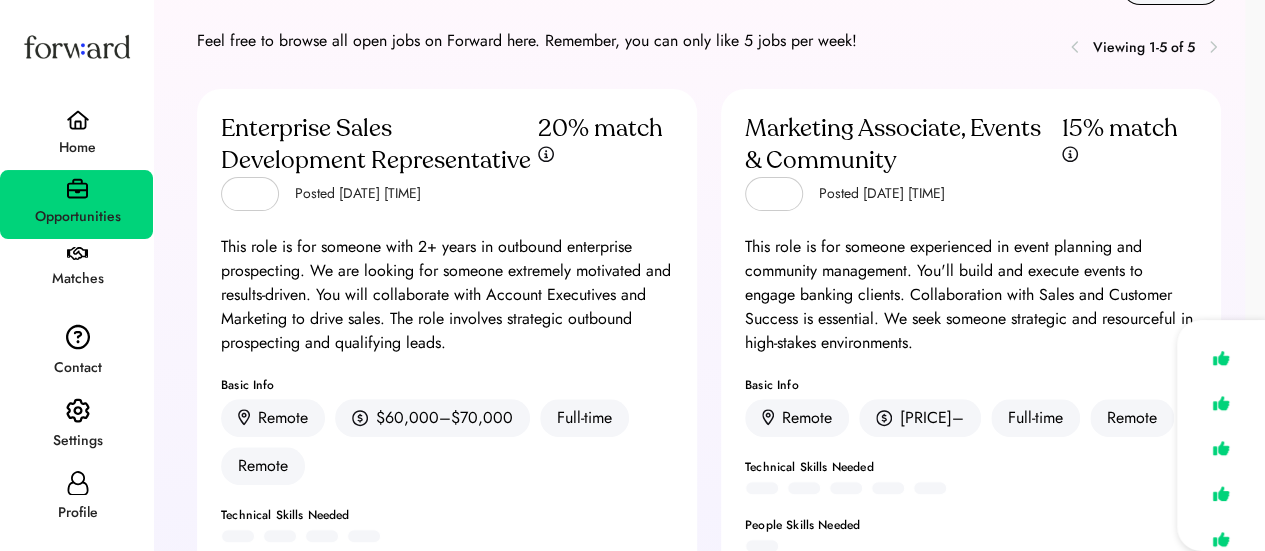 scroll, scrollTop: 92, scrollLeft: 0, axis: vertical 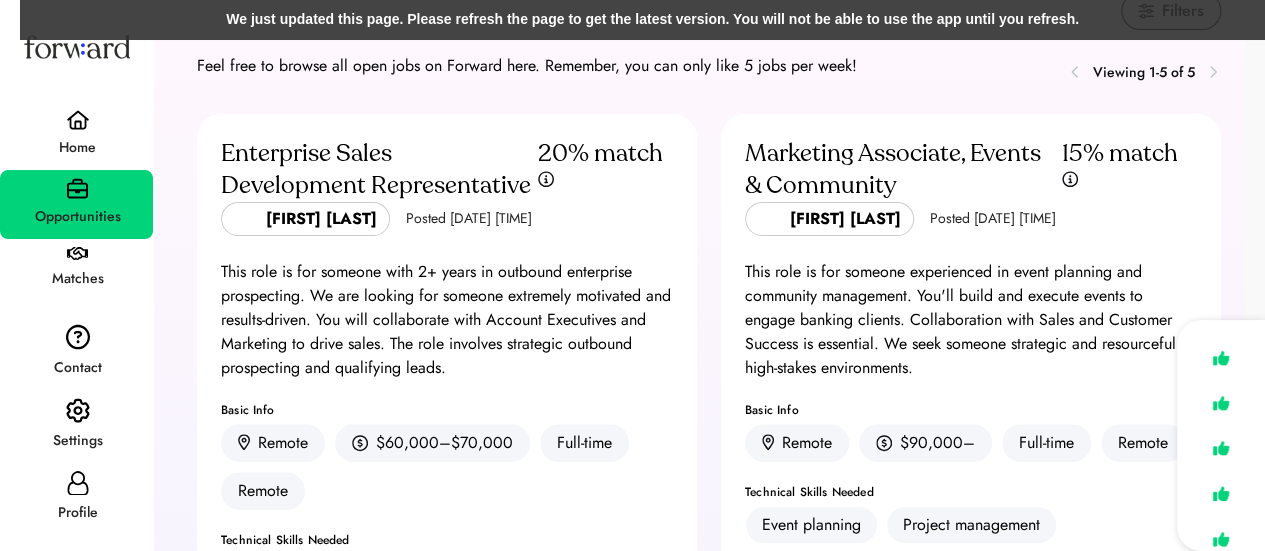 click on "We just updated this page.  Please refresh the page to get the latest version. You will not be able to use the app until you refresh." at bounding box center [652, 20] 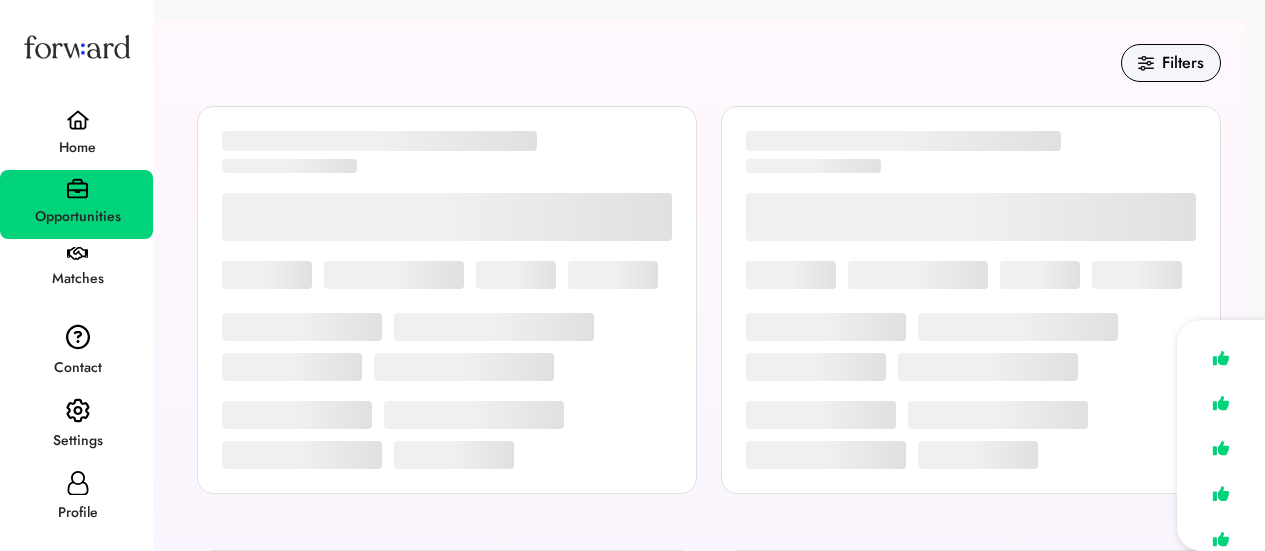 scroll, scrollTop: 52, scrollLeft: 0, axis: vertical 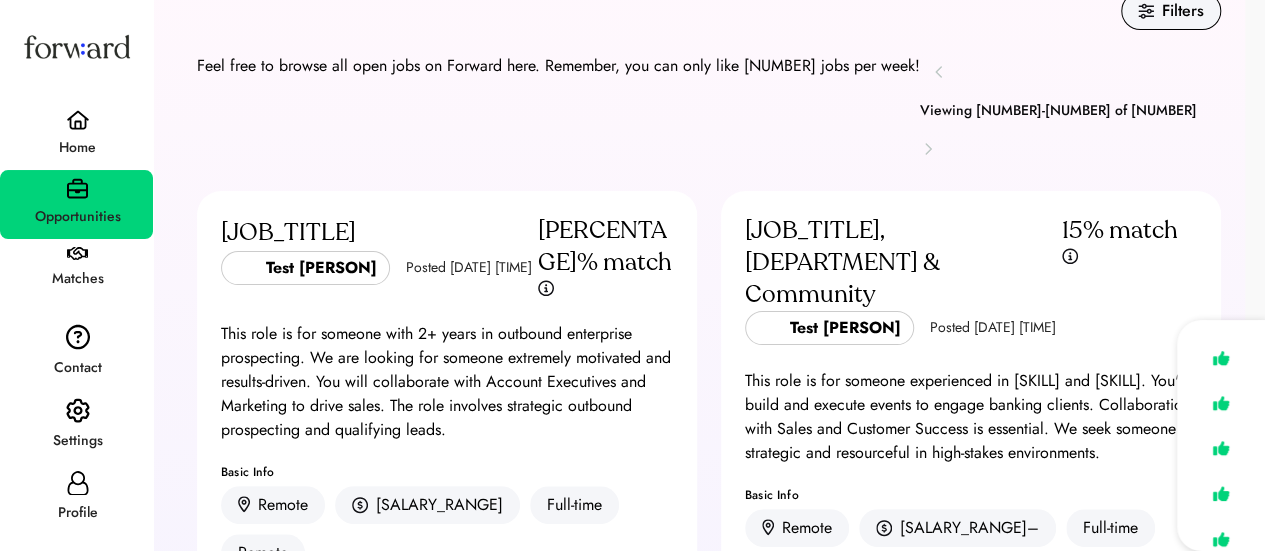 click at bounding box center [78, 120] 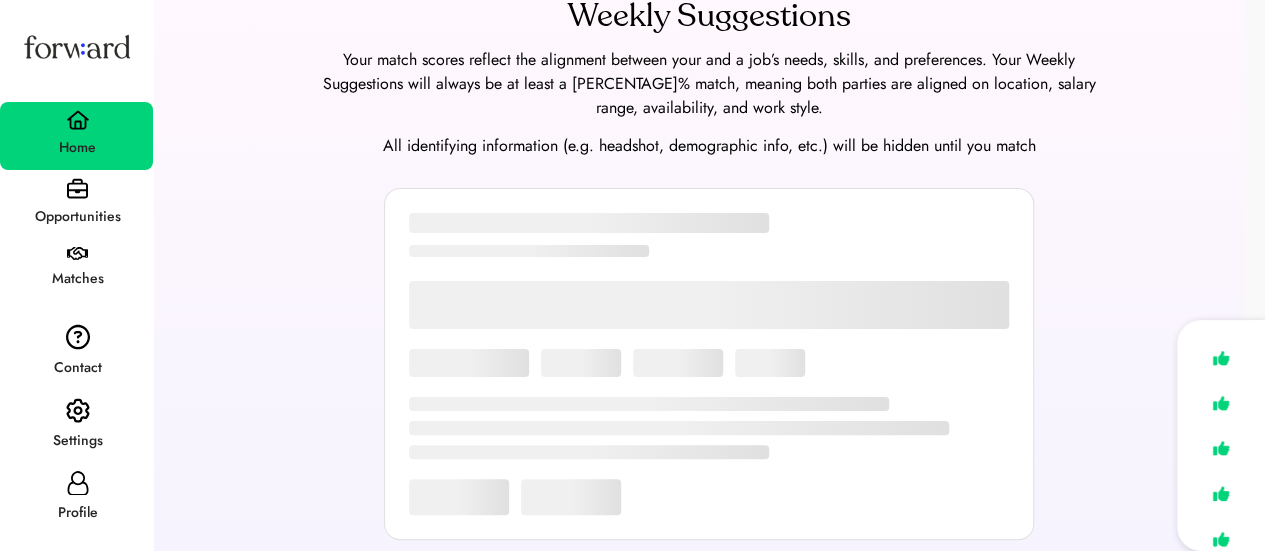 scroll, scrollTop: 20, scrollLeft: 0, axis: vertical 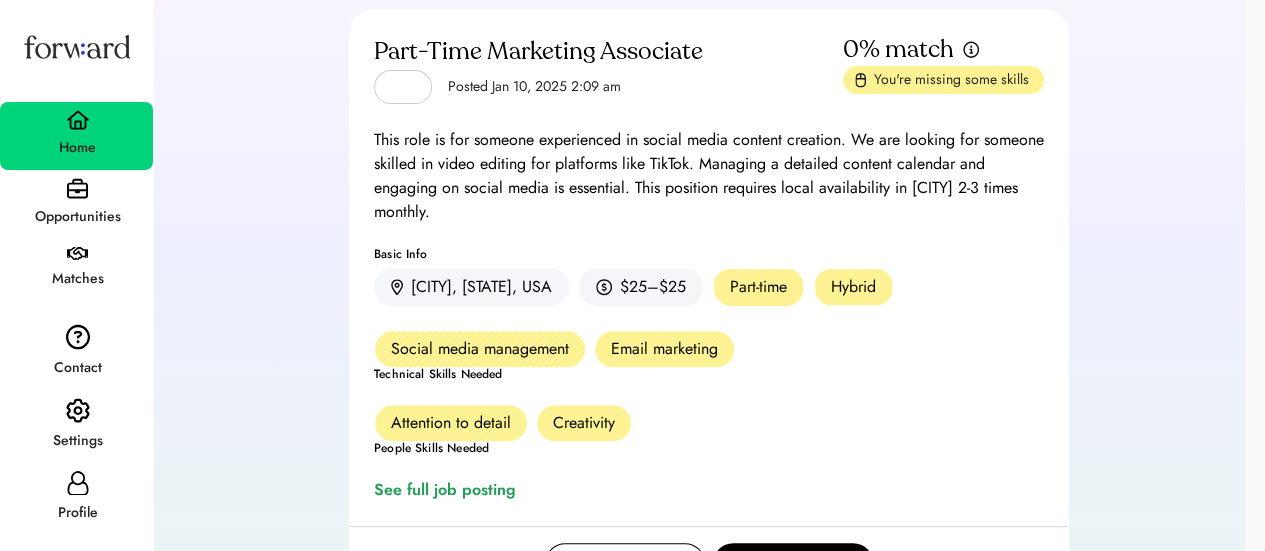 click on "Opportunities" at bounding box center (76, 204) 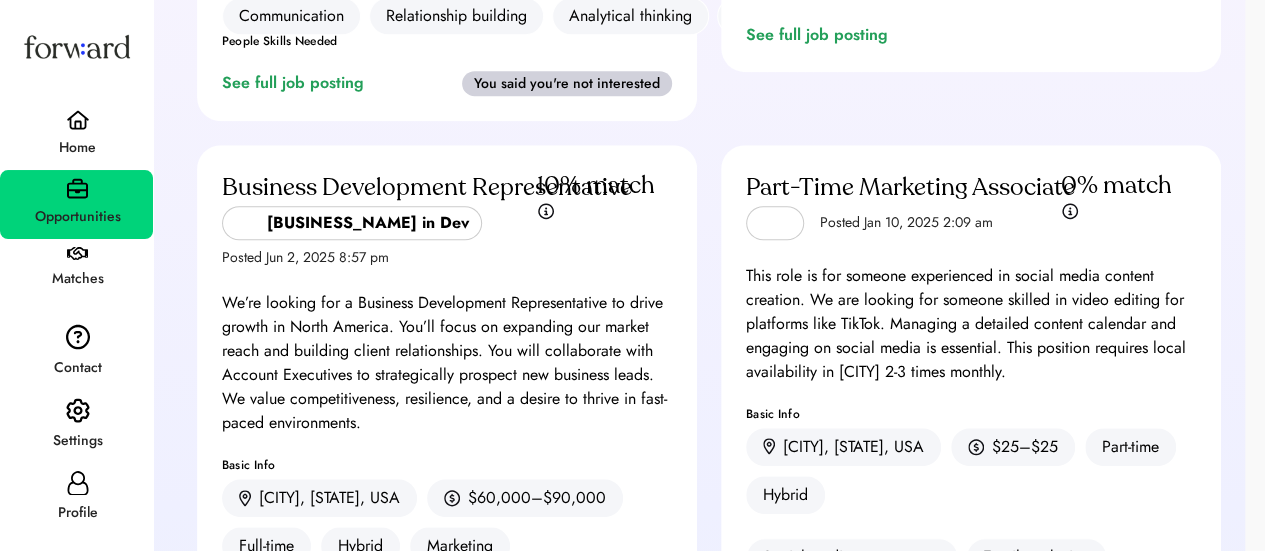 scroll, scrollTop: 0, scrollLeft: 0, axis: both 